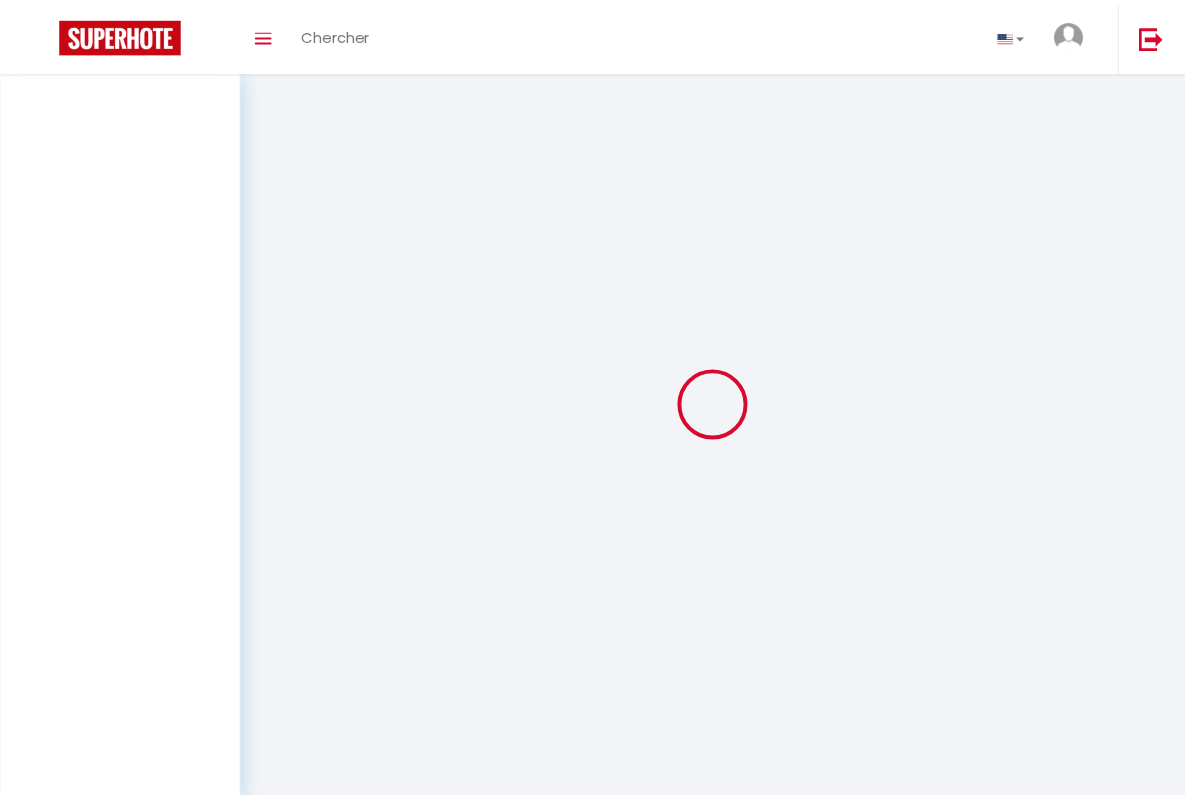 scroll, scrollTop: 0, scrollLeft: 0, axis: both 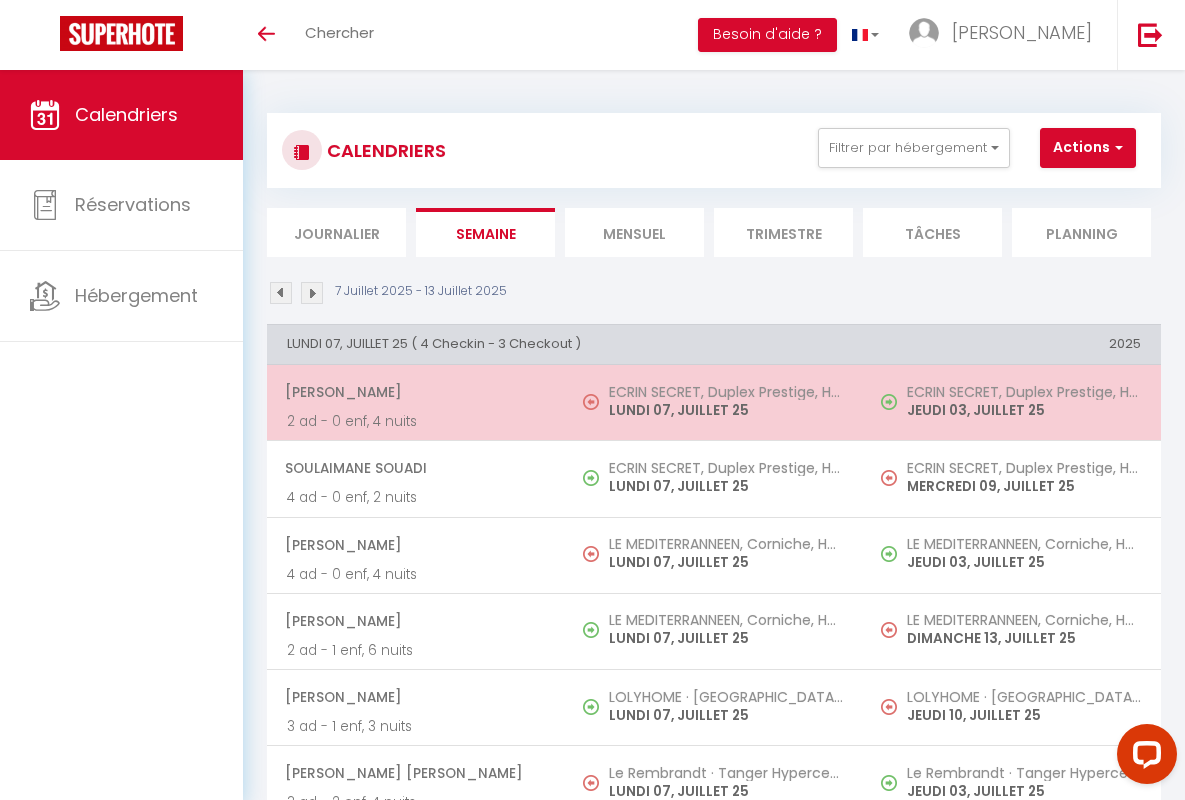 click on "[PERSON_NAME]" at bounding box center [415, 392] 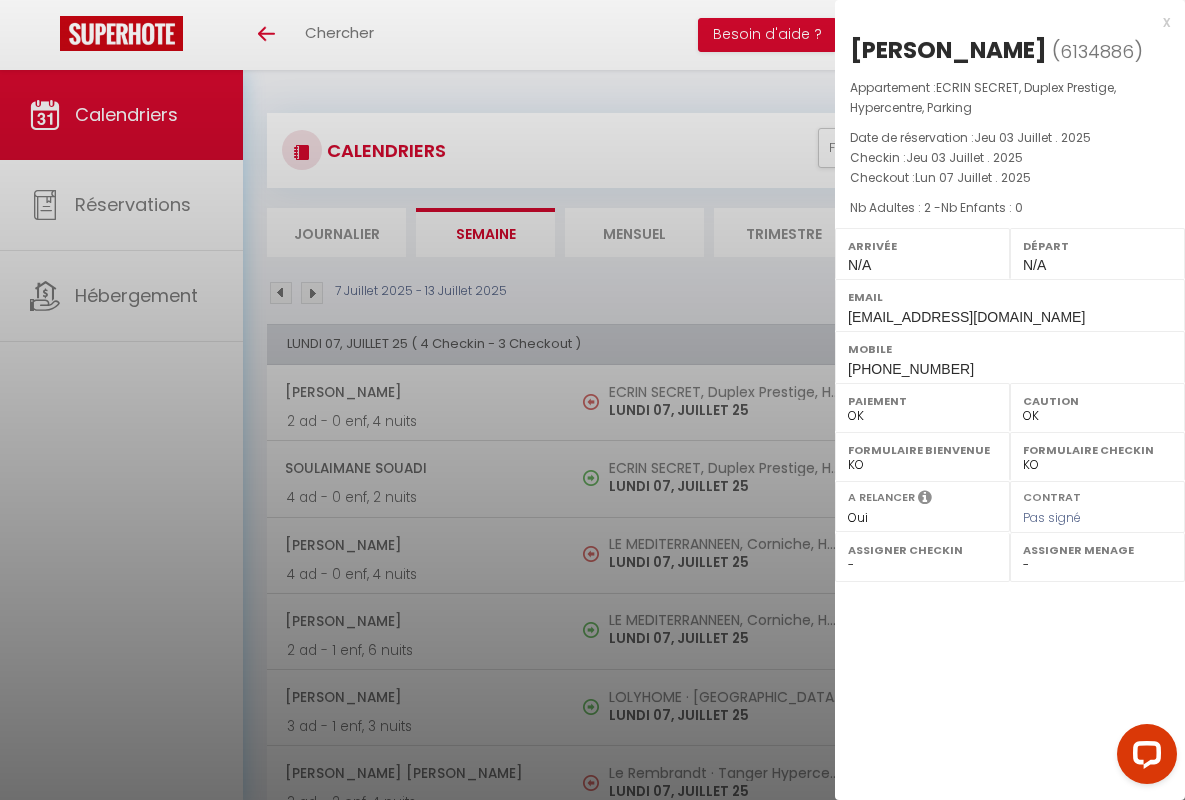 click on "x" at bounding box center (1002, 22) 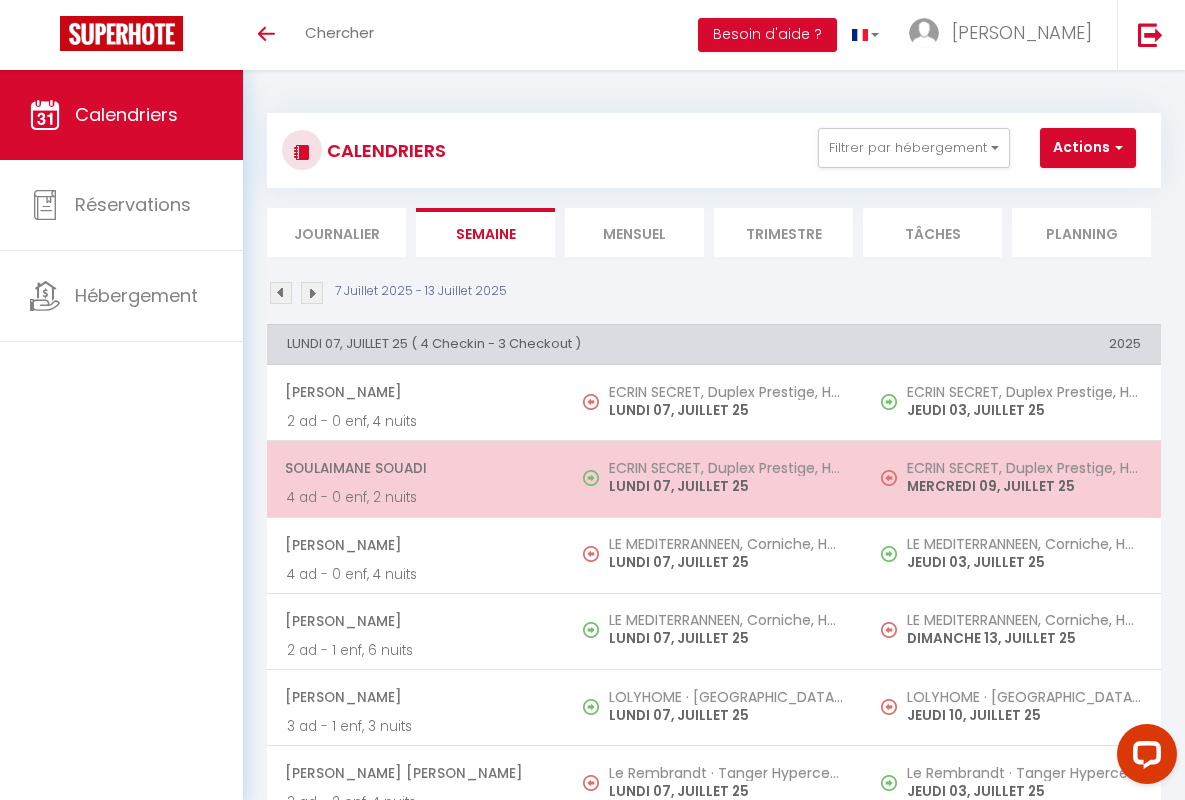click on "Soulaimane Souadi" at bounding box center (415, 468) 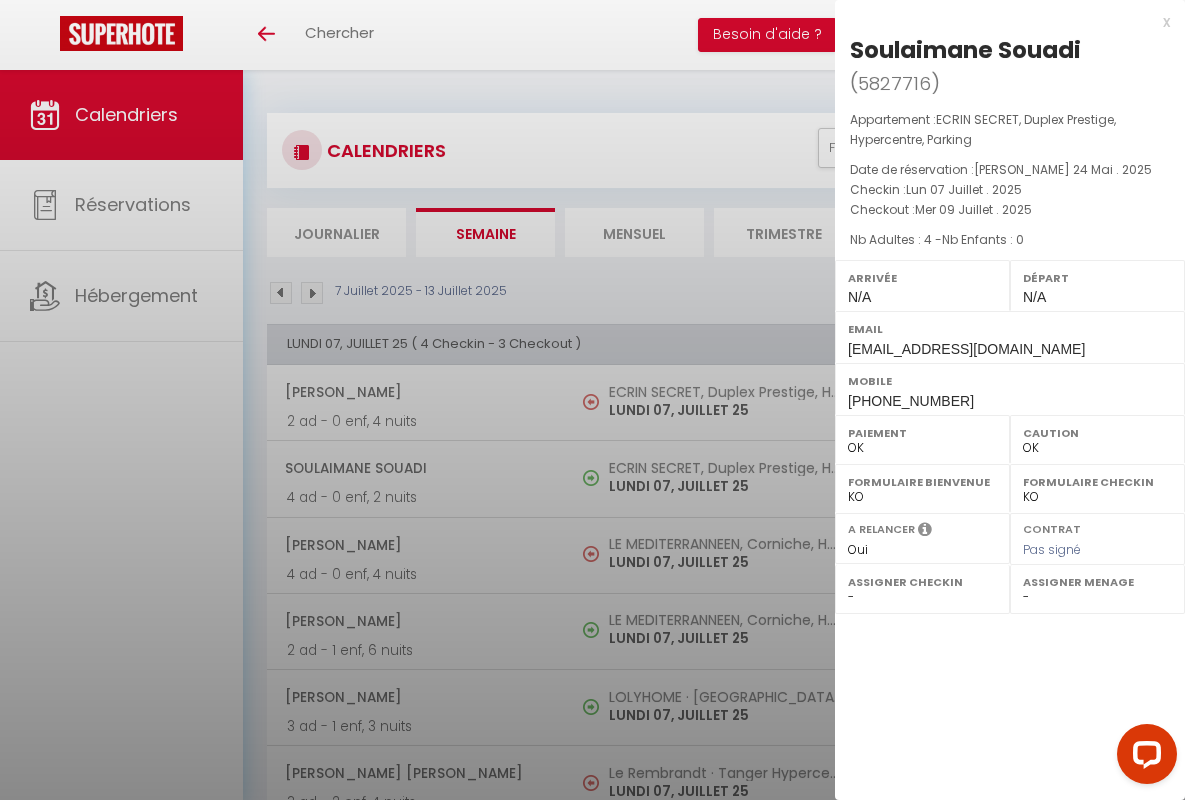 click on "x" at bounding box center [1002, 22] 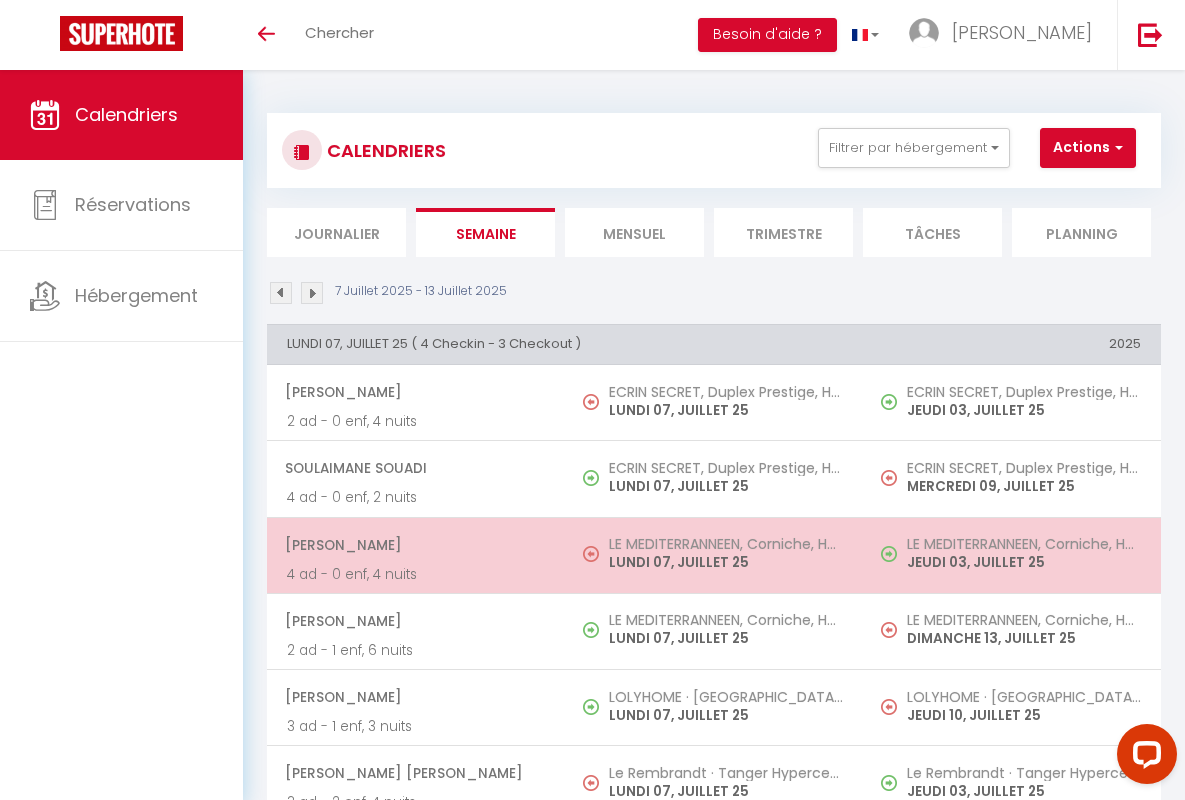 click on "[PERSON_NAME]" at bounding box center [415, 545] 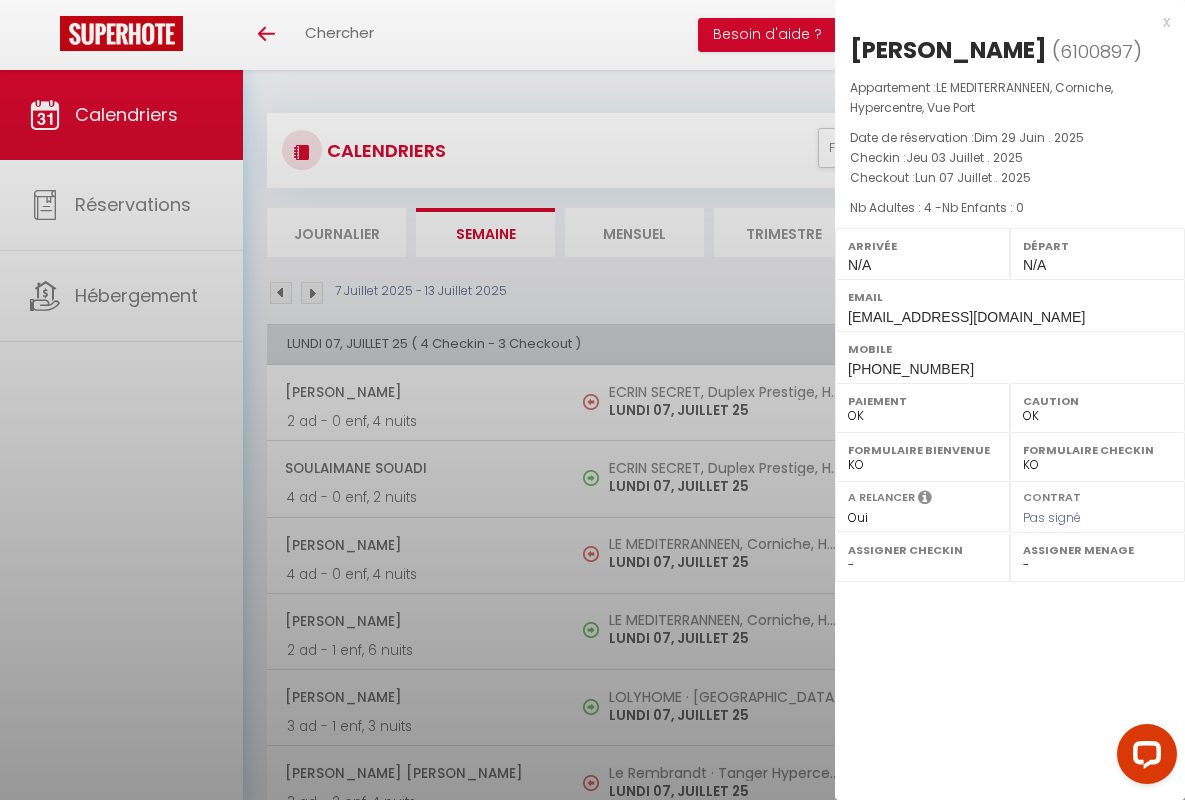 click on "x" at bounding box center [1002, 22] 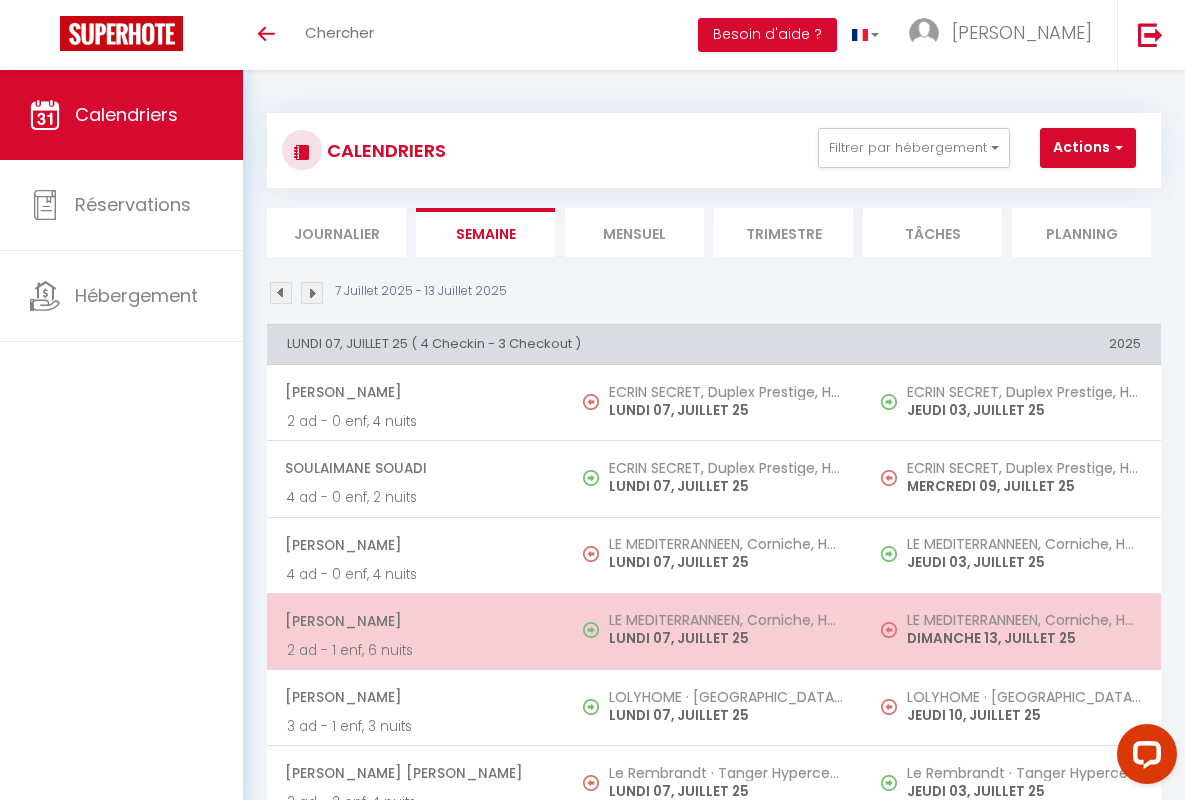 click on "[PERSON_NAME]" at bounding box center [415, 621] 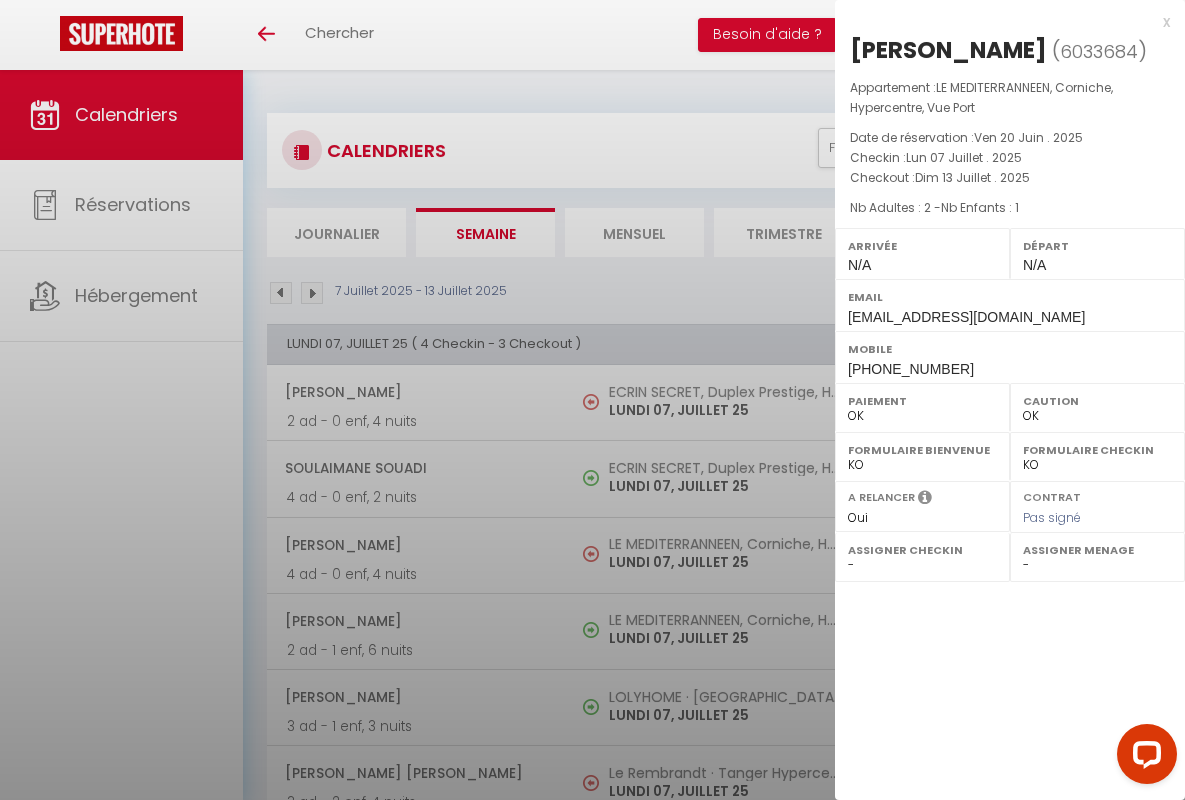 click on "x" at bounding box center [1002, 22] 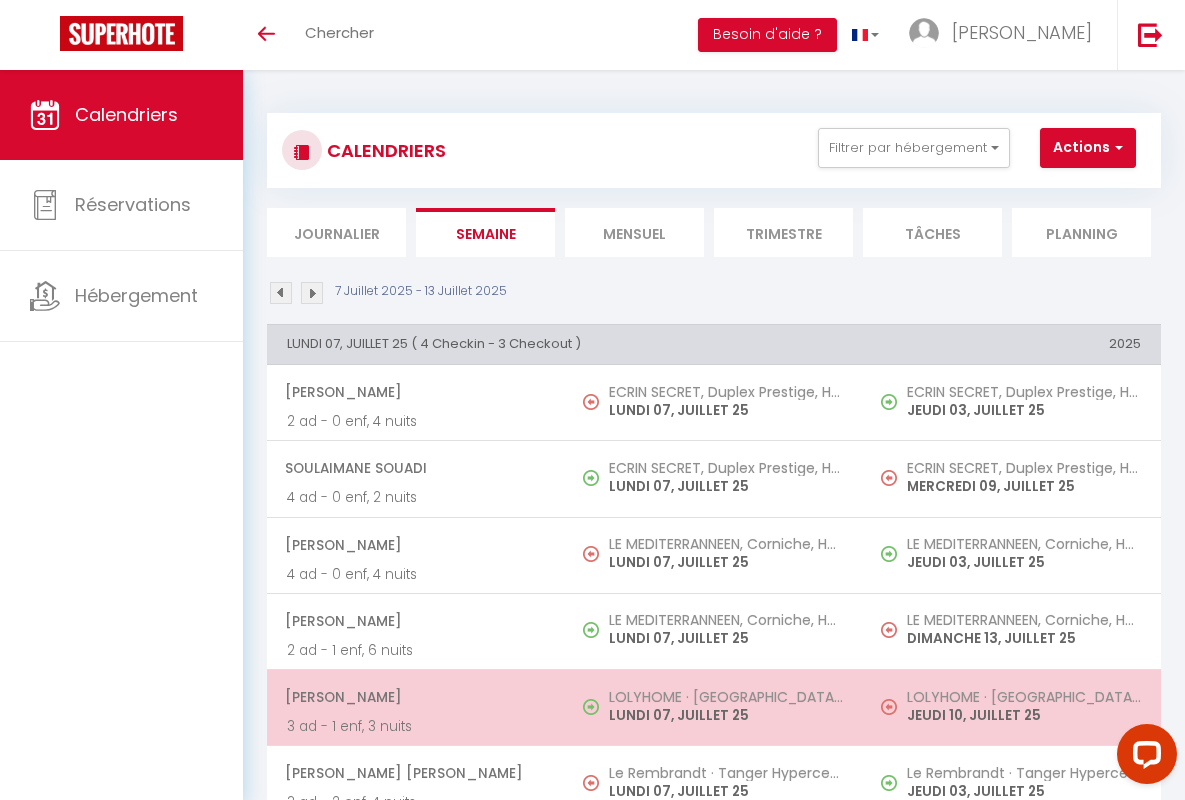 click on "[PERSON_NAME]" at bounding box center (415, 697) 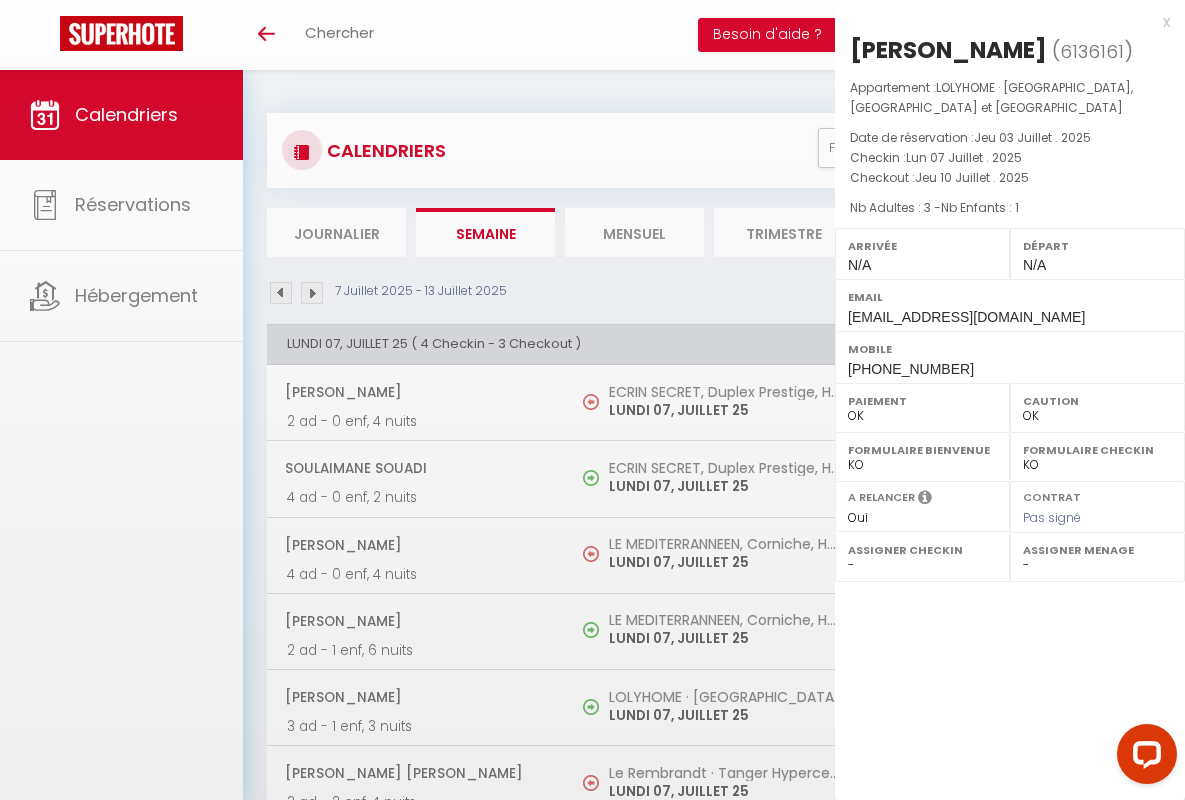 click on "x" at bounding box center (1002, 22) 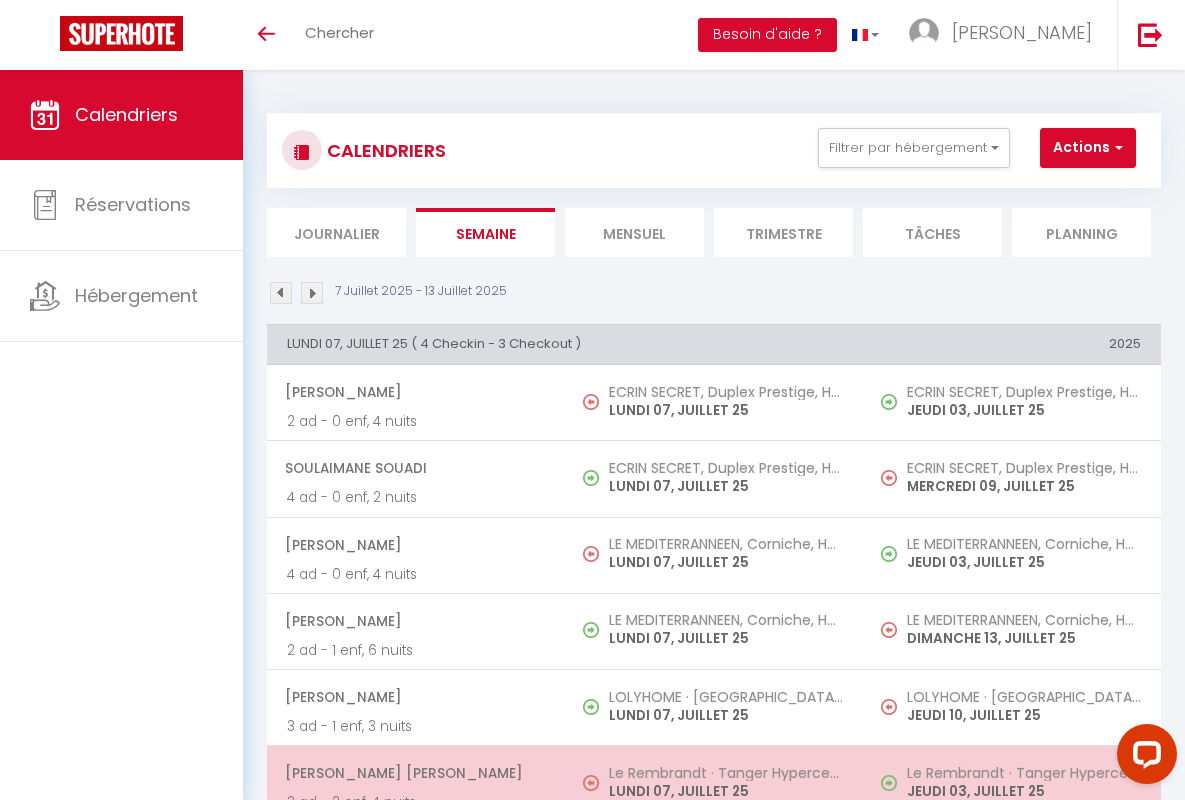 click on "[PERSON_NAME] [PERSON_NAME]" at bounding box center (415, 773) 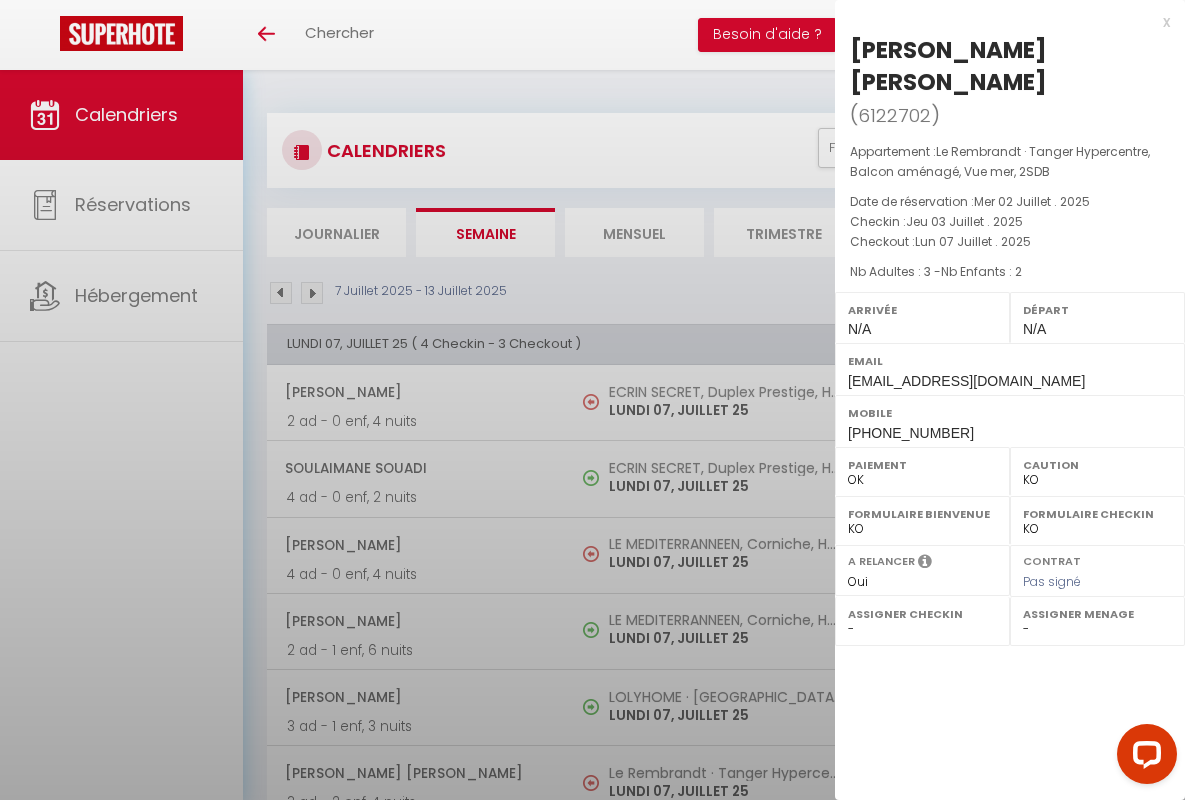 click on "x" at bounding box center [1002, 22] 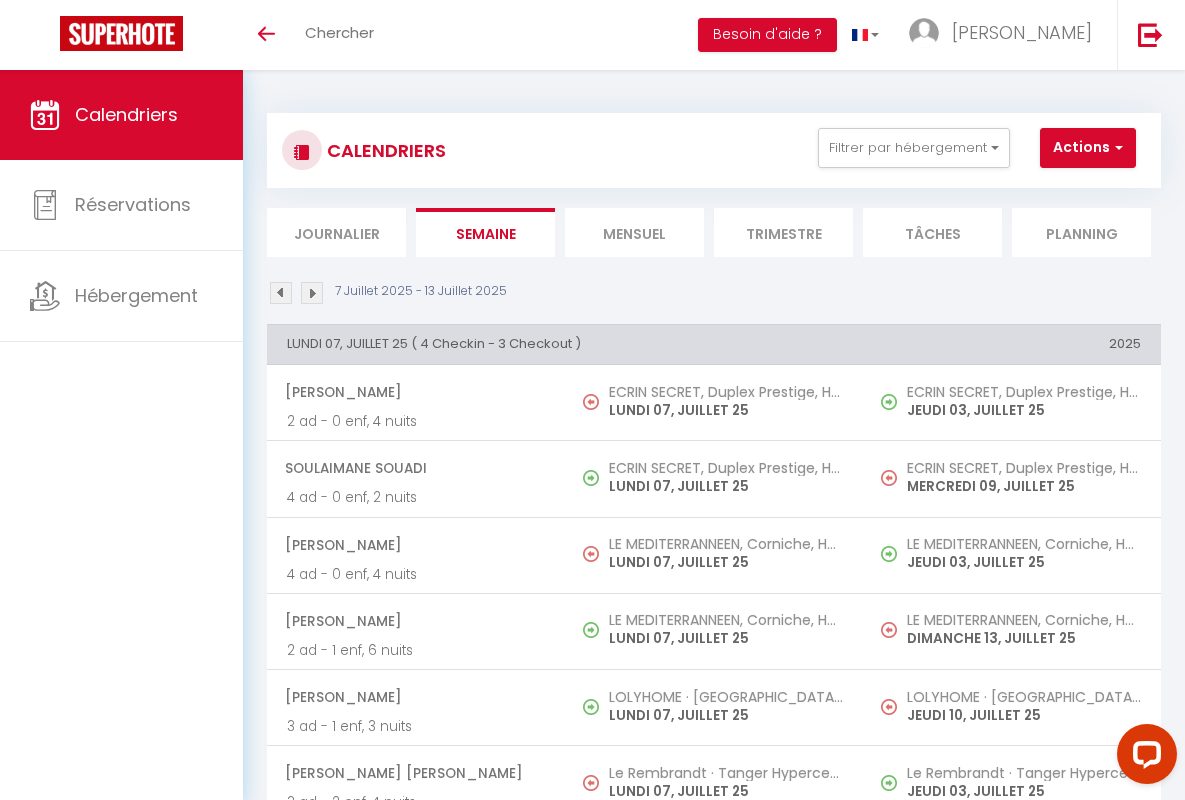 scroll, scrollTop: 449, scrollLeft: 0, axis: vertical 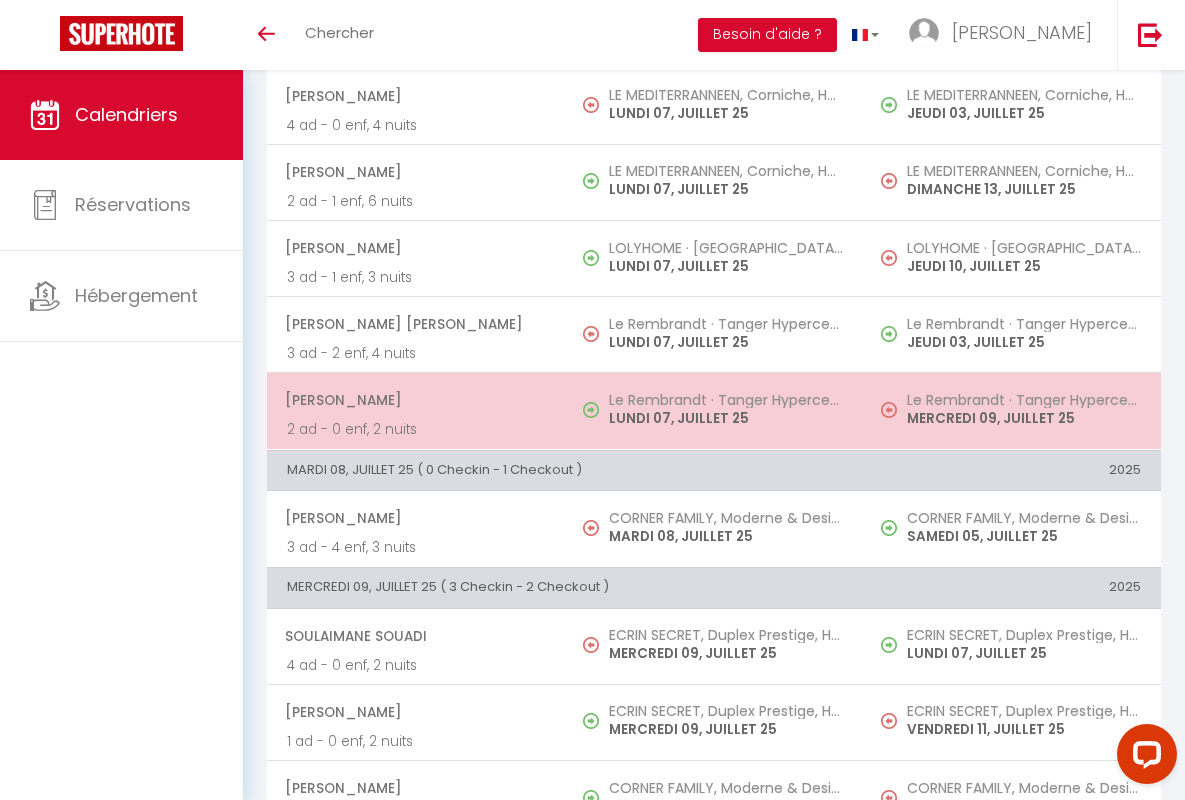 click on "[PERSON_NAME]" at bounding box center [415, 400] 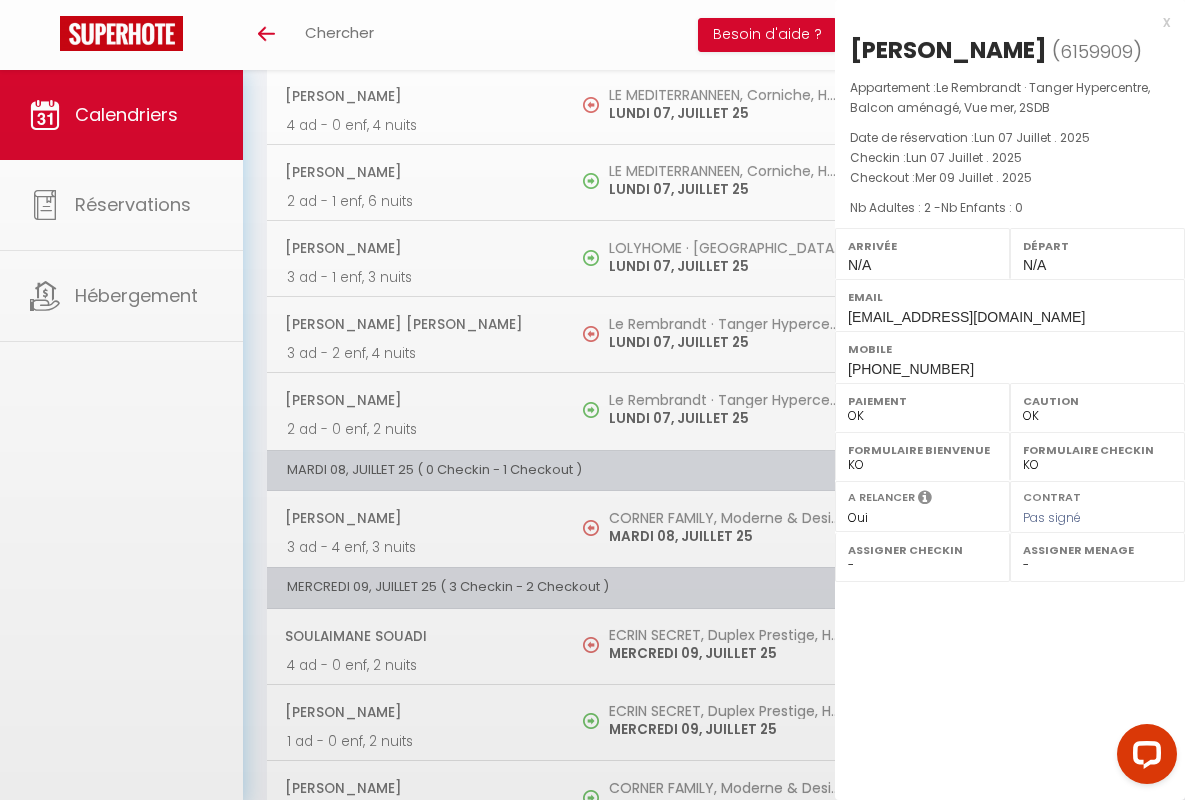 click on "x" at bounding box center (1002, 22) 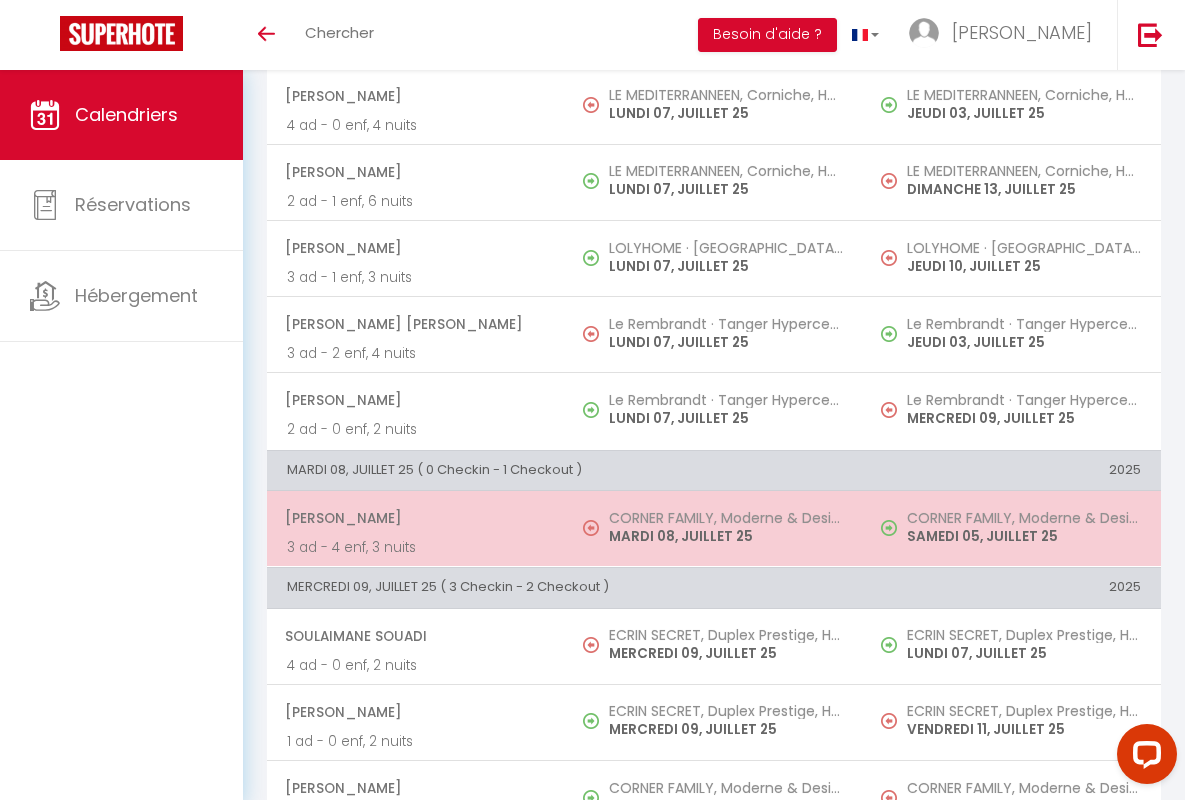 click on "[PERSON_NAME]" at bounding box center (415, 518) 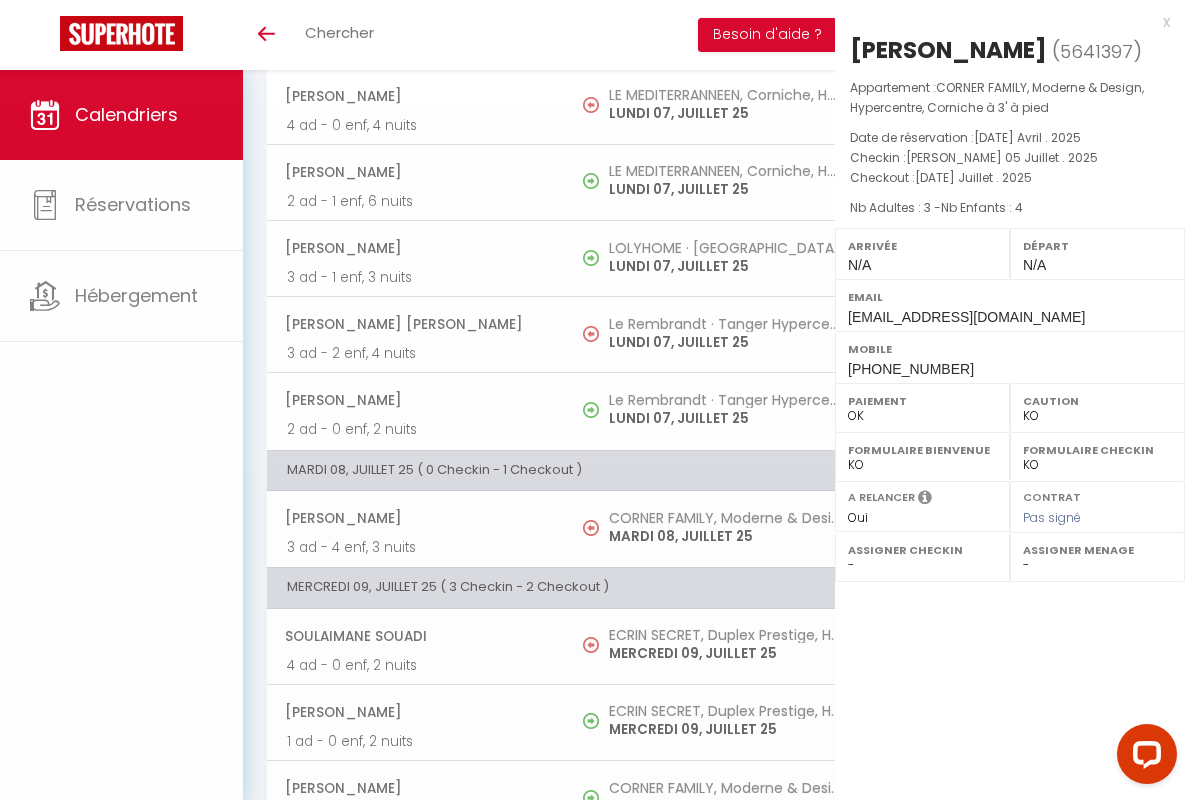 click on "x" at bounding box center (1002, 22) 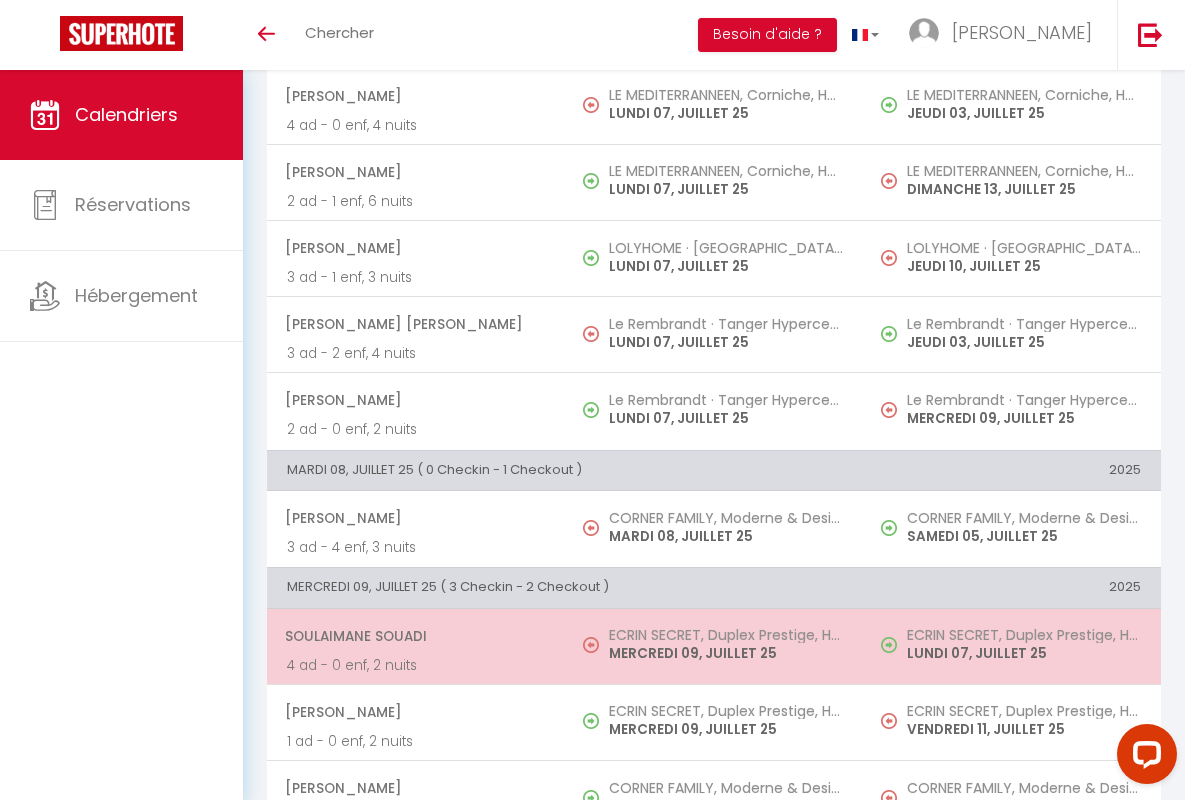 click on "Soulaimane Souadi" at bounding box center [415, 636] 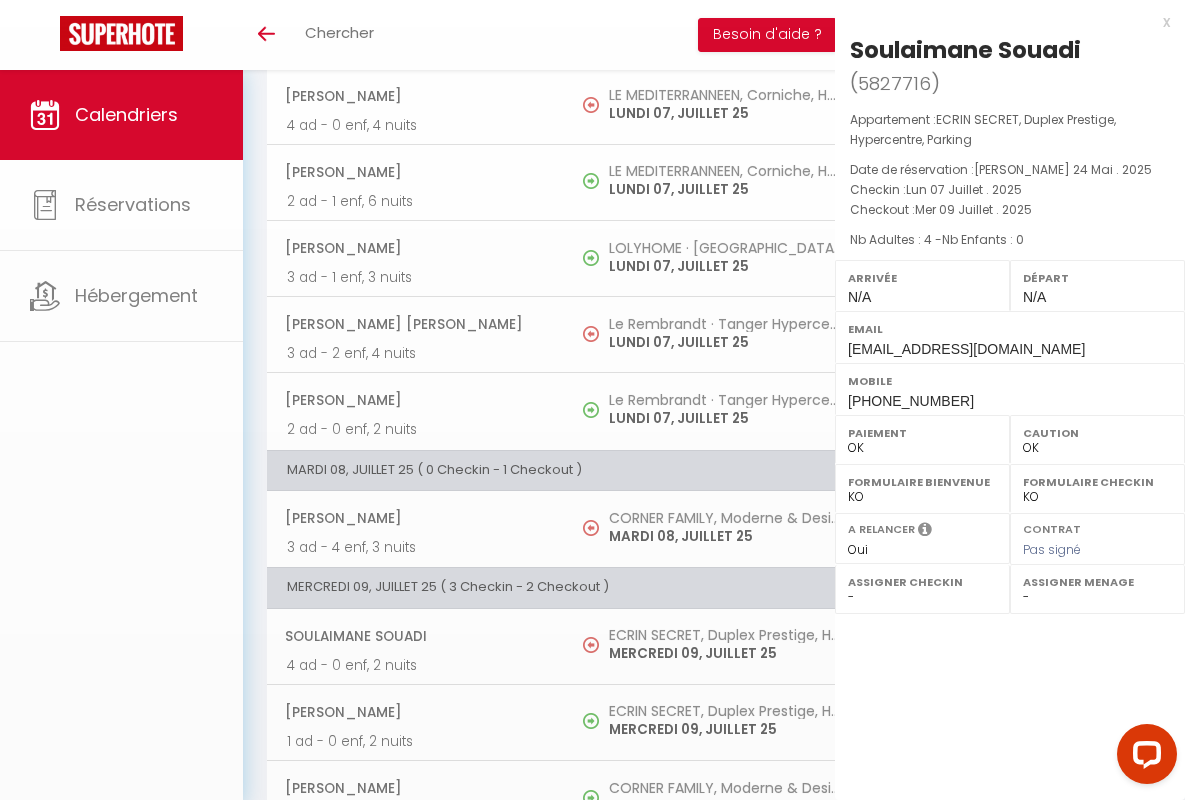 click on "x" at bounding box center [1002, 22] 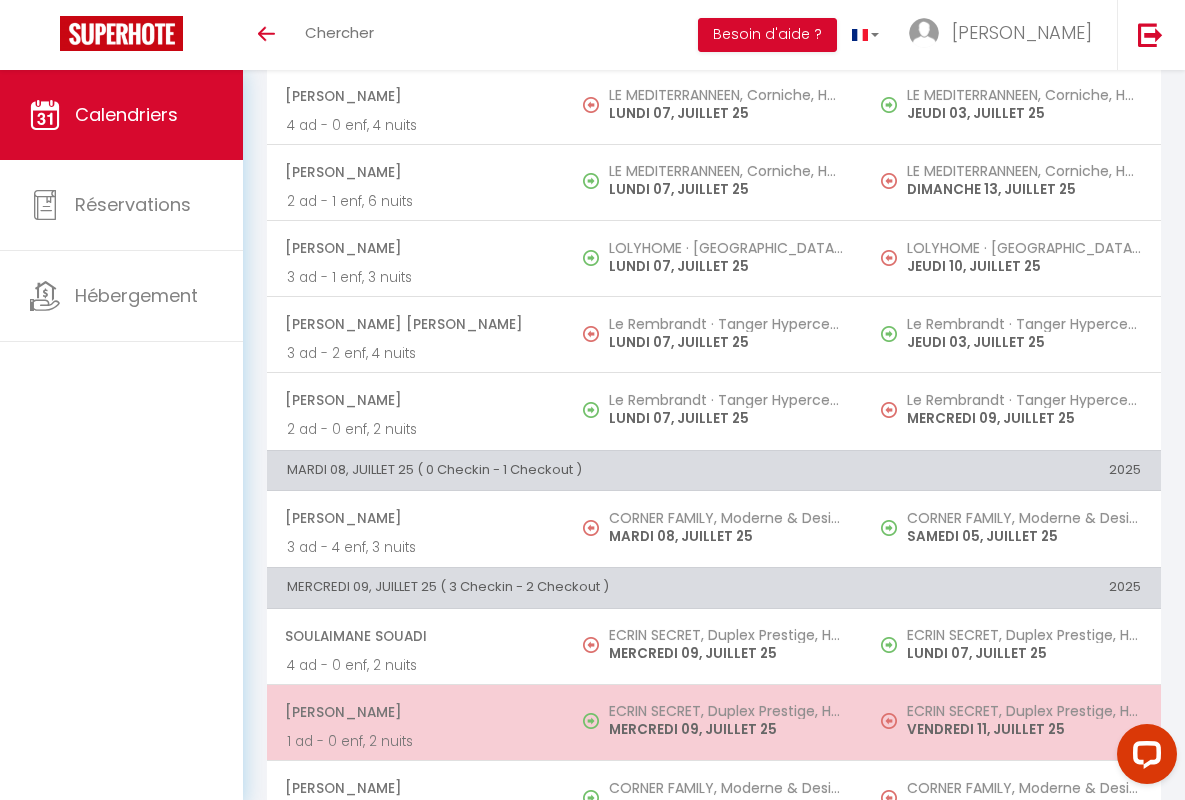 click on "[PERSON_NAME]" at bounding box center [415, 712] 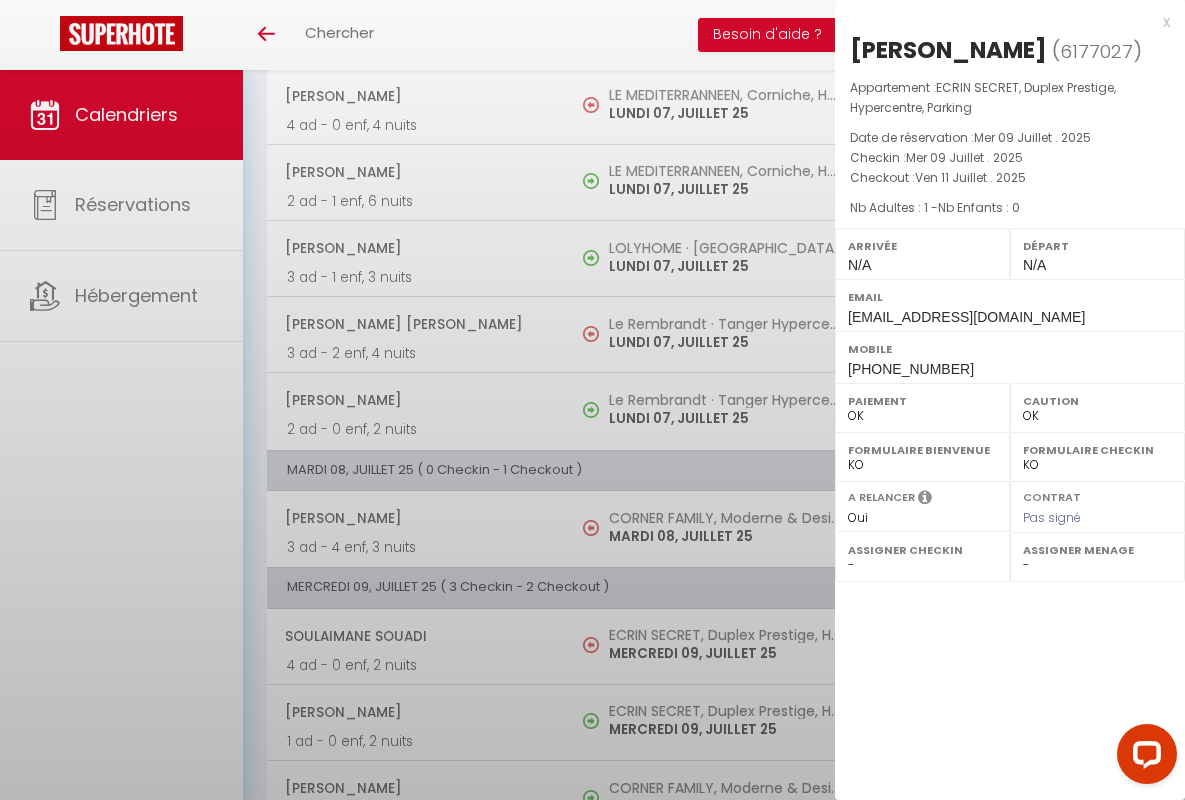 click on "x" at bounding box center (1002, 22) 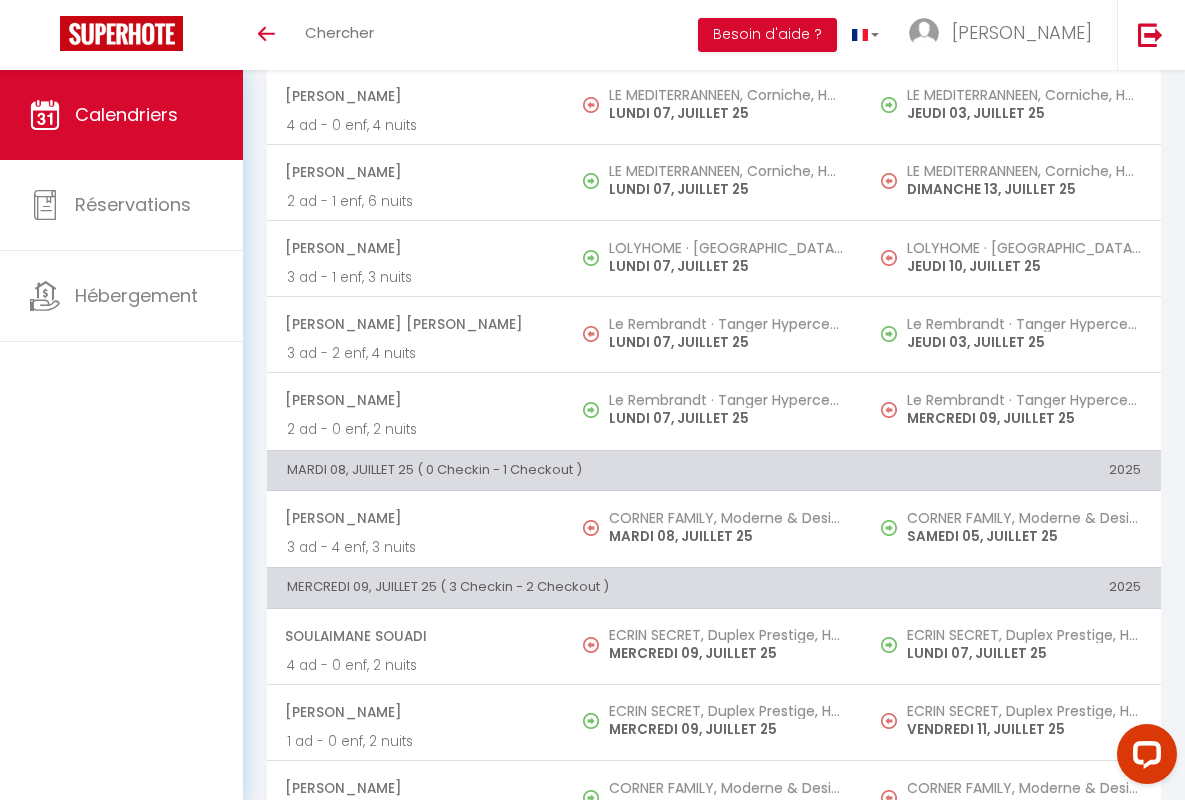 scroll, scrollTop: 456, scrollLeft: 0, axis: vertical 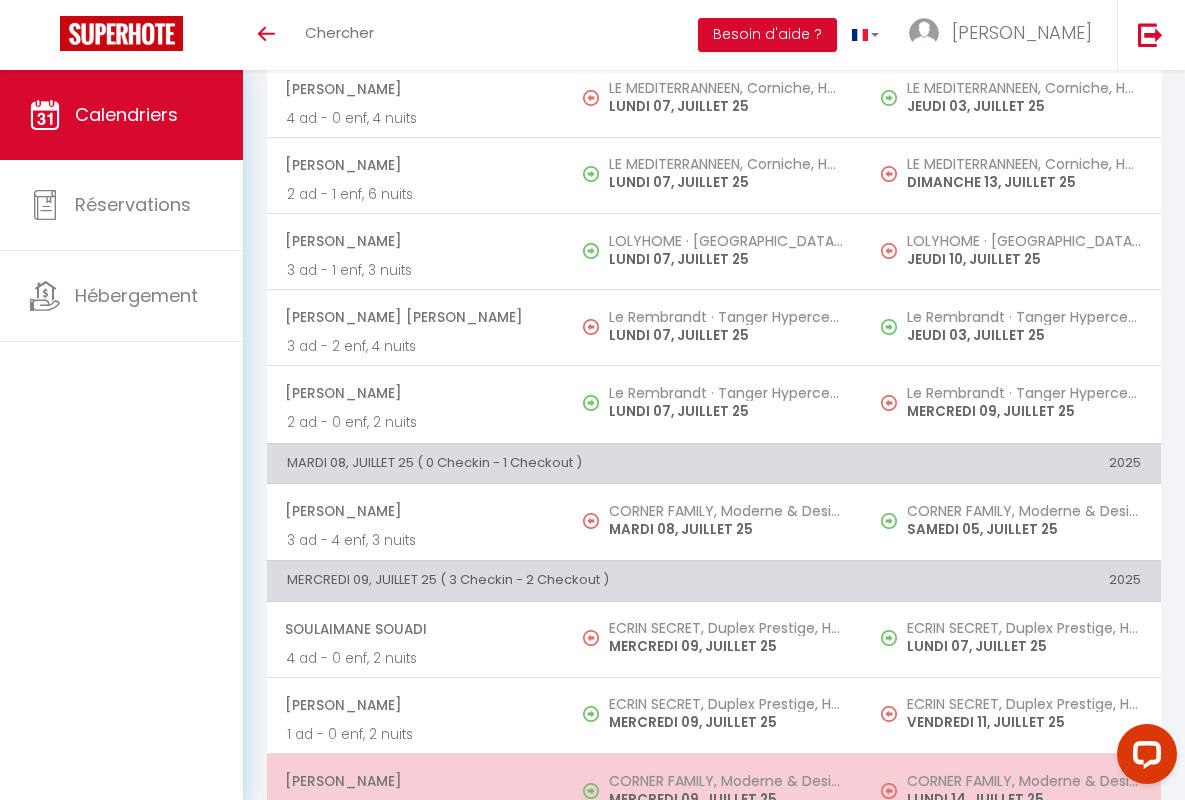 click on "[PERSON_NAME]" at bounding box center (415, 781) 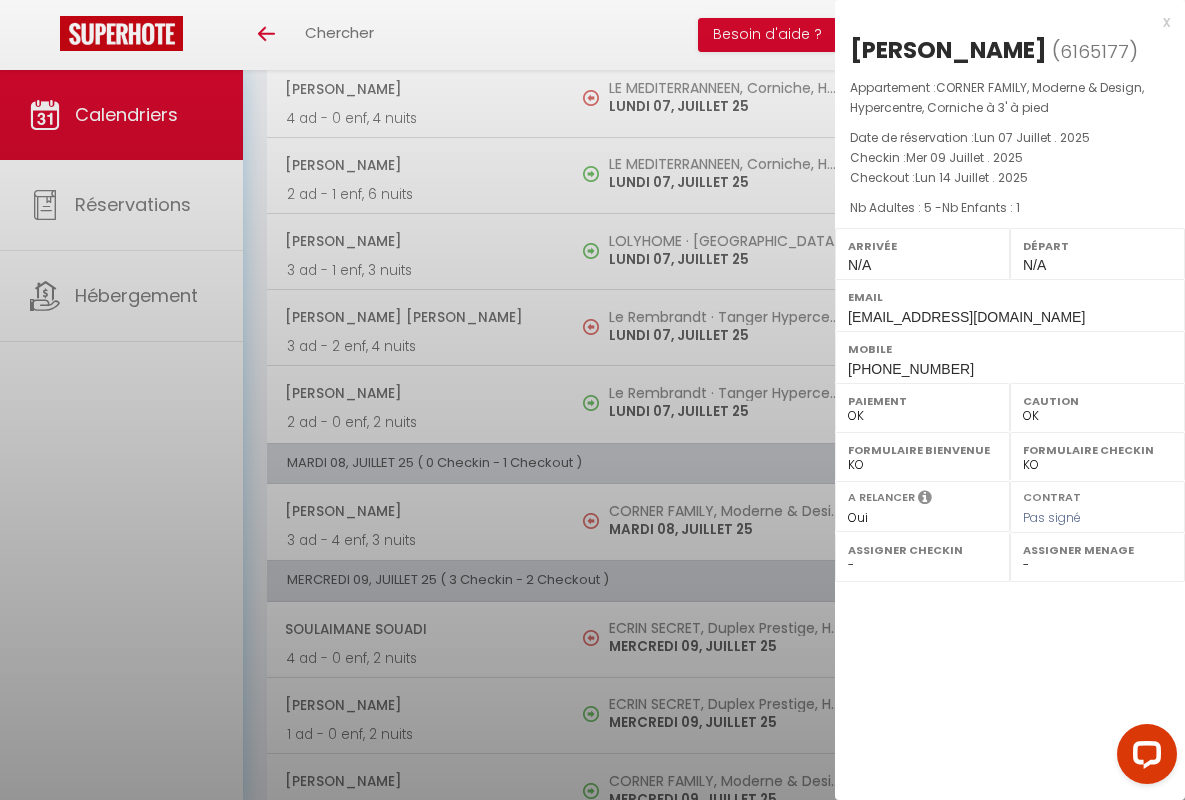 click on "x" at bounding box center (1002, 22) 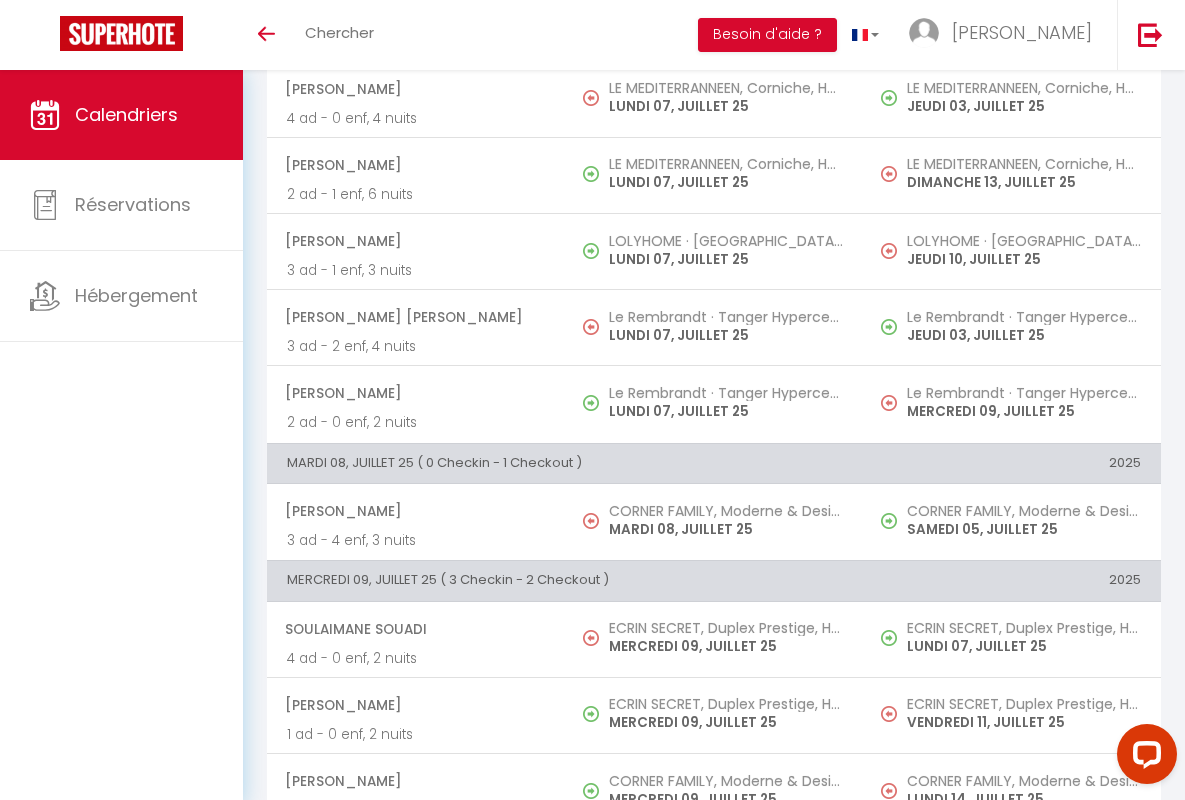 scroll, scrollTop: 913, scrollLeft: 0, axis: vertical 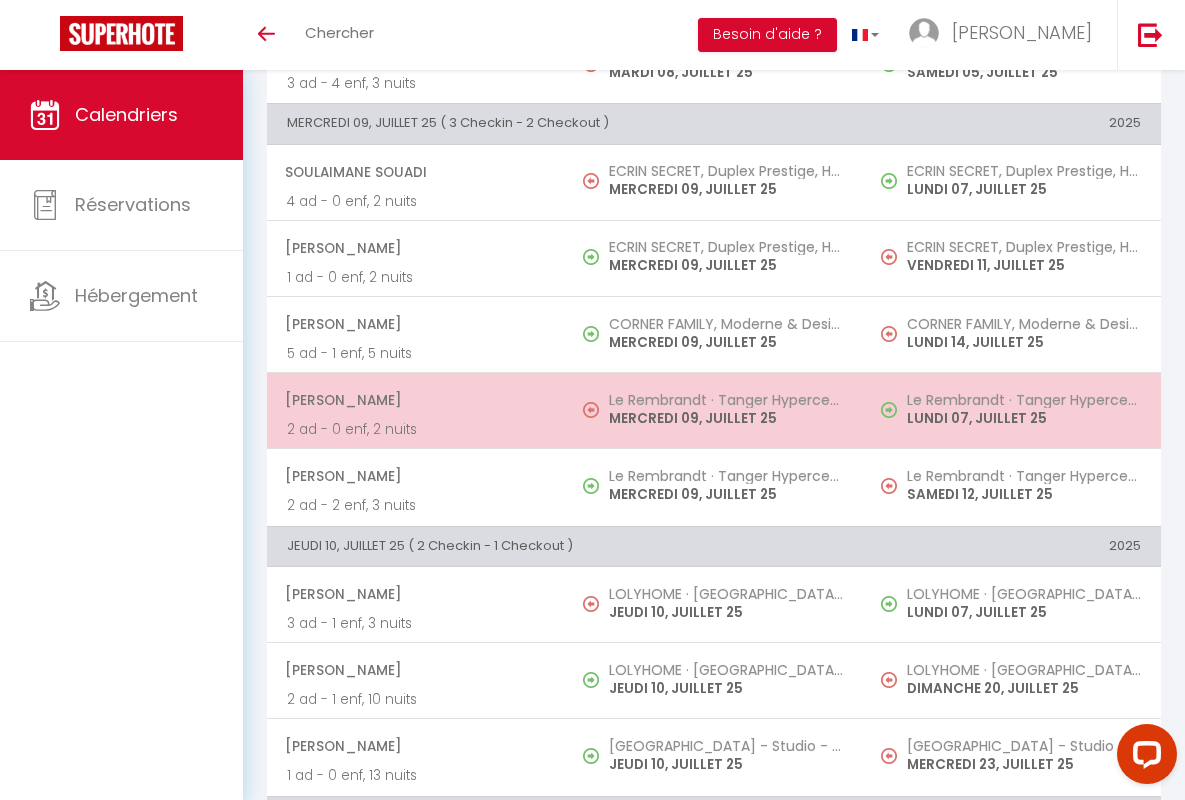 click on "[PERSON_NAME]" at bounding box center (415, 400) 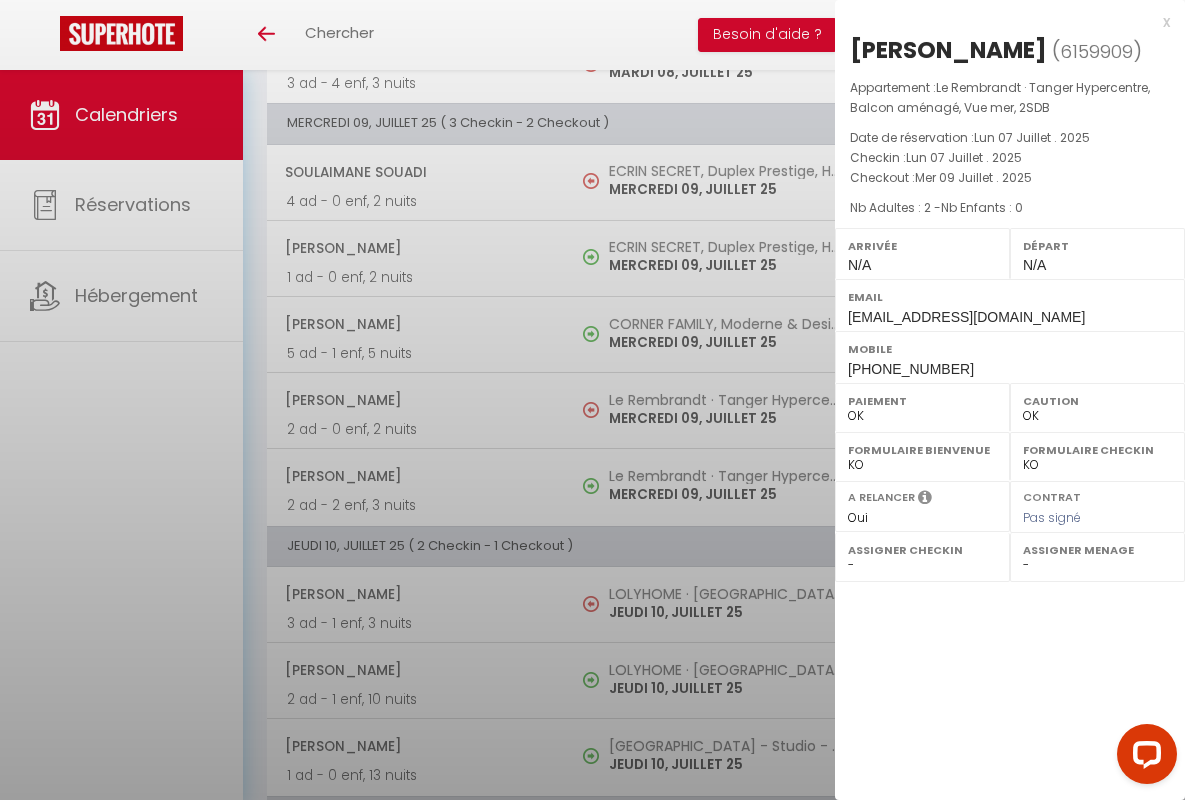 click on "x" at bounding box center [1002, 22] 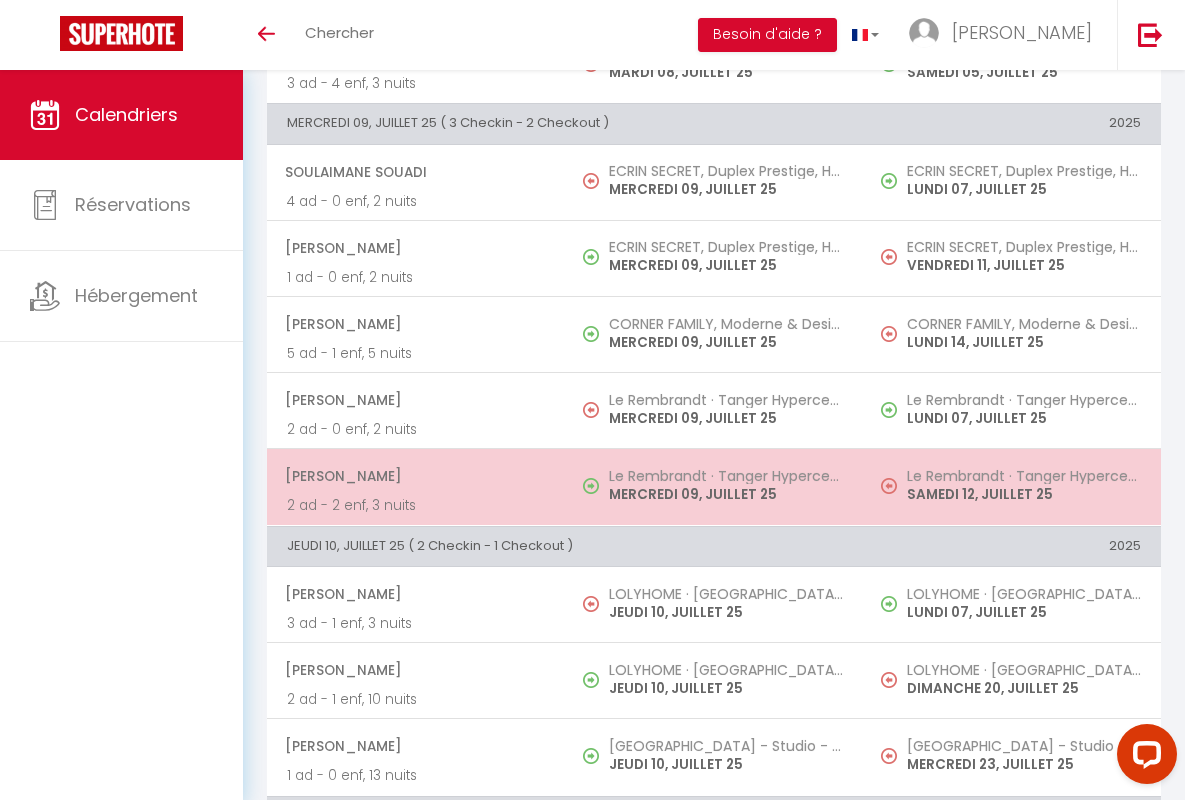 click on "[PERSON_NAME]" at bounding box center (415, 476) 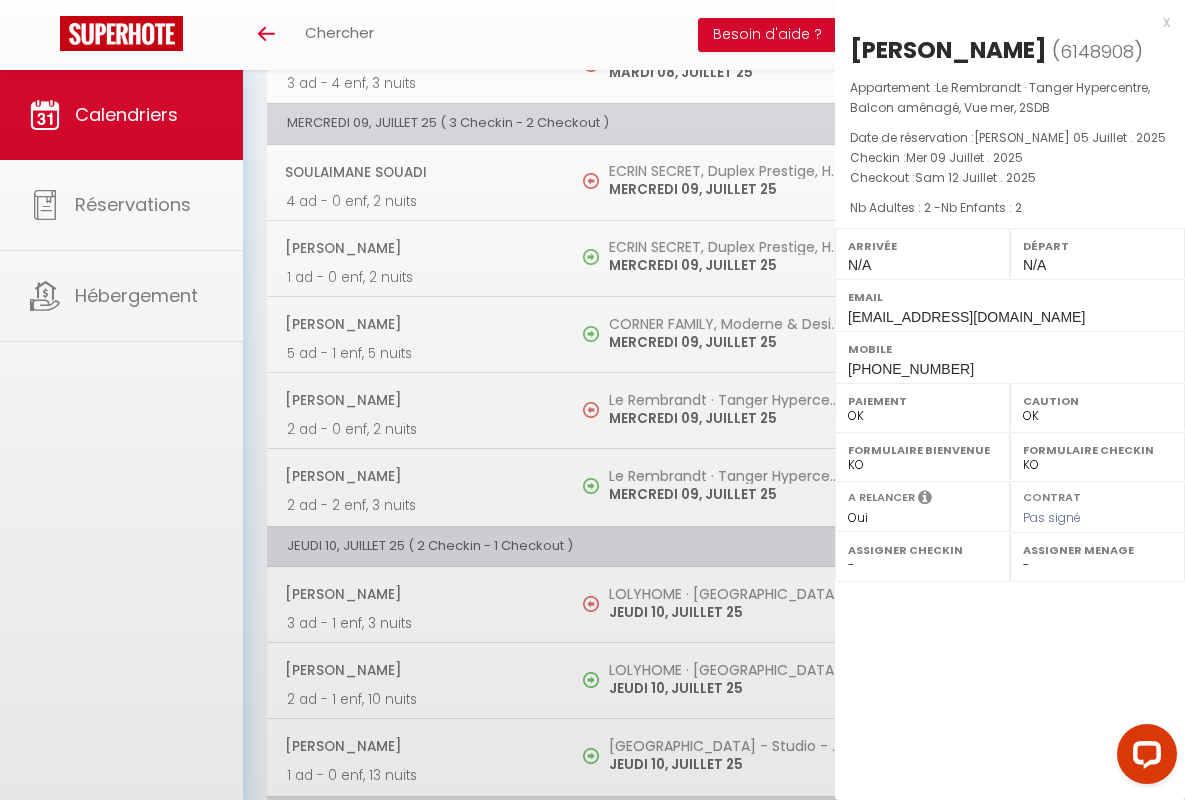 click on "x" at bounding box center (1002, 22) 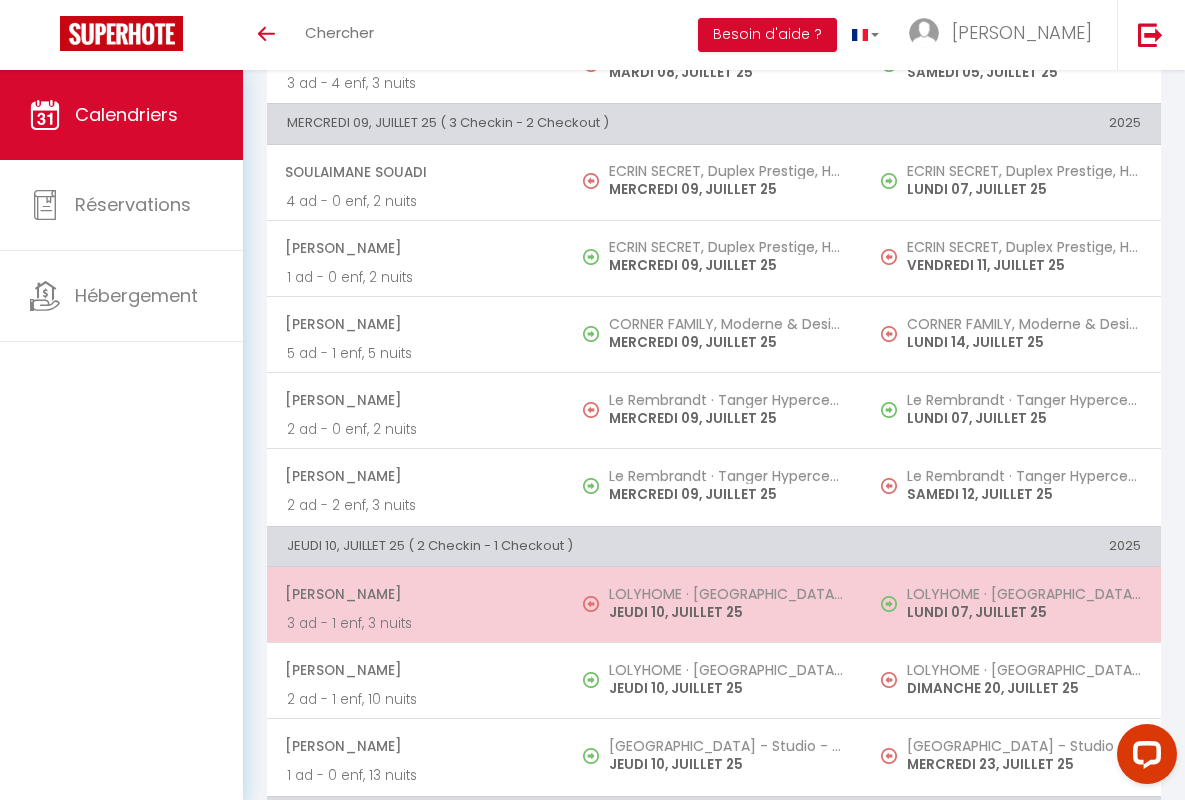 click on "[PERSON_NAME]" at bounding box center (415, 594) 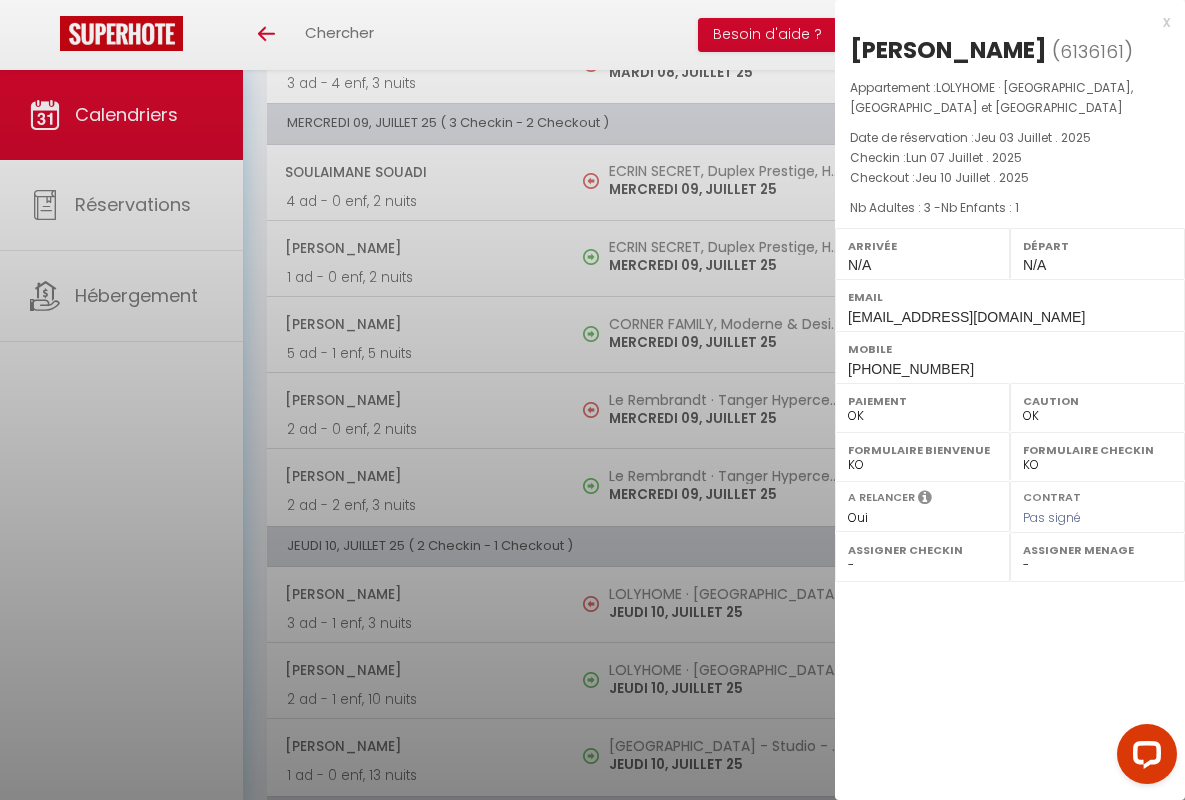 click on "x" at bounding box center [1002, 22] 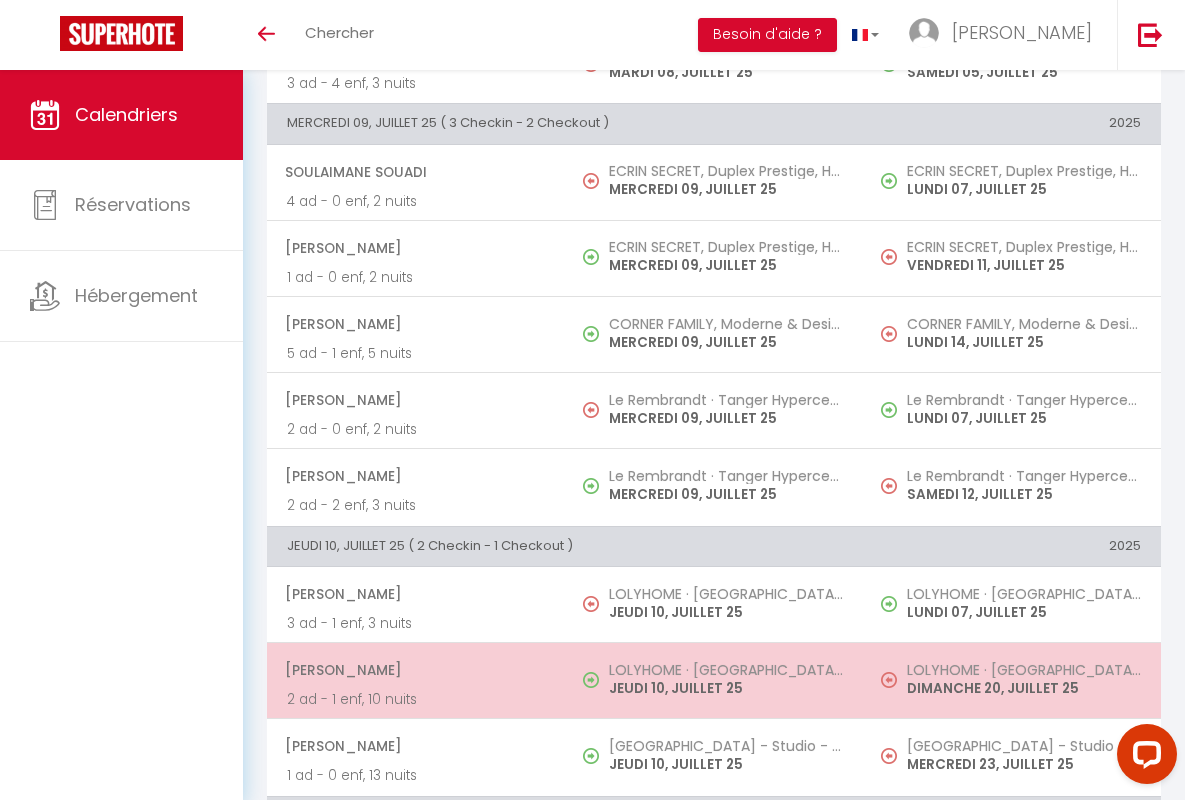 click on "[PERSON_NAME]" at bounding box center (415, 670) 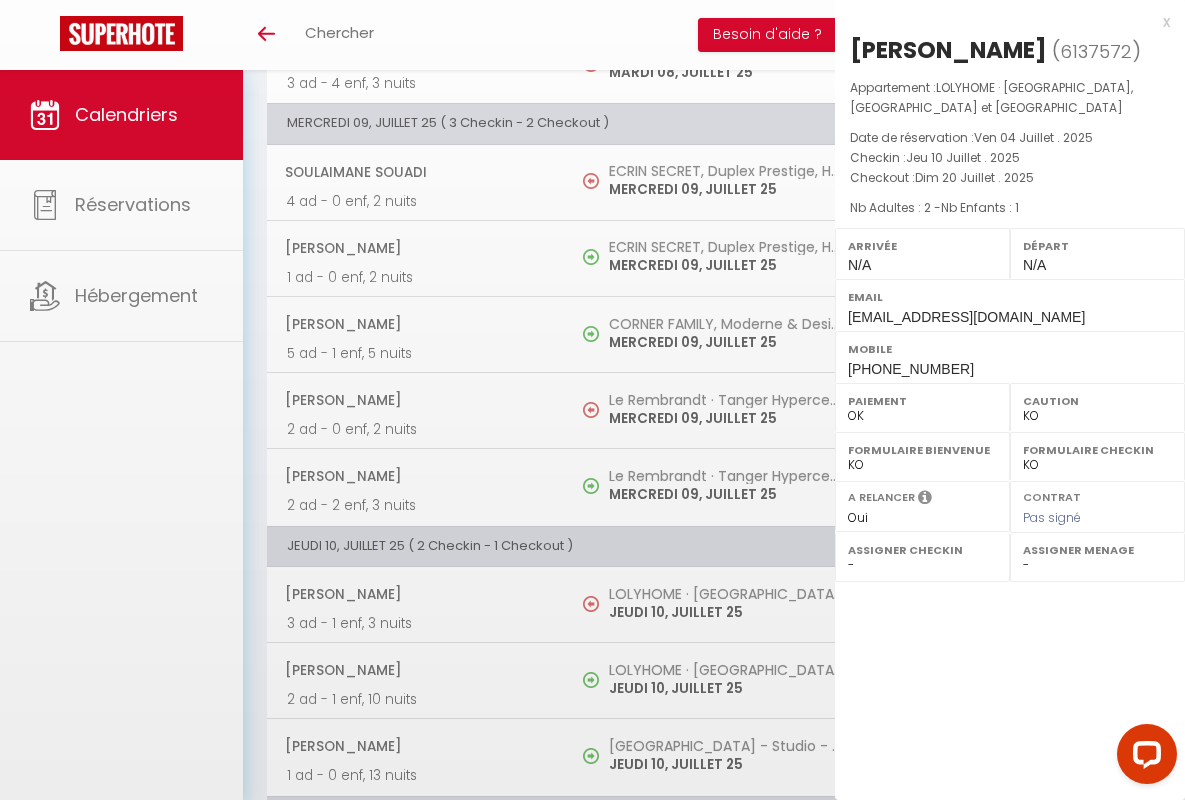 click on "x" at bounding box center [1002, 22] 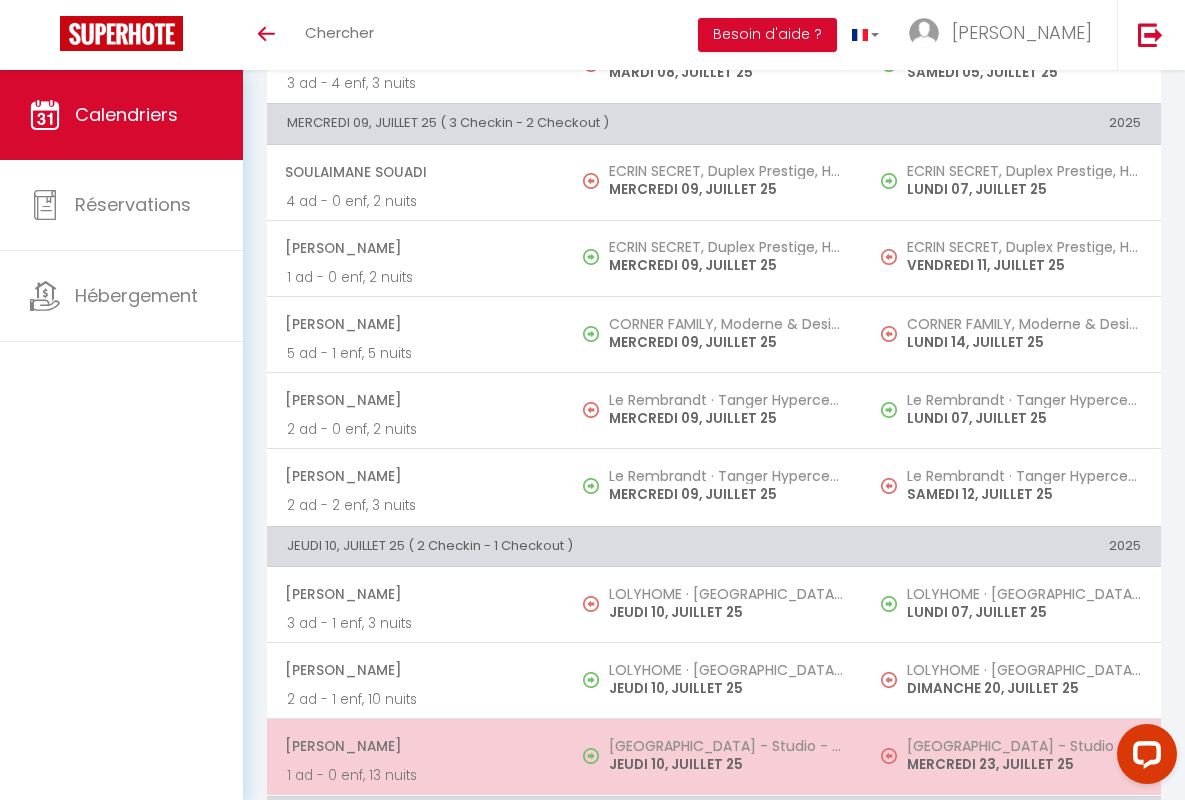 click on "[PERSON_NAME]" at bounding box center (415, 746) 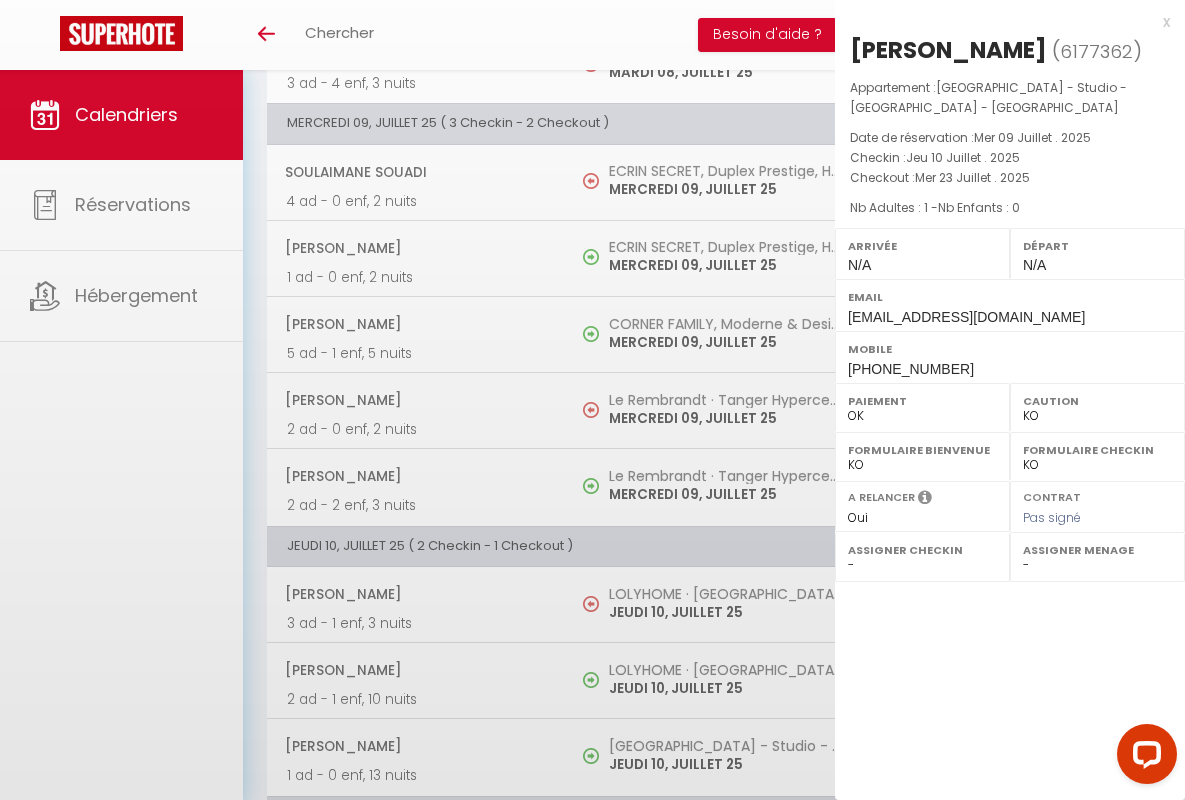 click on "x" at bounding box center (1002, 22) 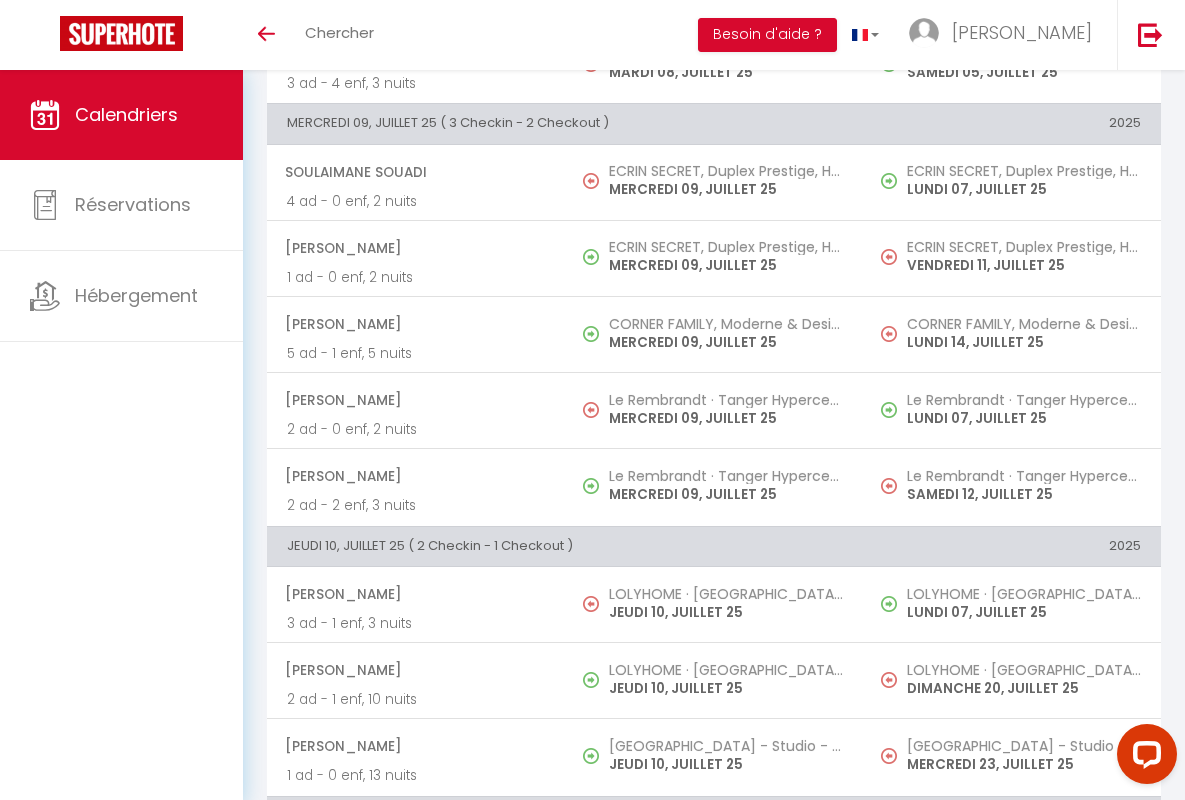 scroll, scrollTop: 1377, scrollLeft: 0, axis: vertical 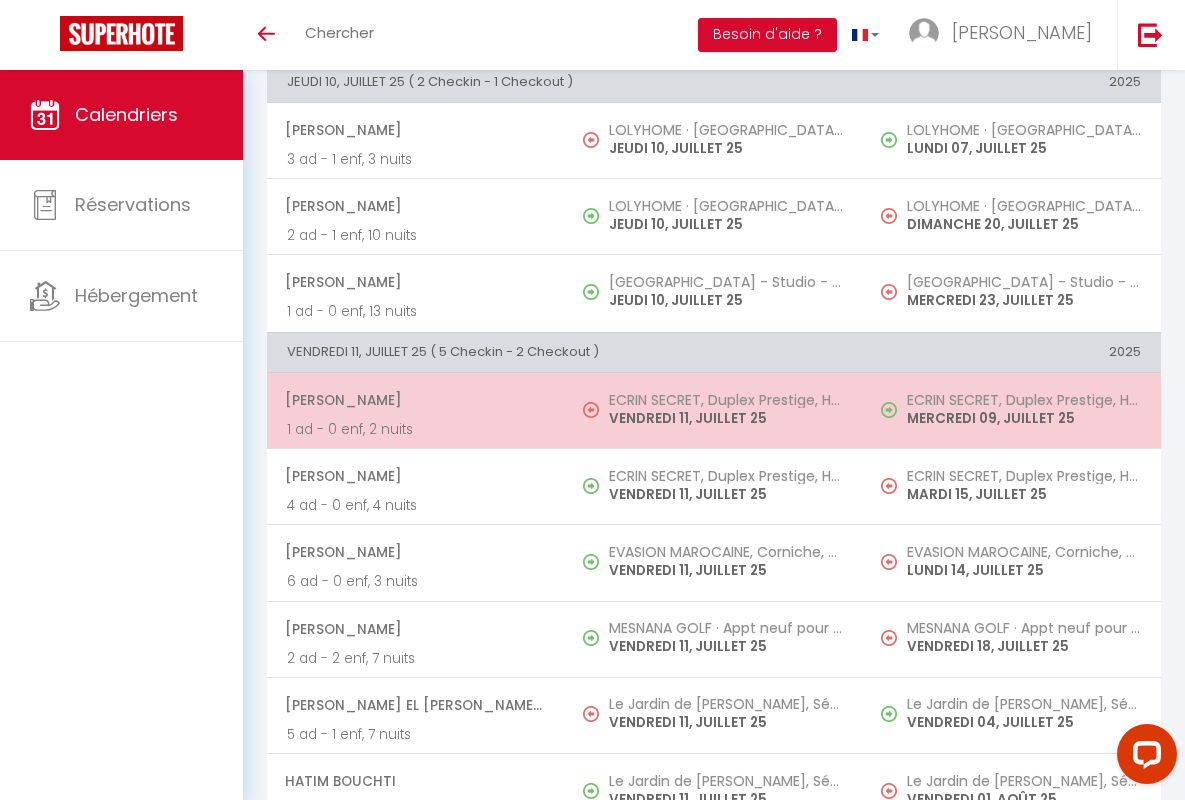click on "[PERSON_NAME]" at bounding box center [415, 400] 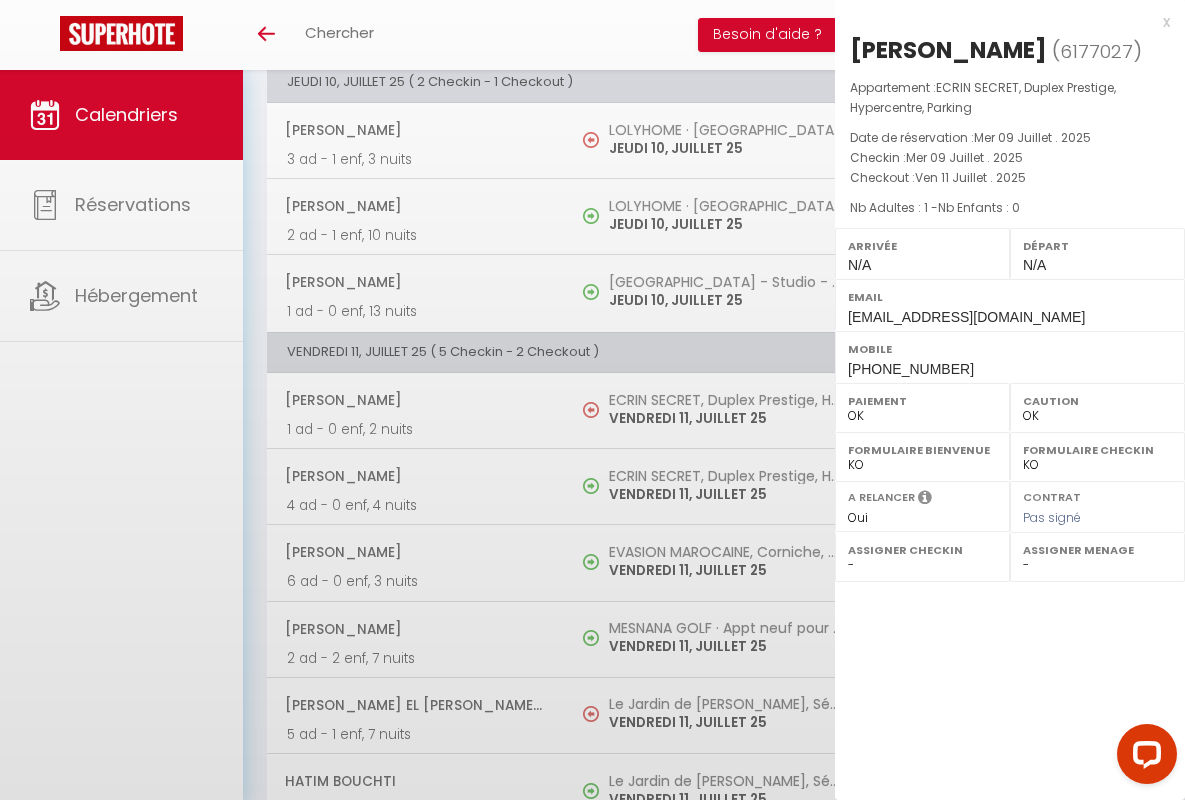click on "x" at bounding box center (1002, 22) 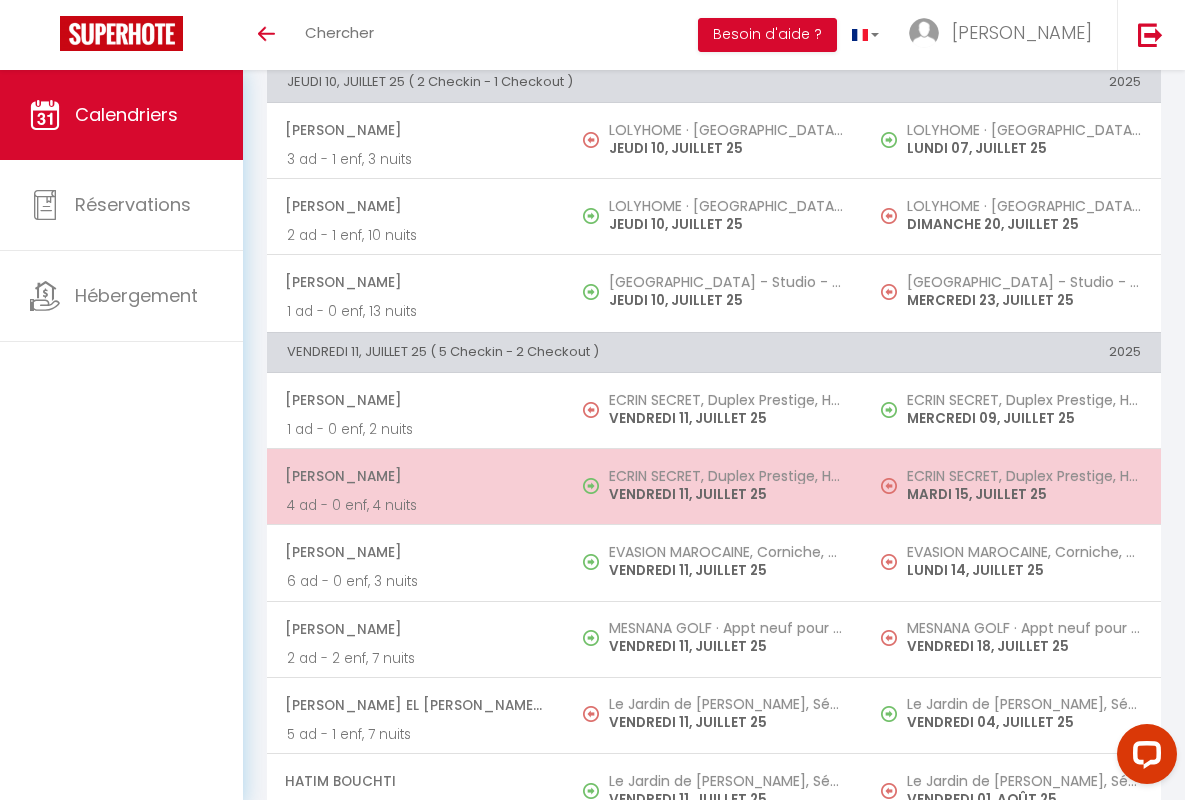 click on "[PERSON_NAME]" at bounding box center [415, 476] 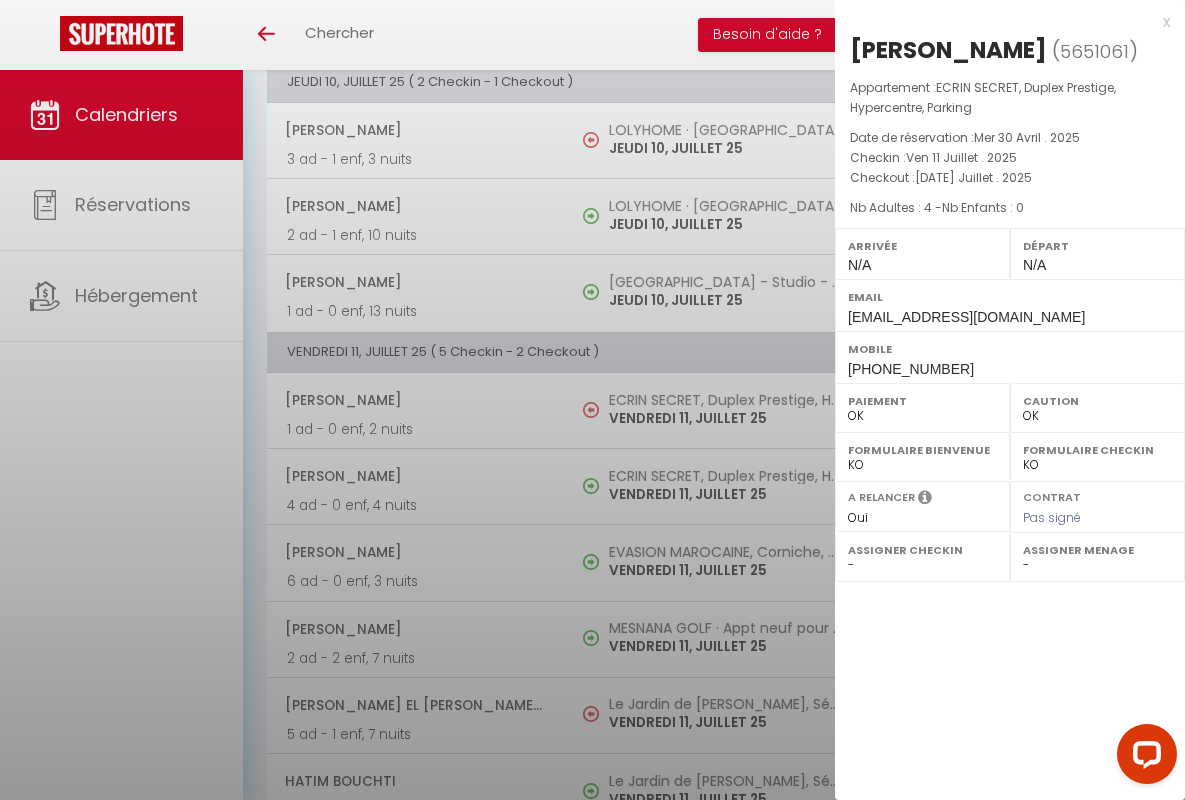 click on "x" at bounding box center [1002, 22] 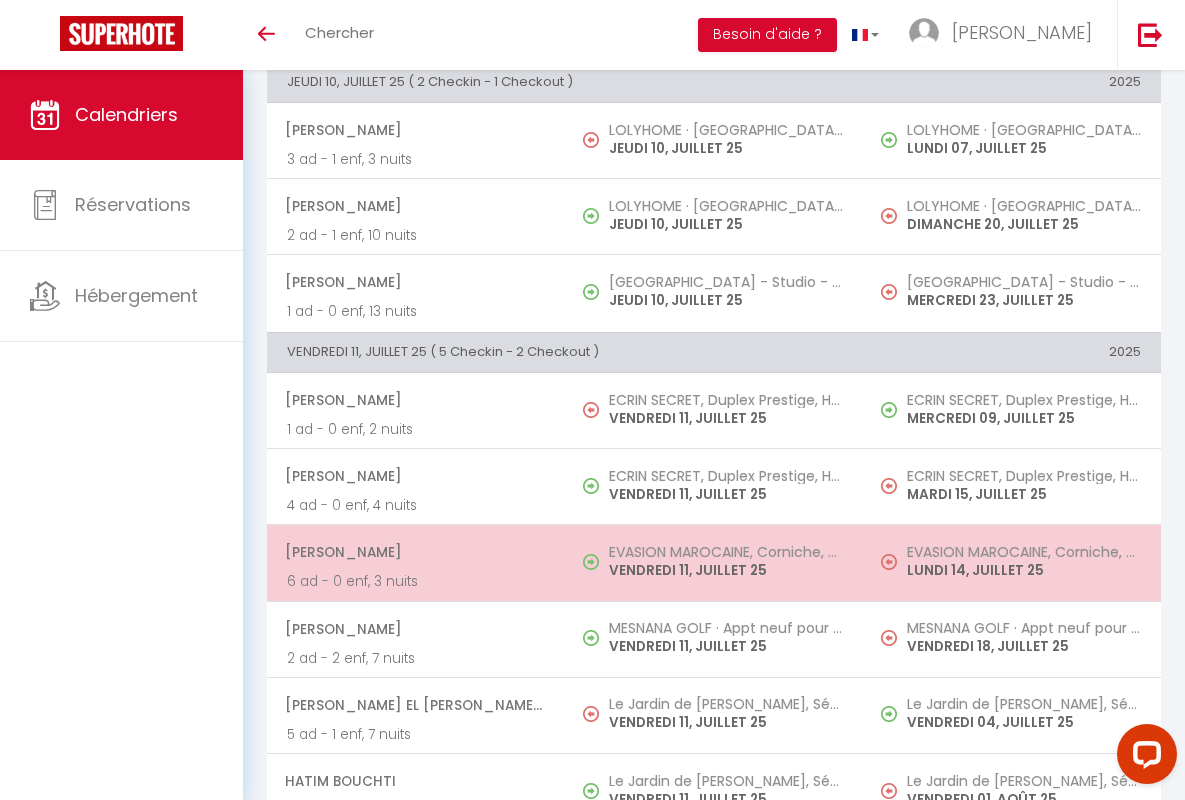 click on "[PERSON_NAME]" at bounding box center (415, 552) 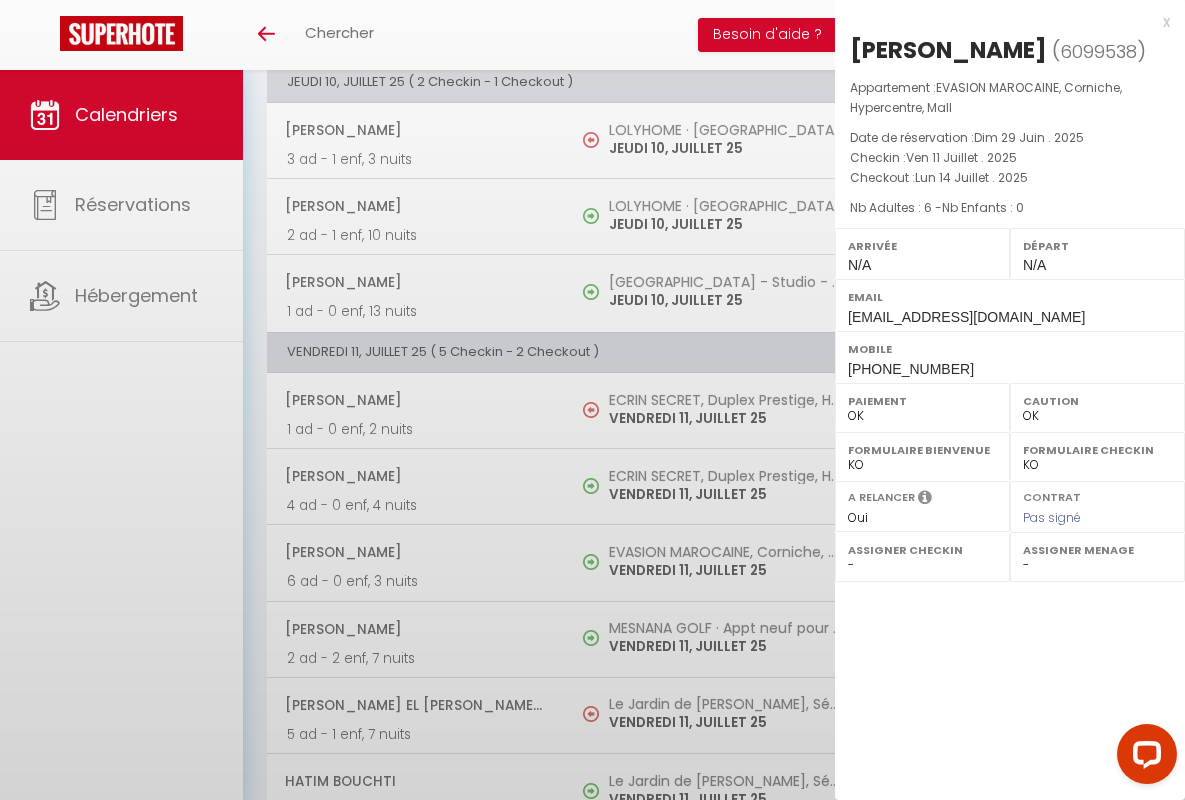click on "x" at bounding box center (1002, 22) 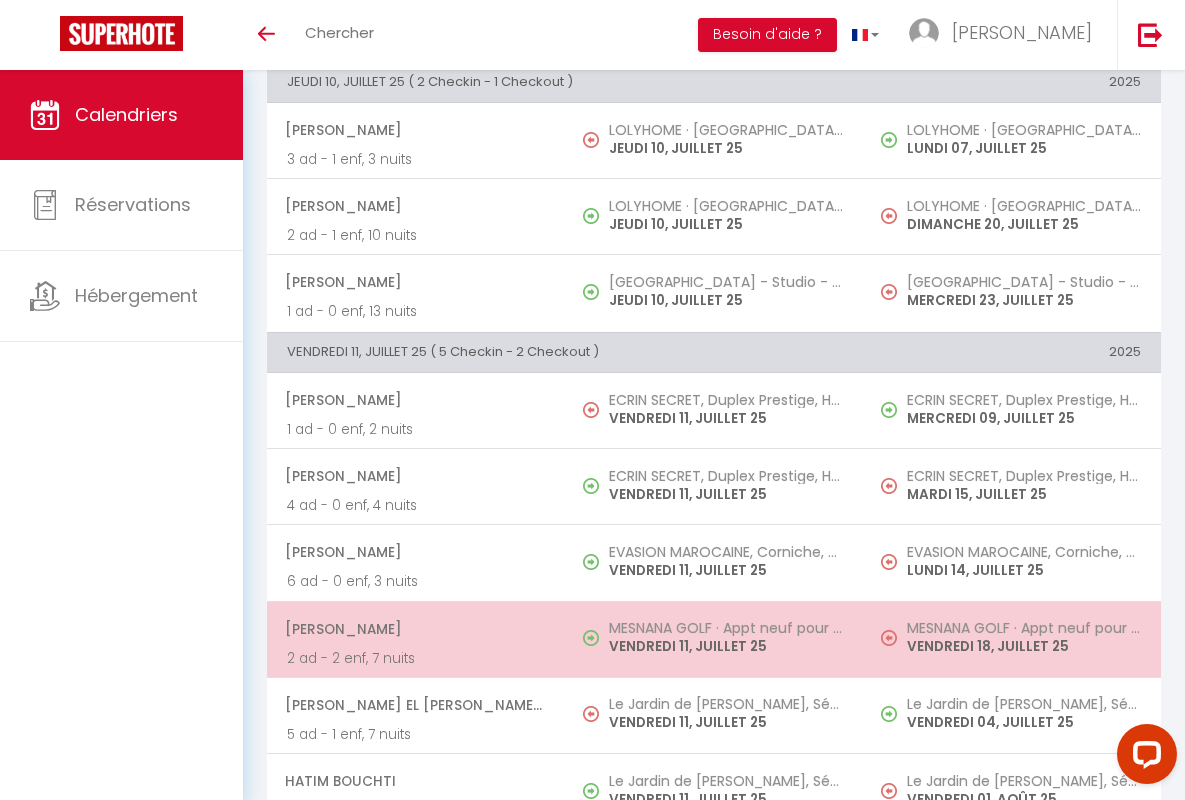 click on "[PERSON_NAME]" at bounding box center [415, 629] 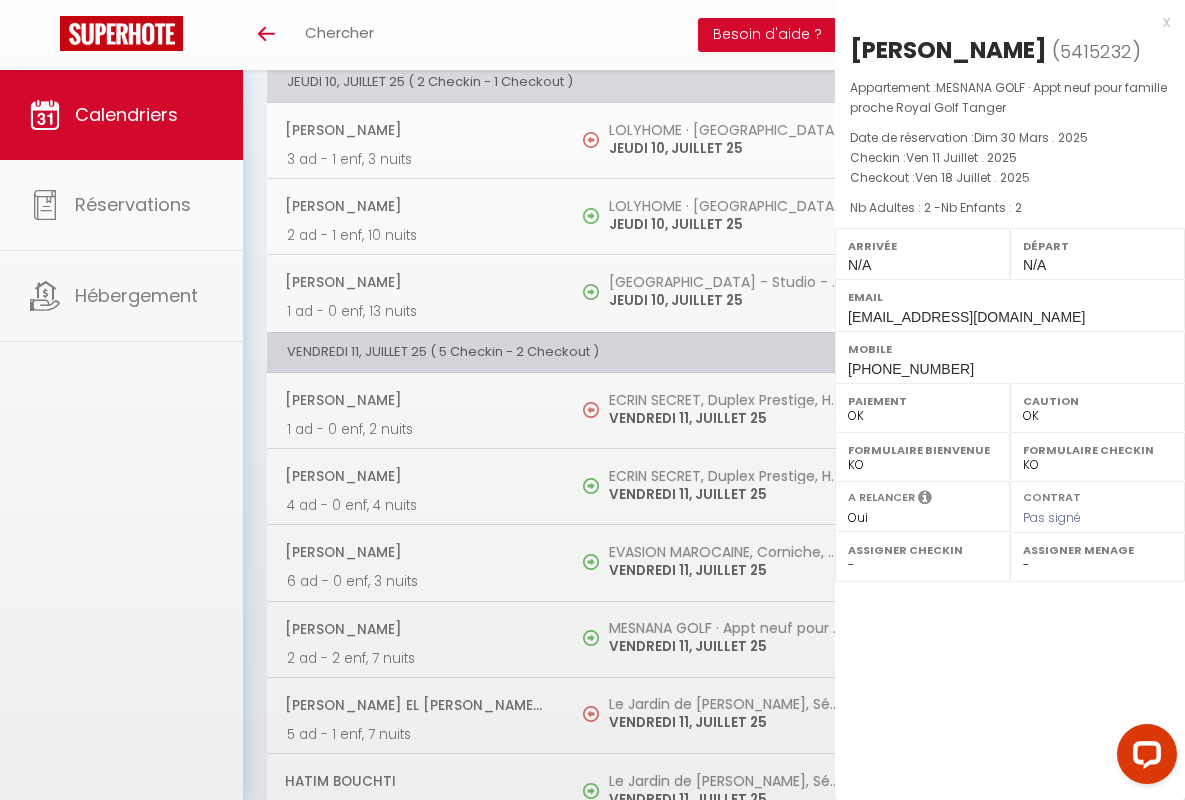 click on "x" at bounding box center [1002, 22] 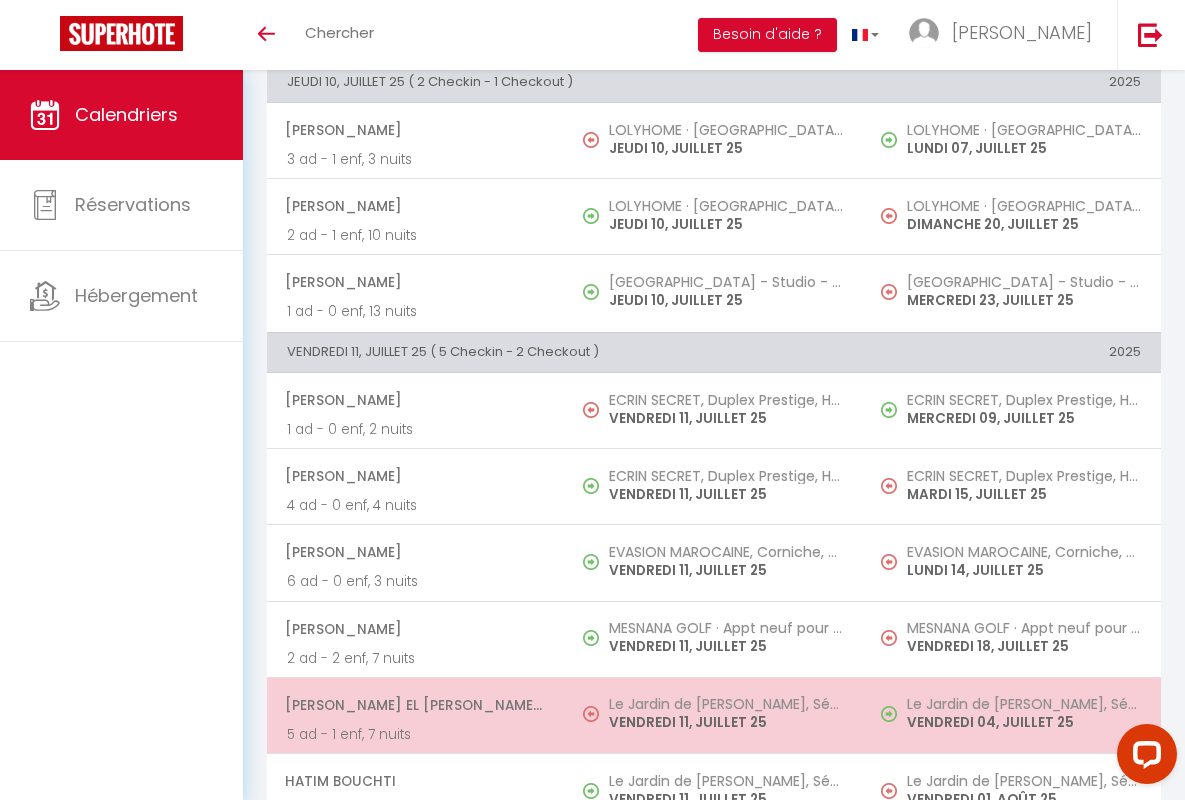 click on "[PERSON_NAME] El [PERSON_NAME] Serroukh" at bounding box center [415, 705] 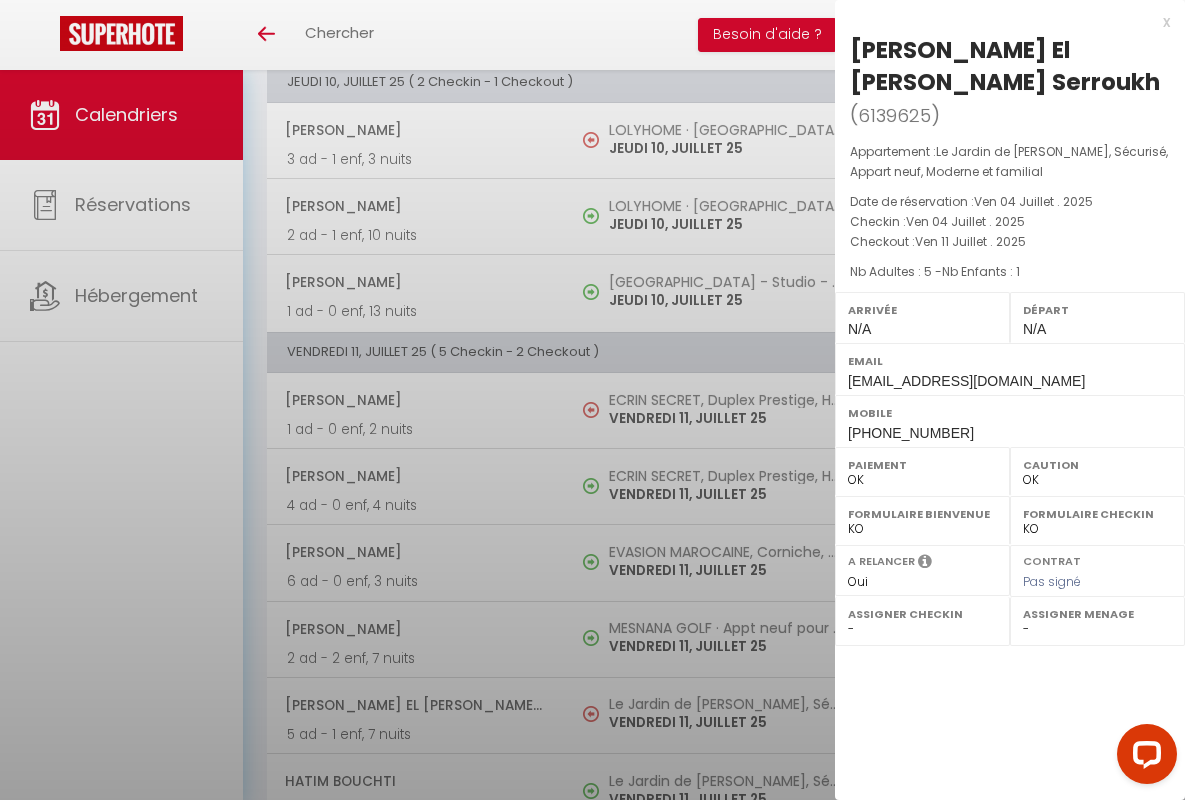 click on "x" at bounding box center (1002, 22) 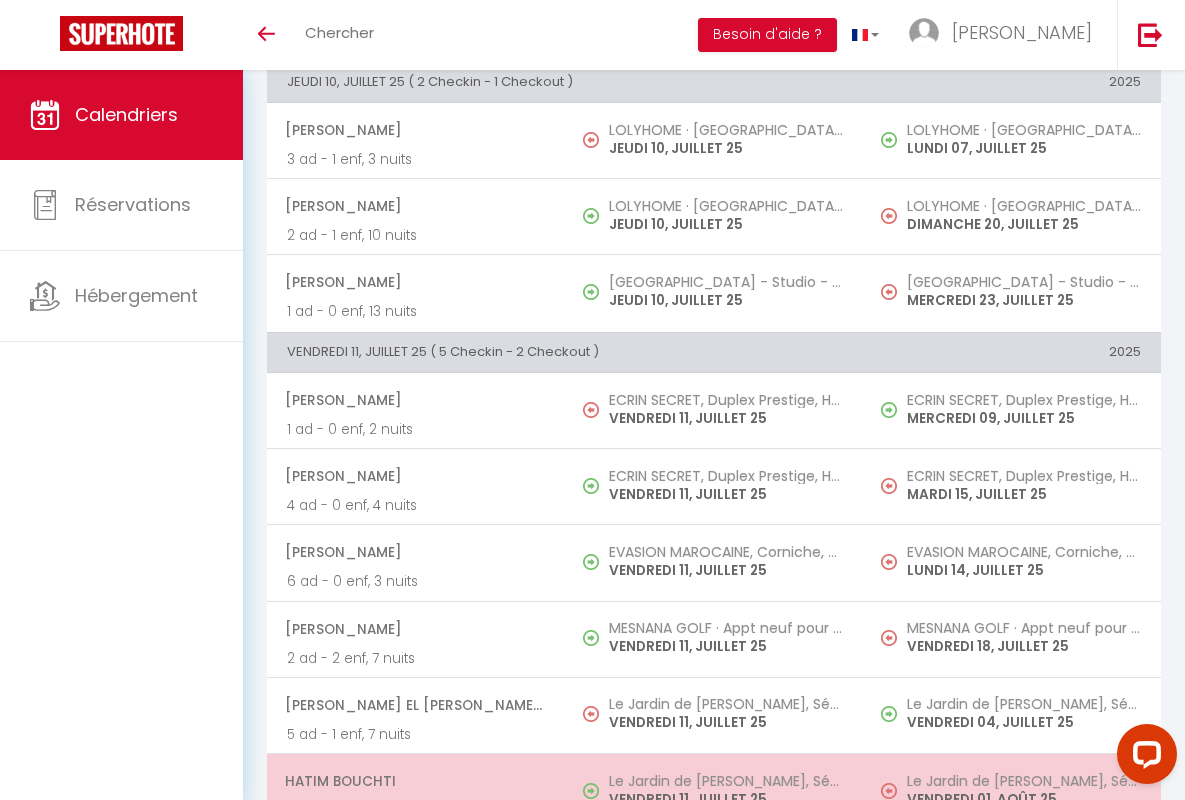 click on "Hatim Bouchti" at bounding box center (415, 781) 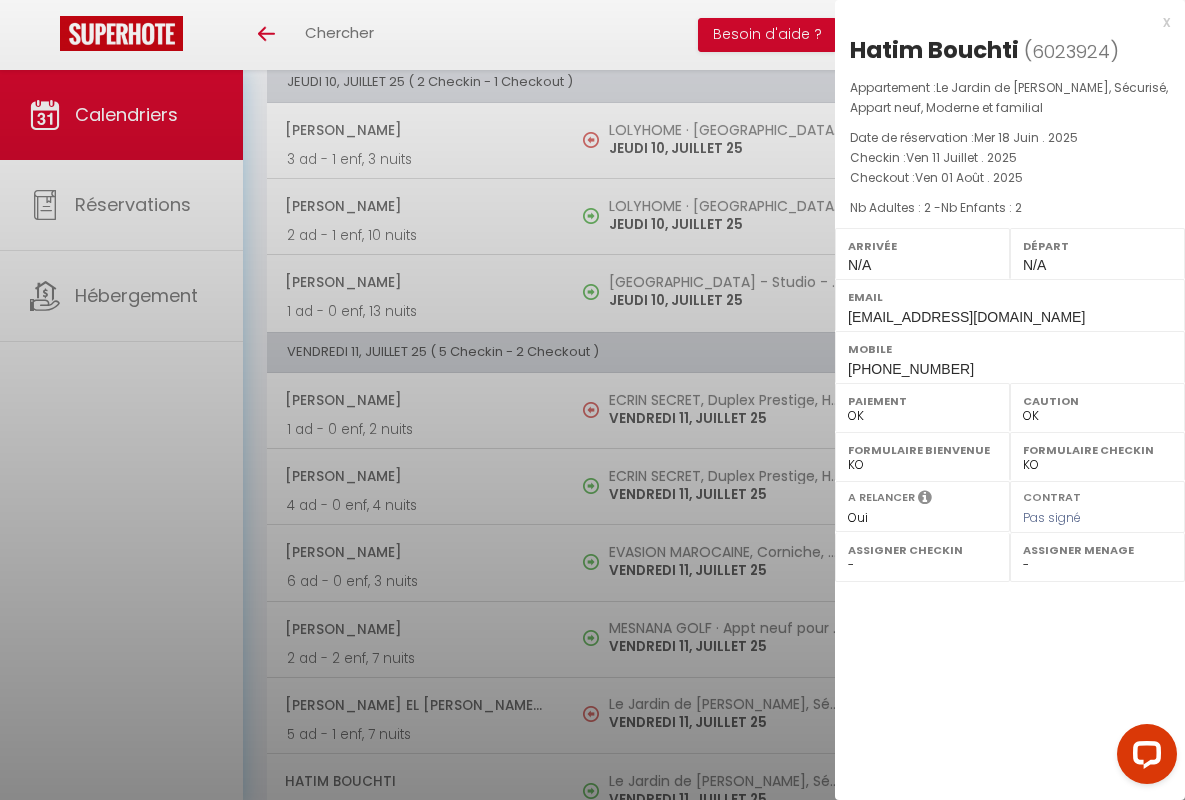 click on "x" at bounding box center [1002, 22] 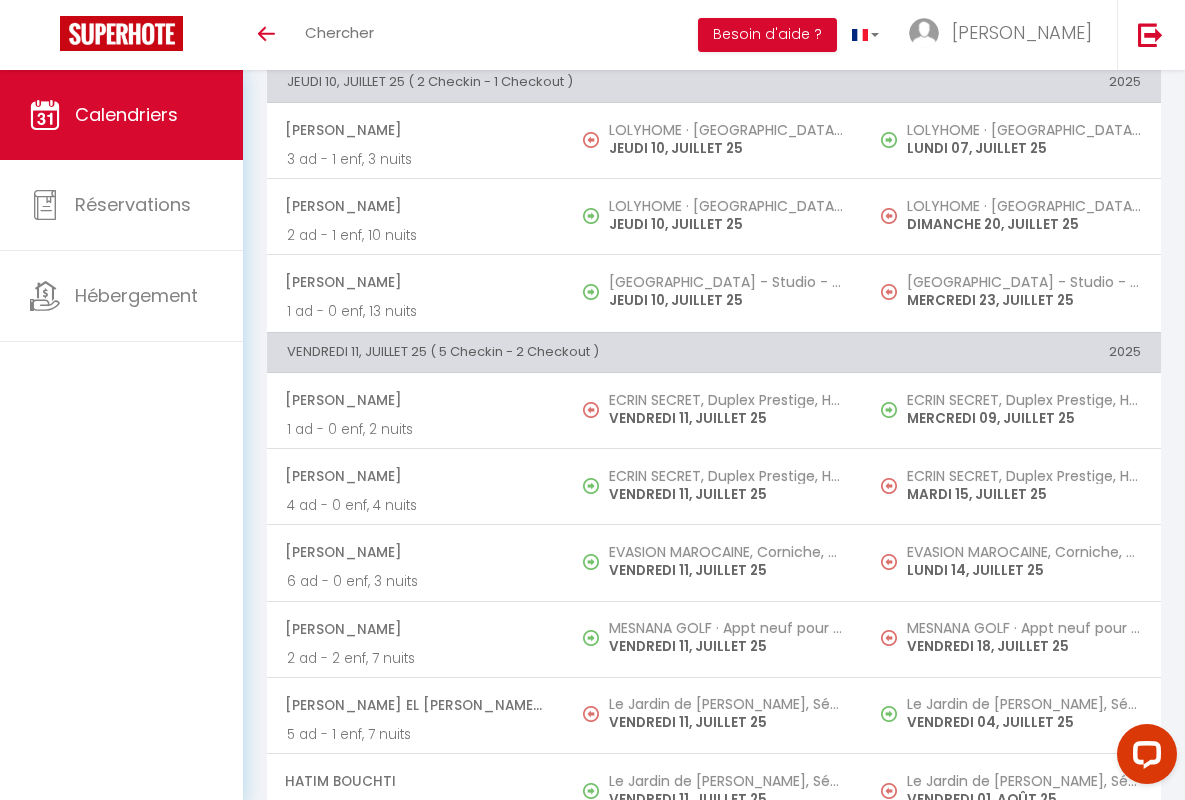 scroll, scrollTop: 1834, scrollLeft: 0, axis: vertical 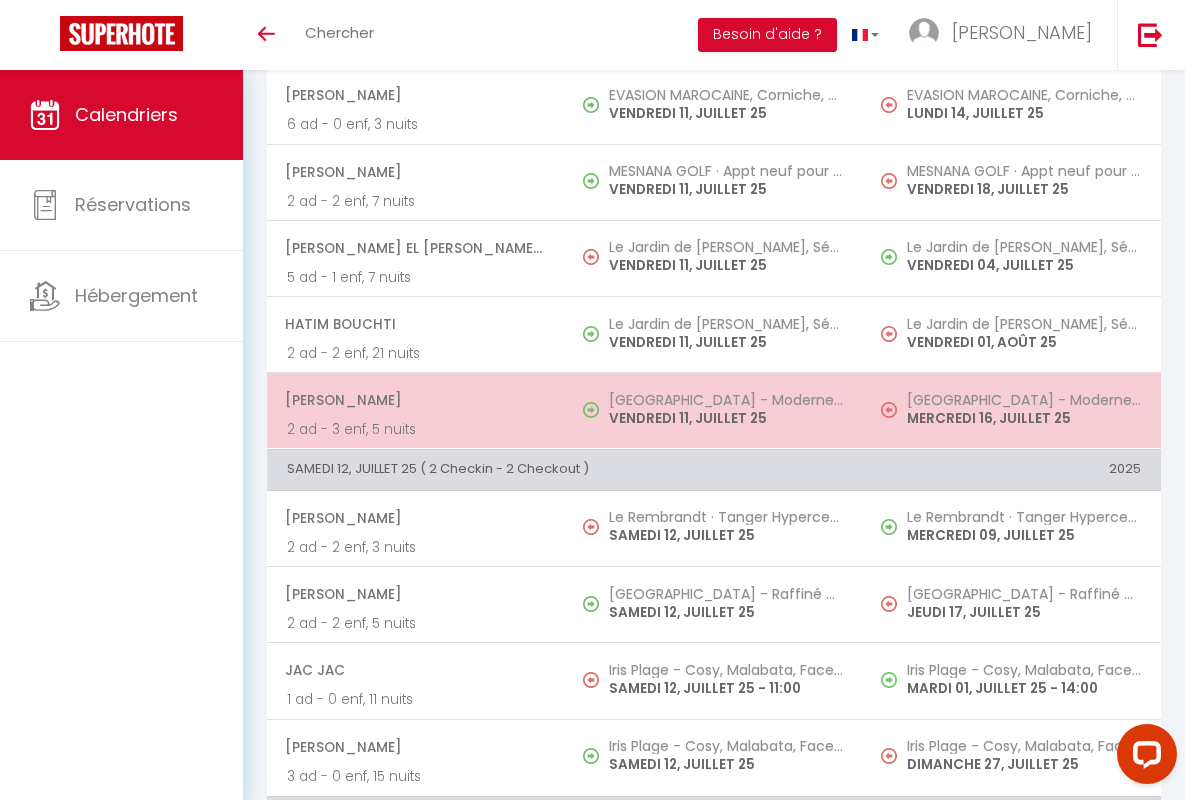 click on "[PERSON_NAME]" at bounding box center [415, 400] 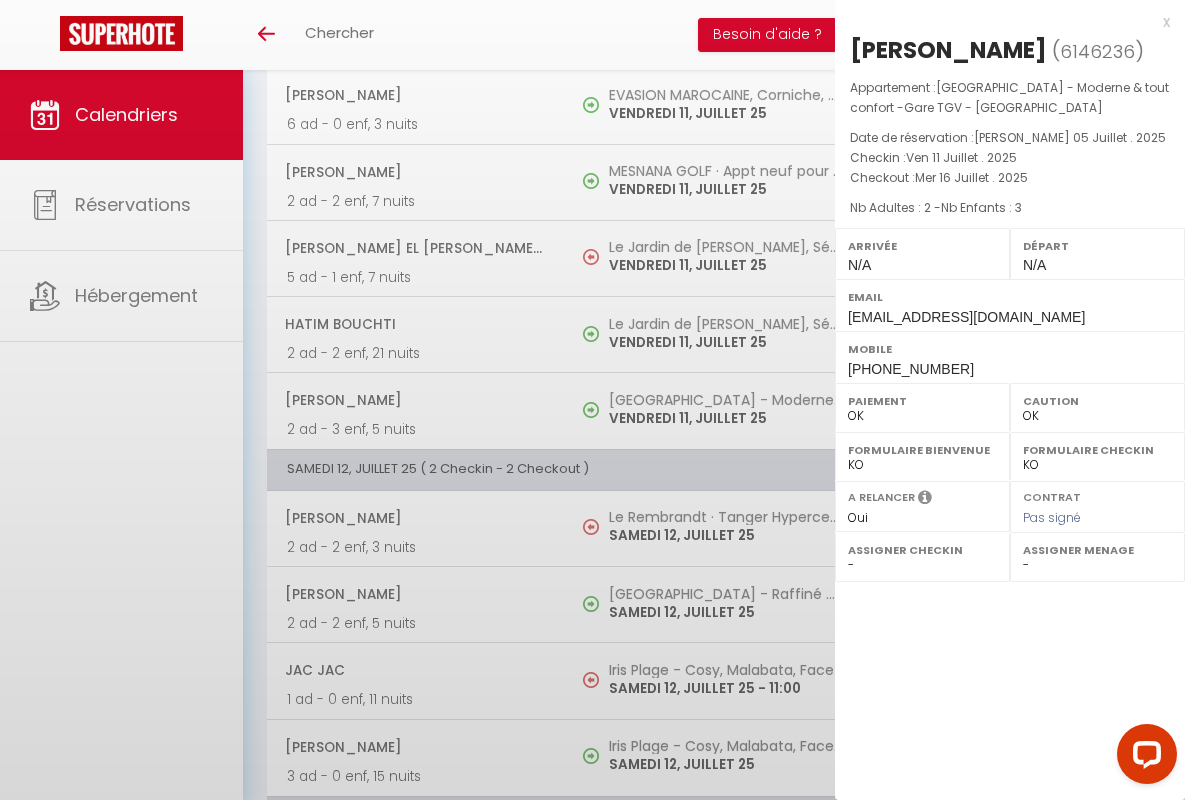 click on "x" at bounding box center [1002, 22] 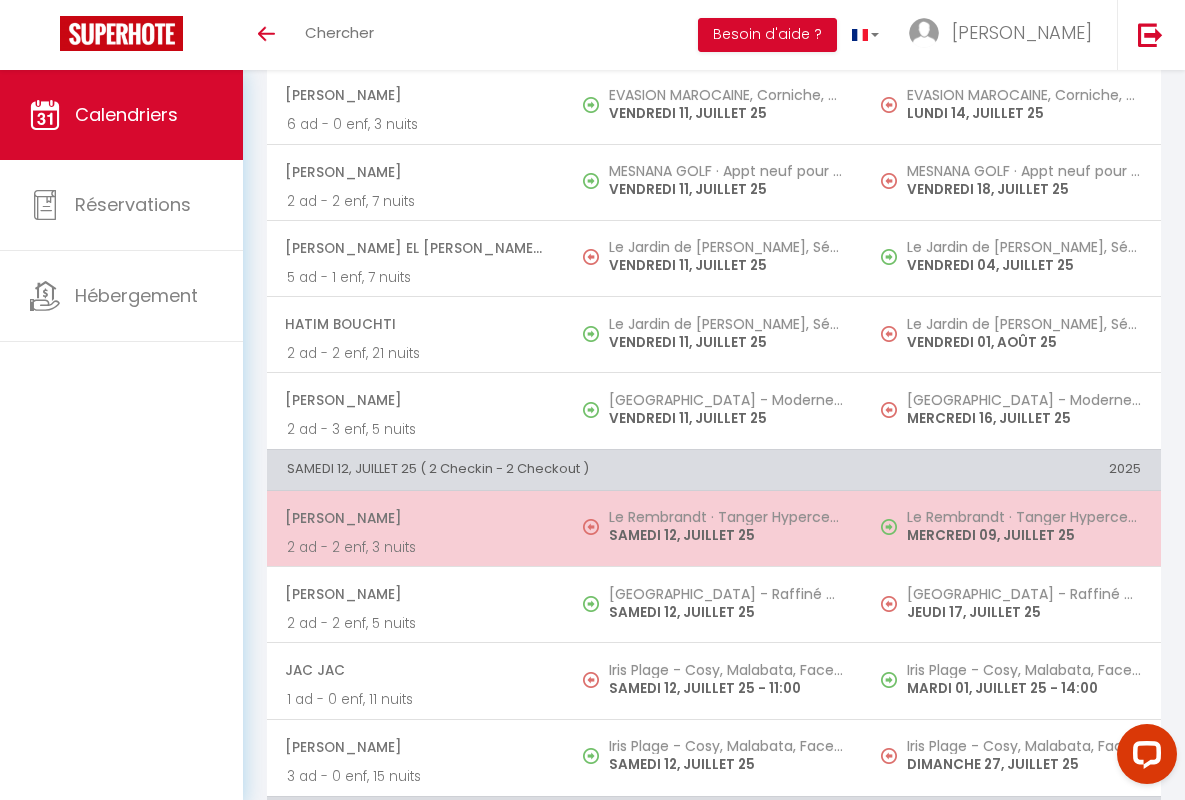 click on "[PERSON_NAME]" at bounding box center (415, 518) 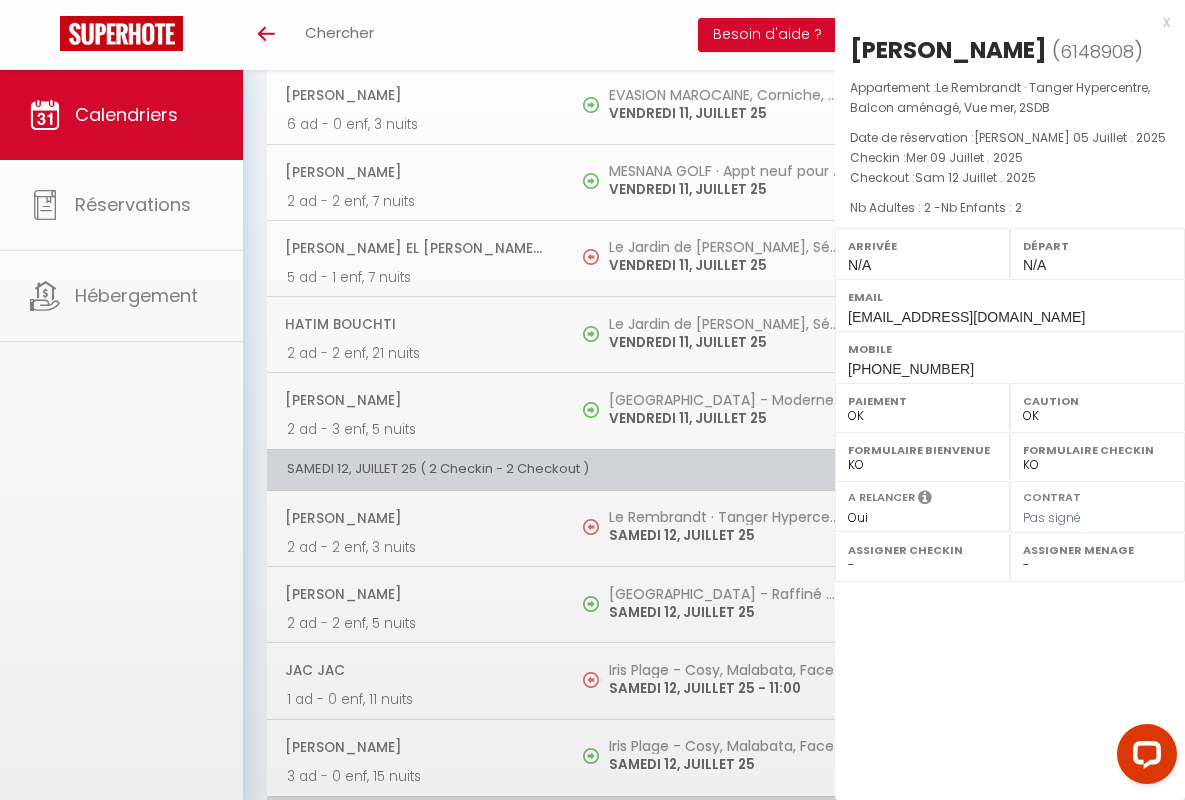 click on "x" at bounding box center (1002, 22) 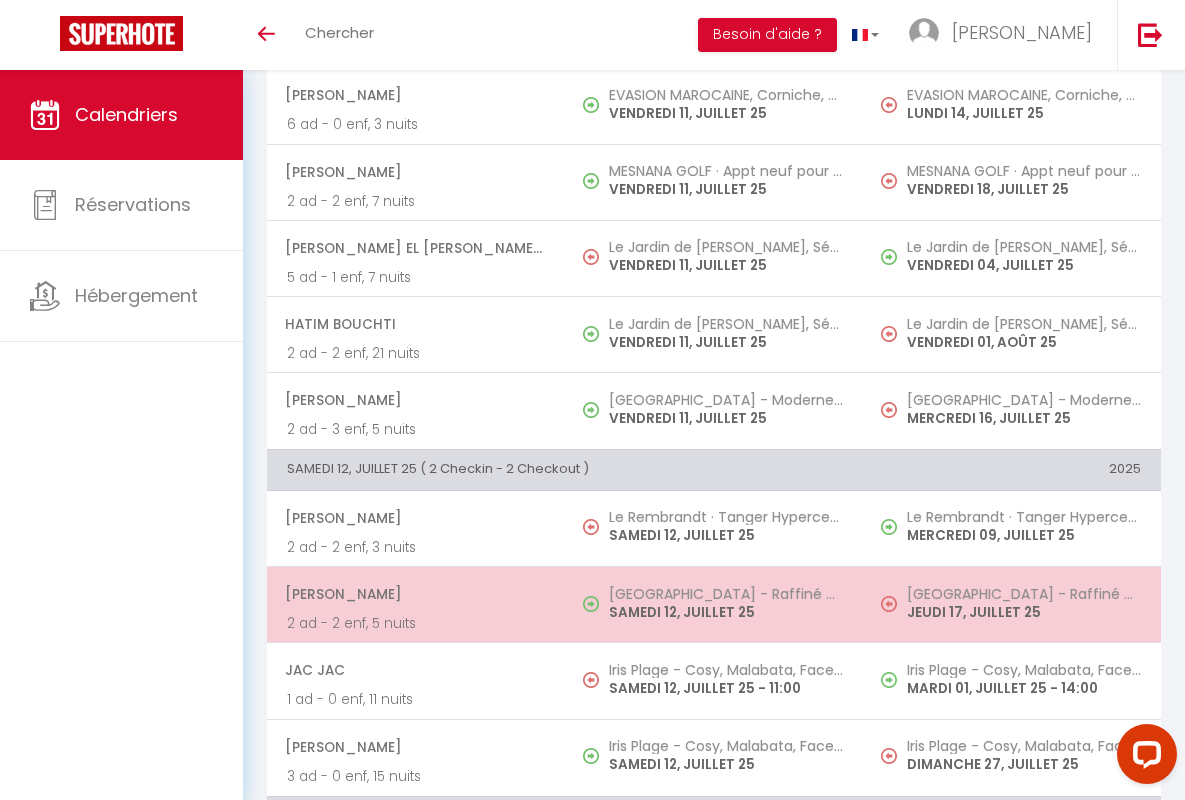 click on "[PERSON_NAME]" at bounding box center [415, 594] 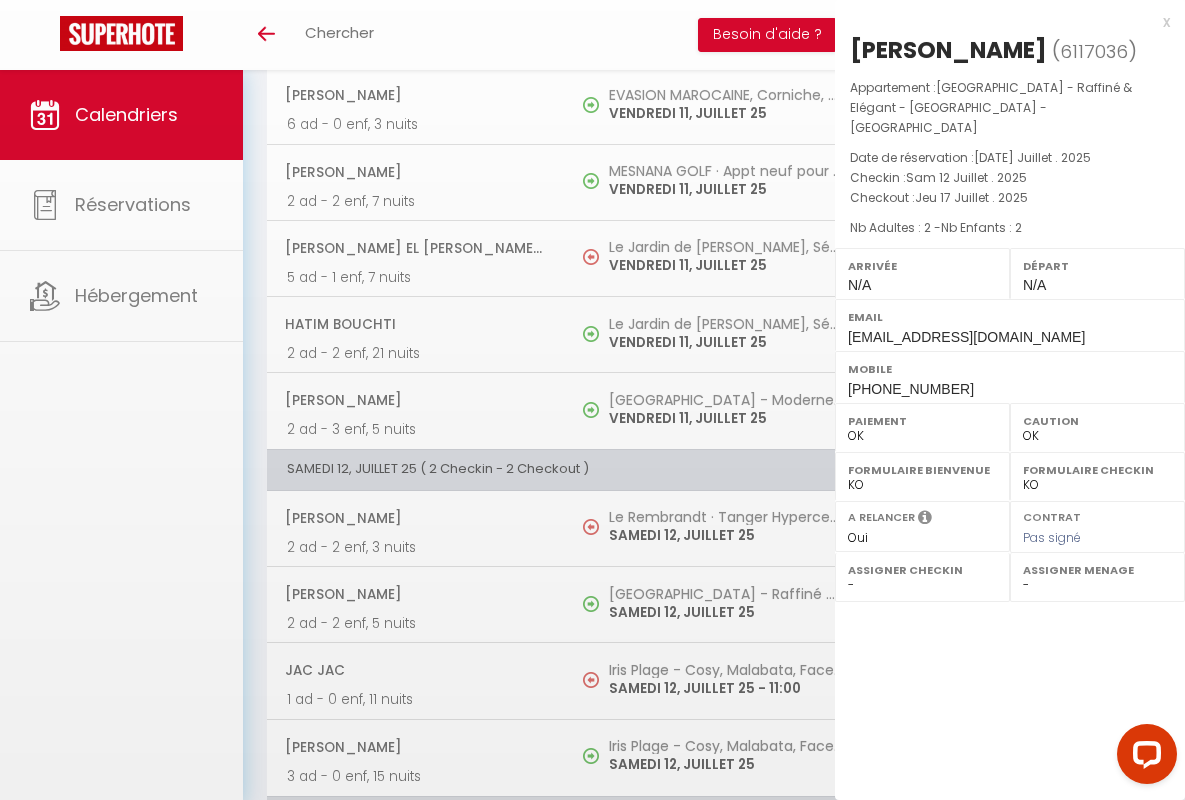 click on "x" at bounding box center (1002, 22) 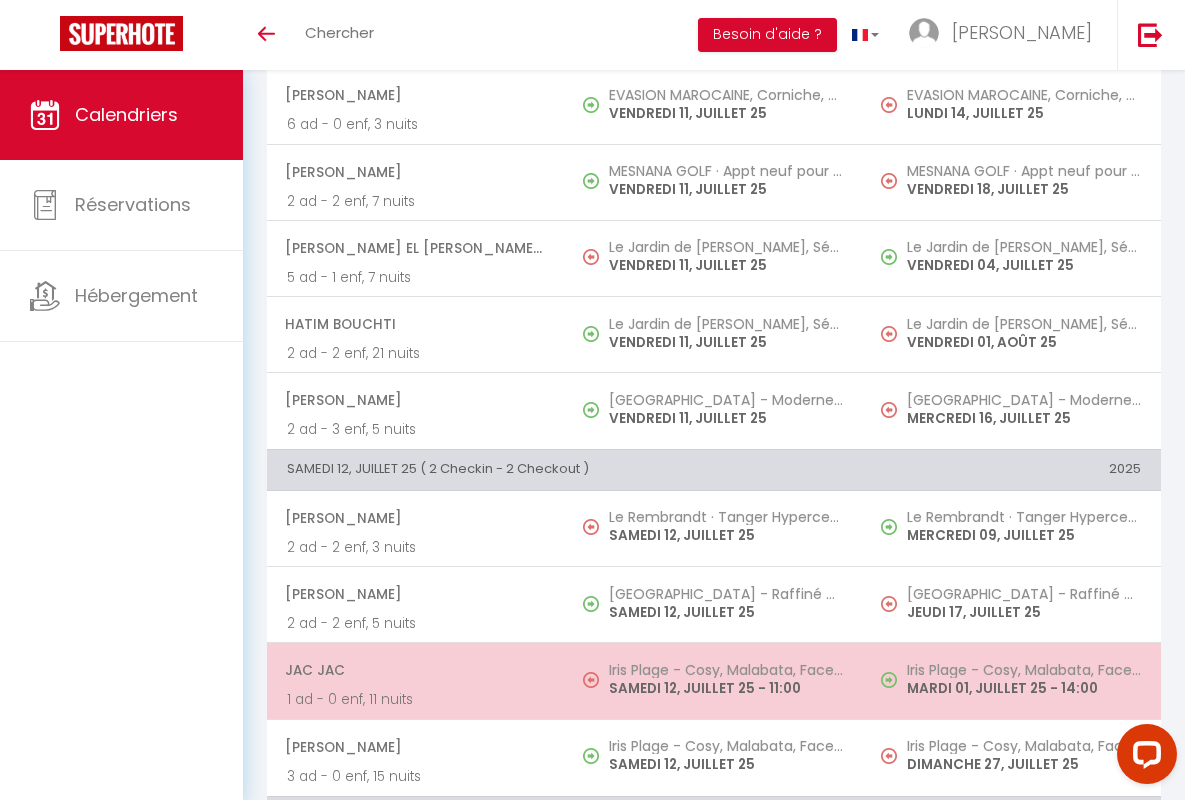 click on "JAC JAC" at bounding box center [415, 670] 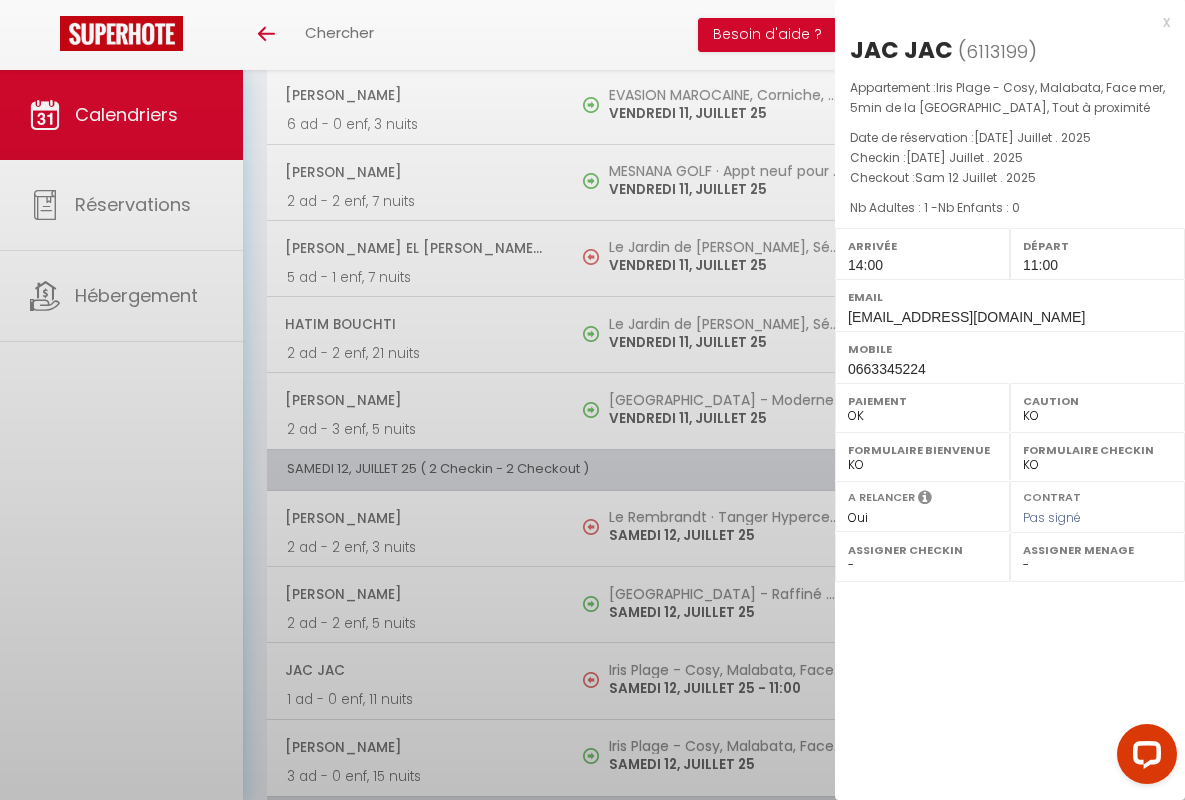click on "x" at bounding box center [1002, 22] 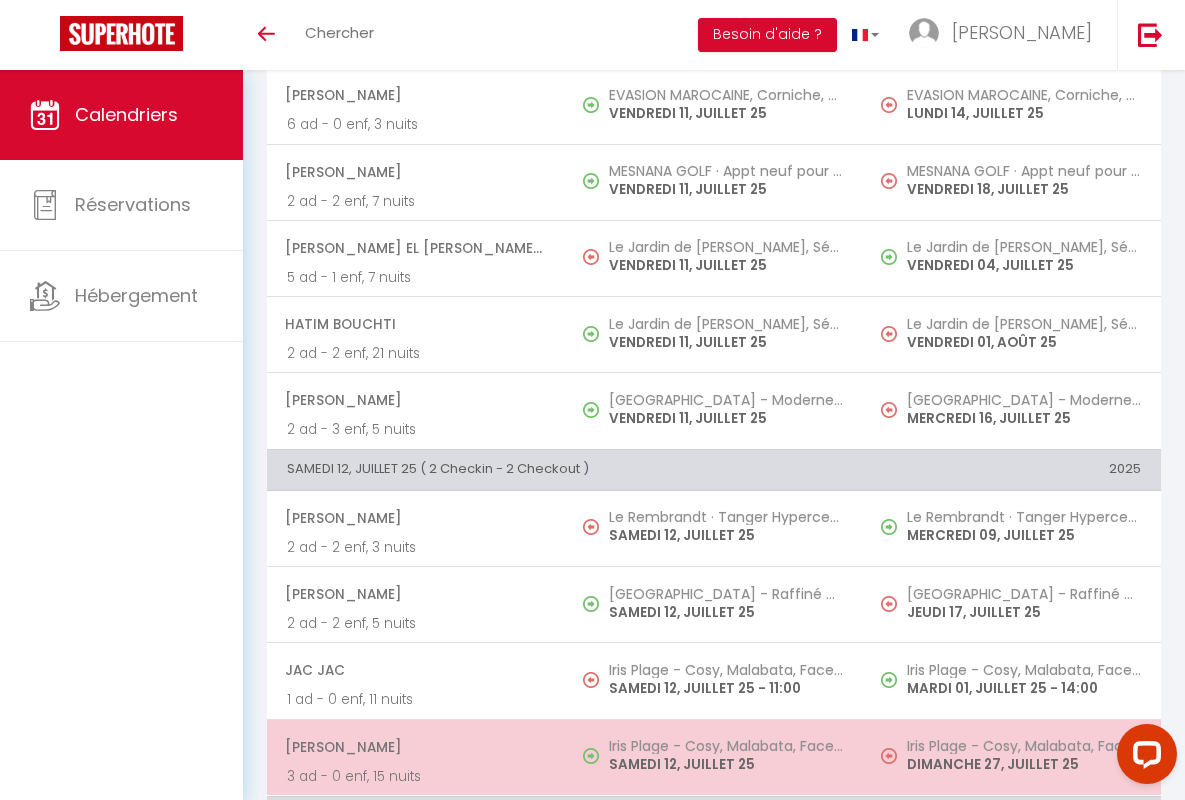 click on "[PERSON_NAME]" at bounding box center [415, 747] 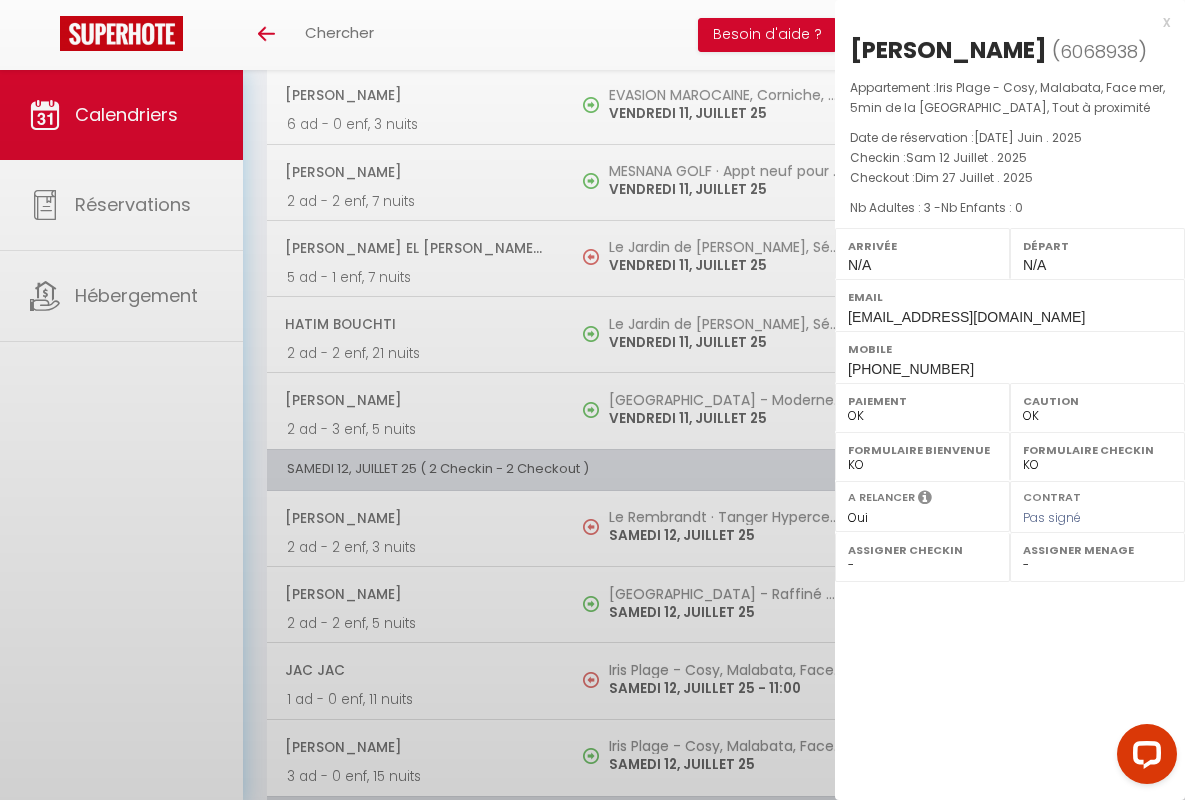 click on "x" at bounding box center (1002, 22) 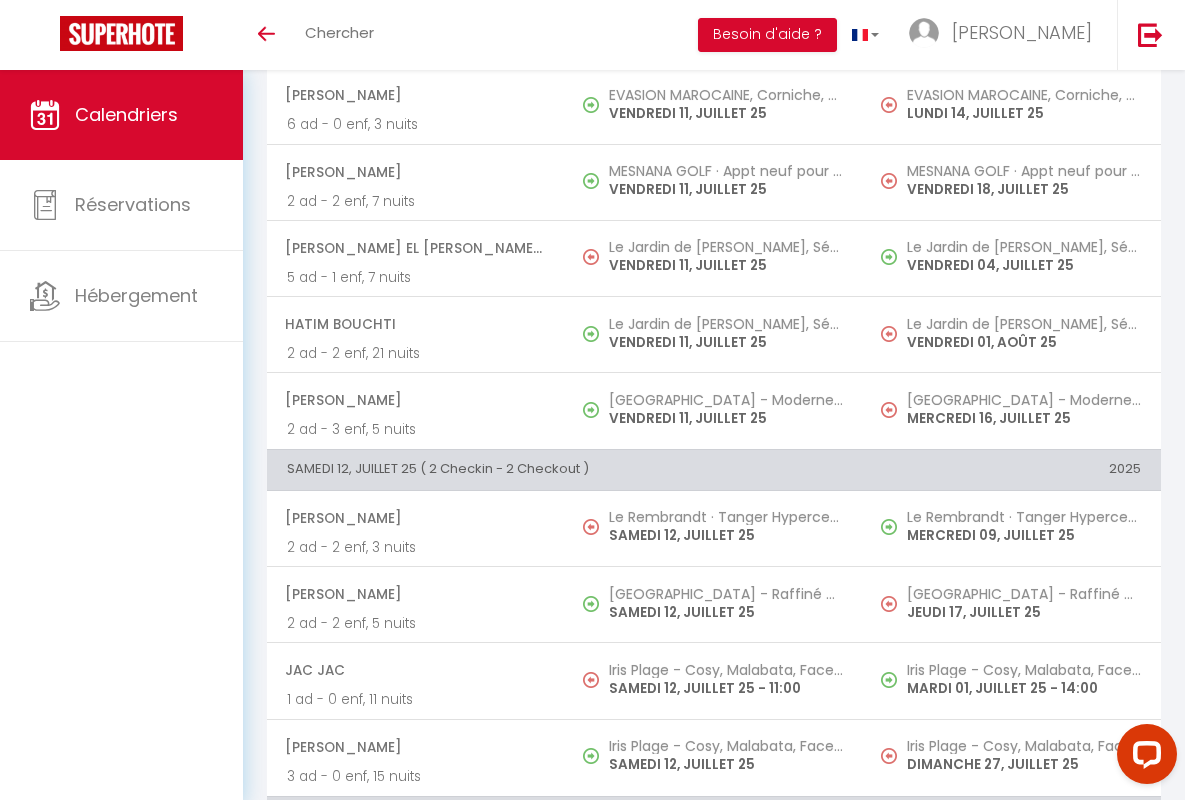 scroll, scrollTop: 2063, scrollLeft: 0, axis: vertical 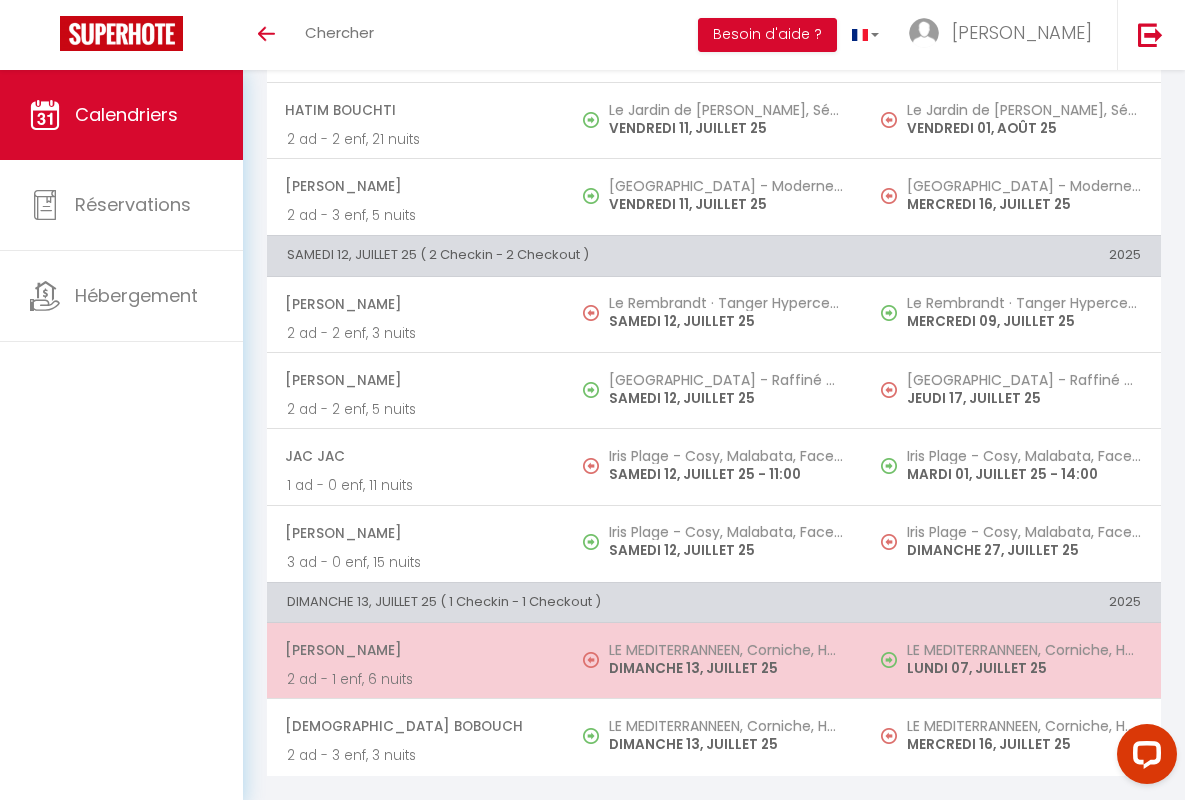 click on "[PERSON_NAME]" at bounding box center [415, 650] 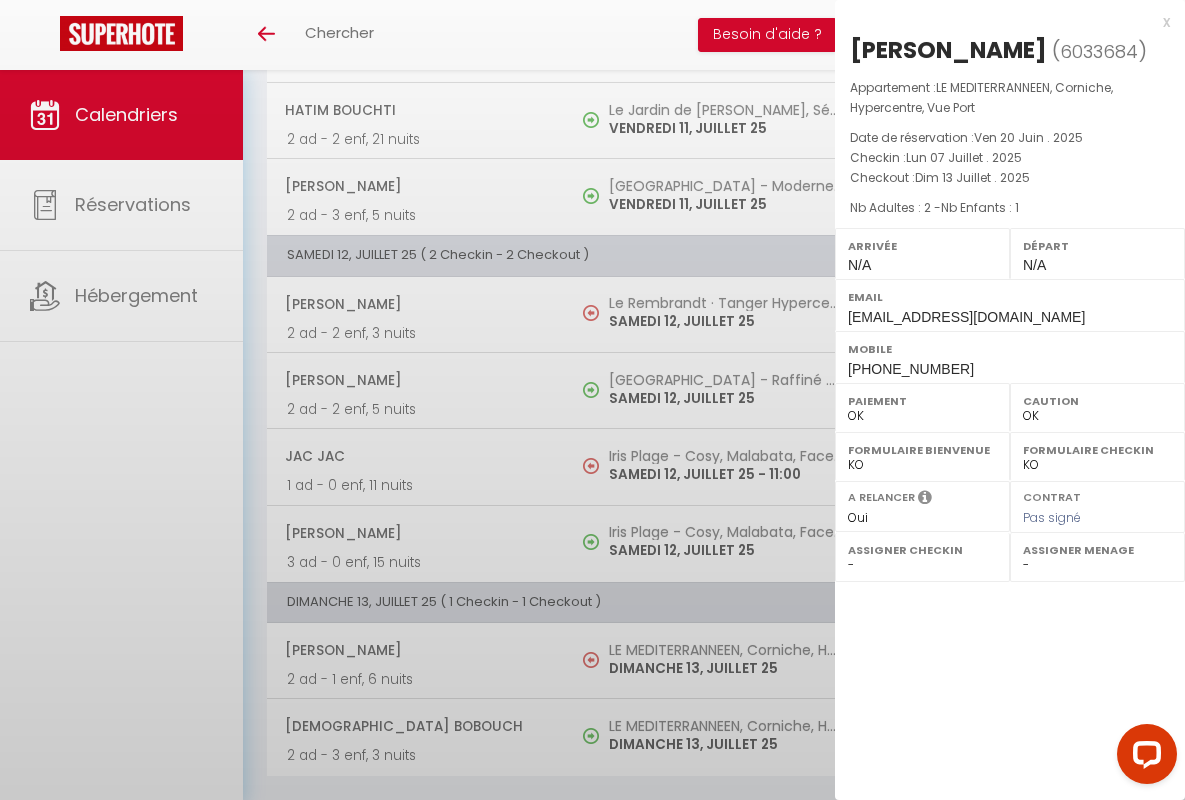 click on "x" at bounding box center [1002, 22] 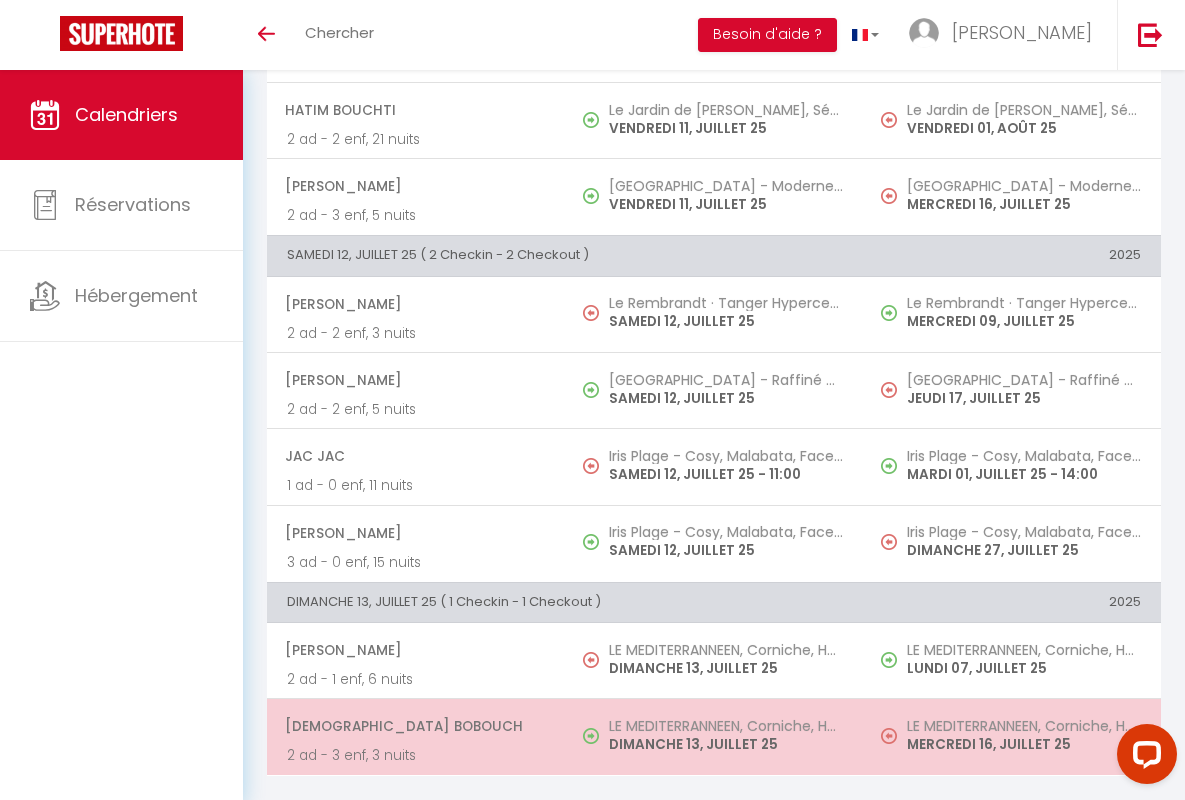 click on "[DEMOGRAPHIC_DATA] Bobouch" at bounding box center (415, 726) 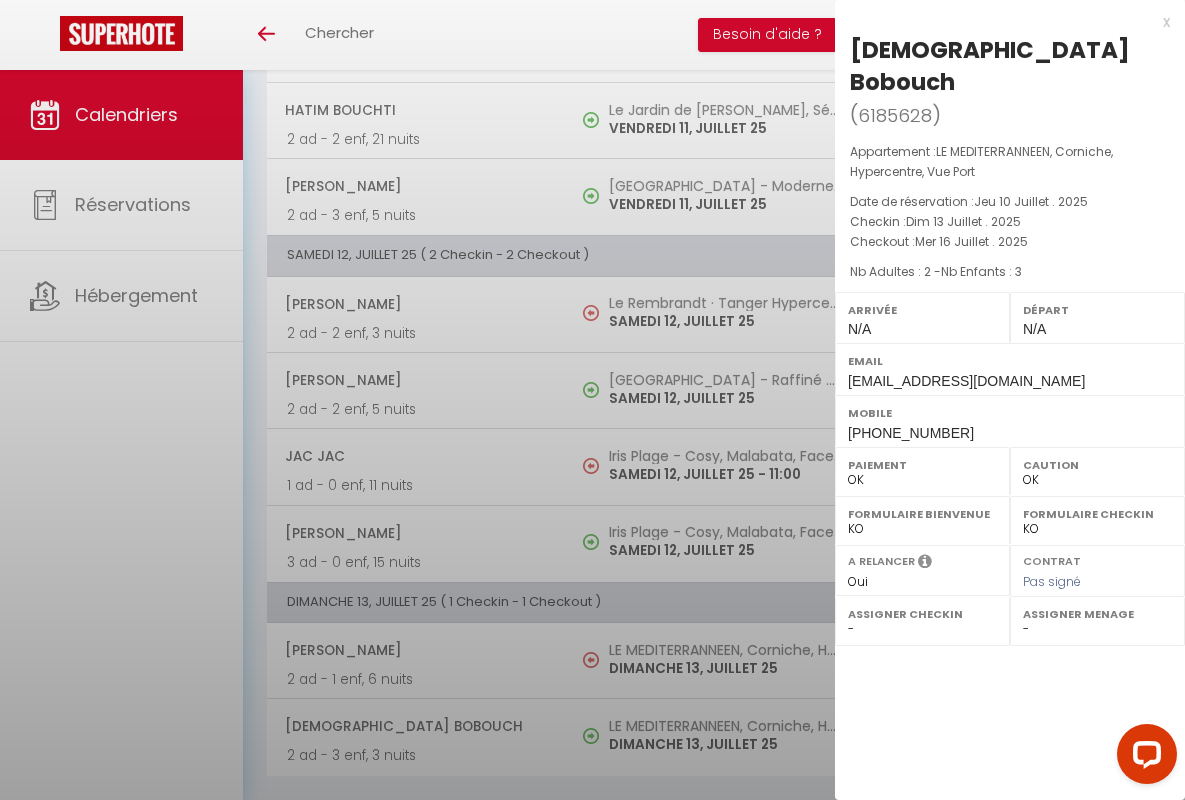 click on "x" at bounding box center [1002, 22] 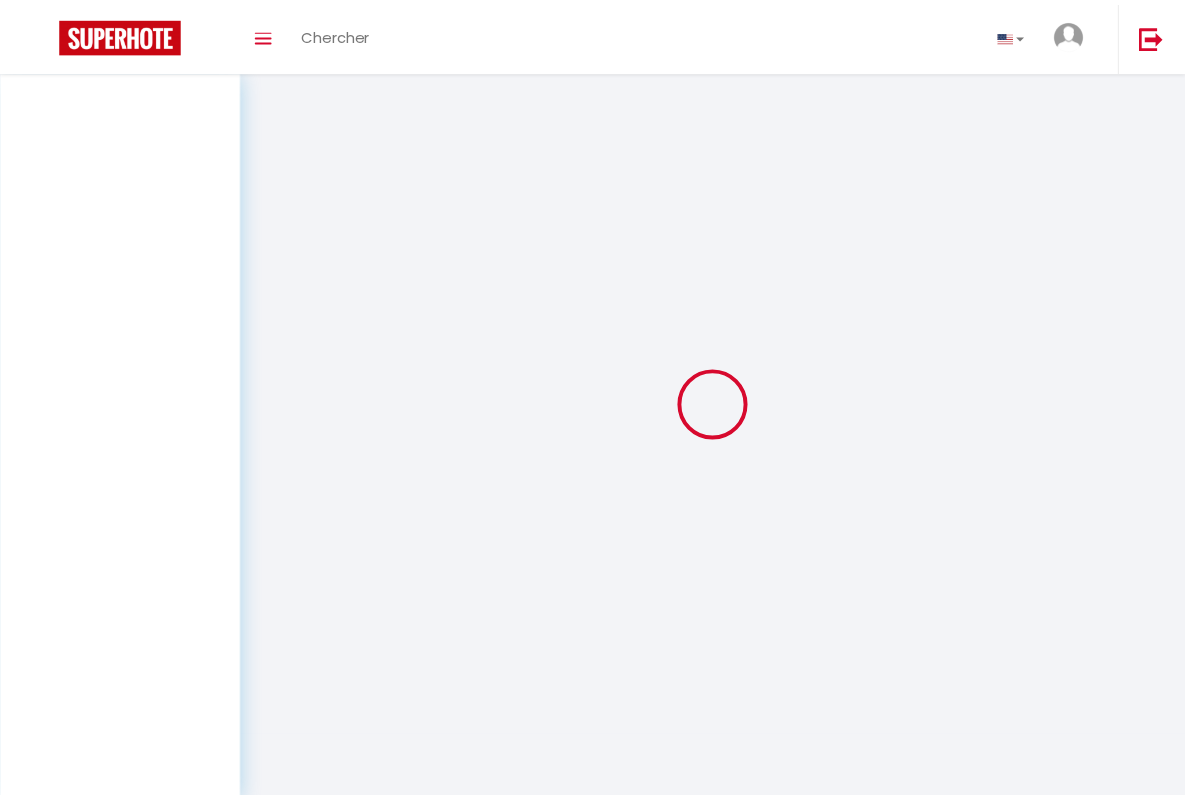 scroll, scrollTop: 0, scrollLeft: 0, axis: both 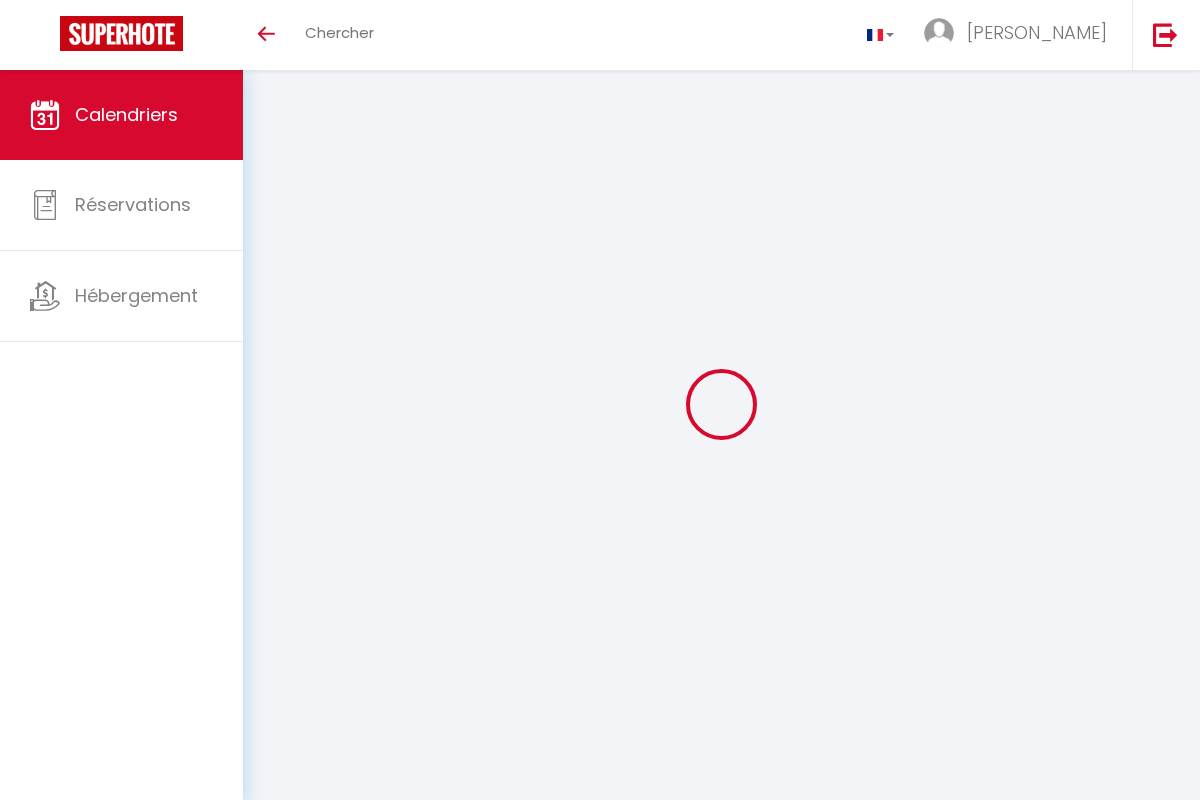 select 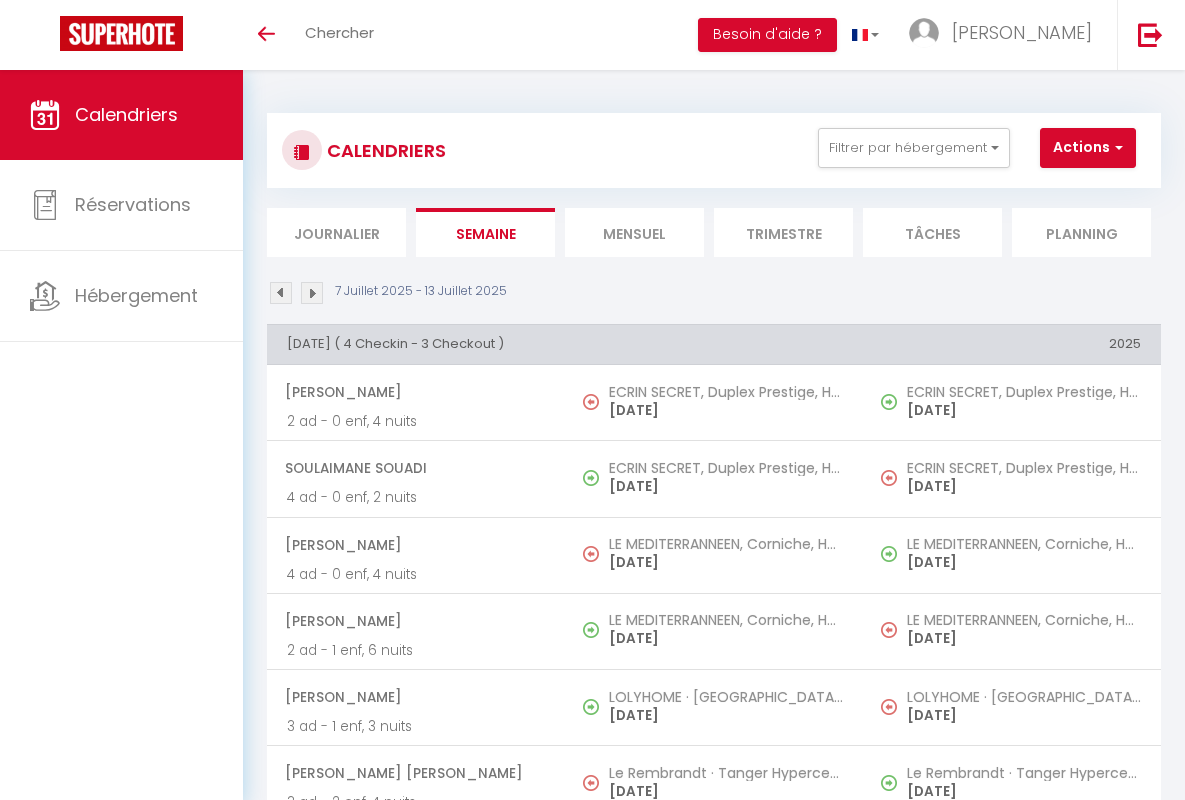 select 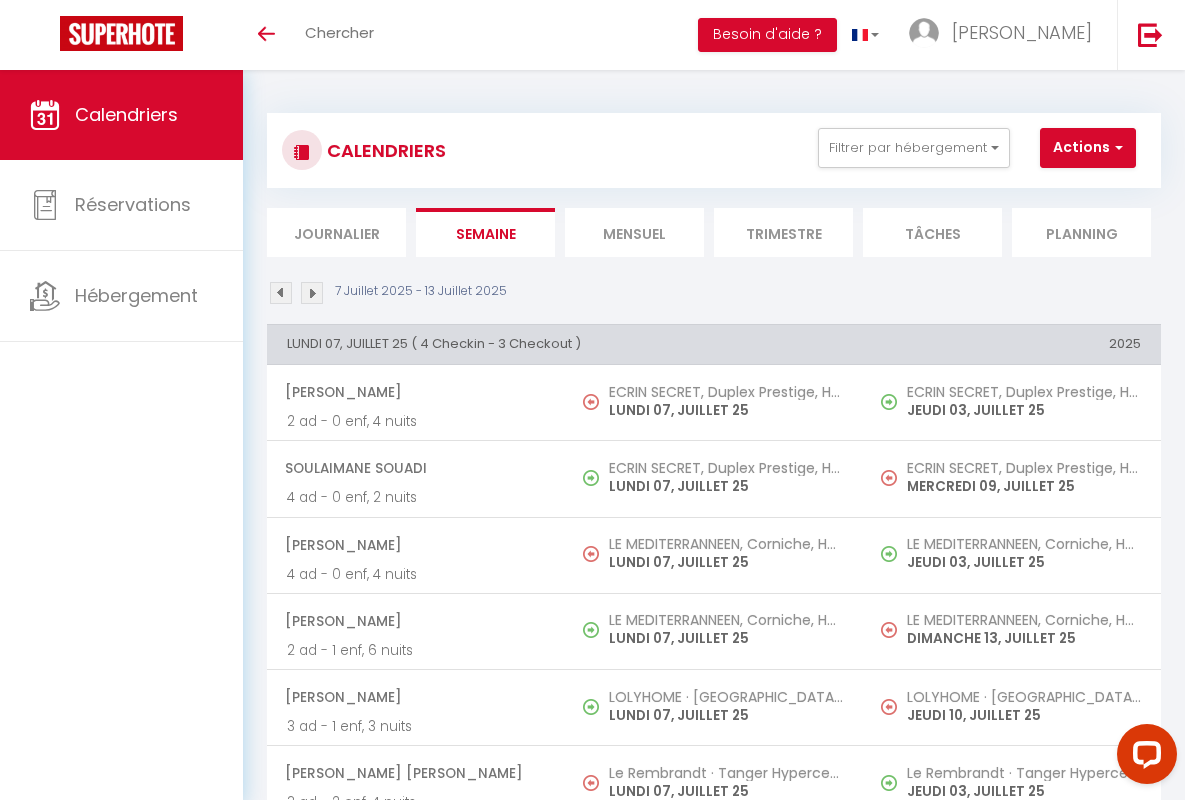 scroll, scrollTop: 0, scrollLeft: 0, axis: both 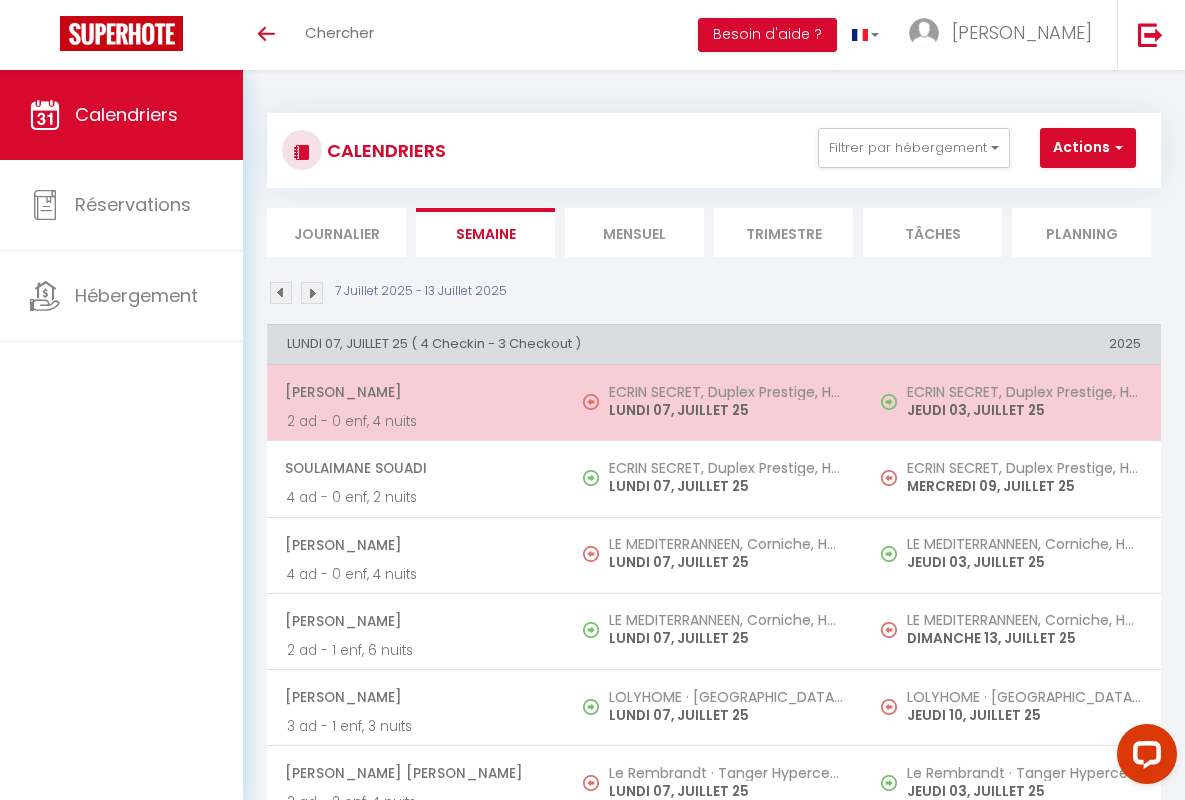 click on "[PERSON_NAME]" at bounding box center [415, 392] 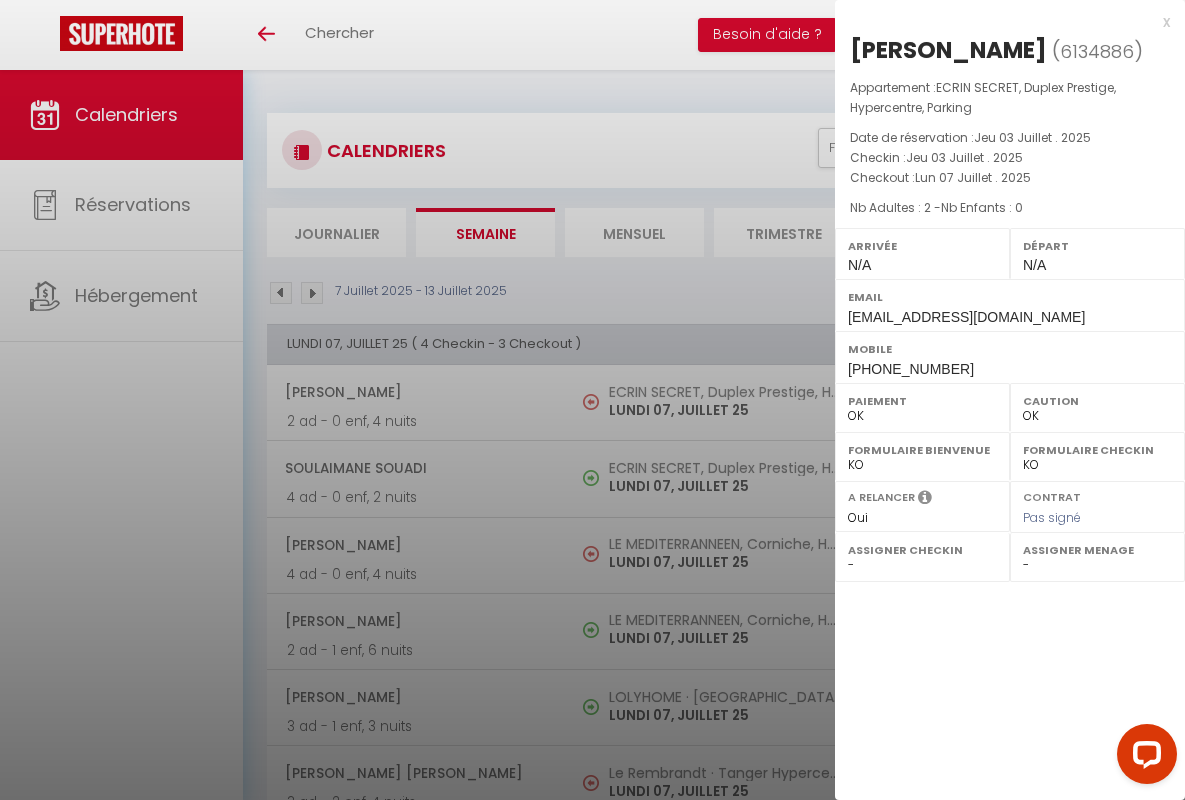 click on "x" at bounding box center [1002, 22] 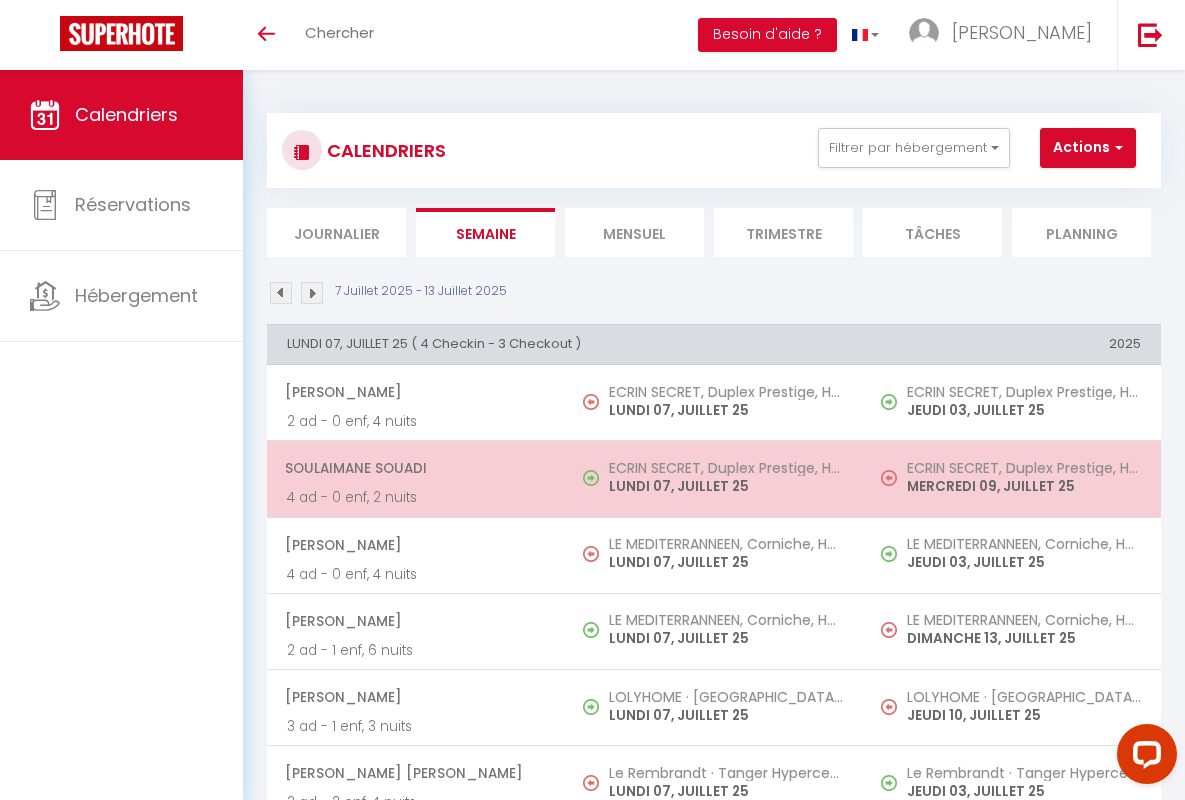 click on "Soulaimane Souadi" at bounding box center (415, 468) 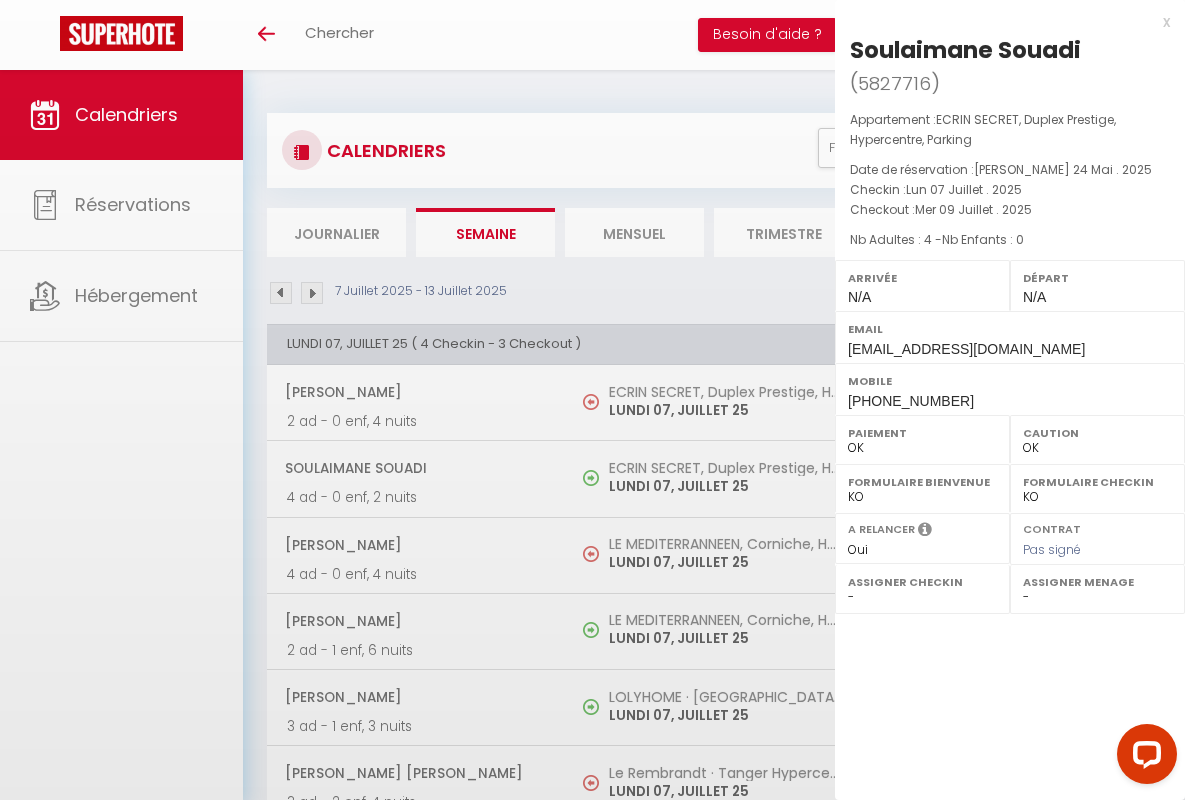 click on "x" at bounding box center [1002, 22] 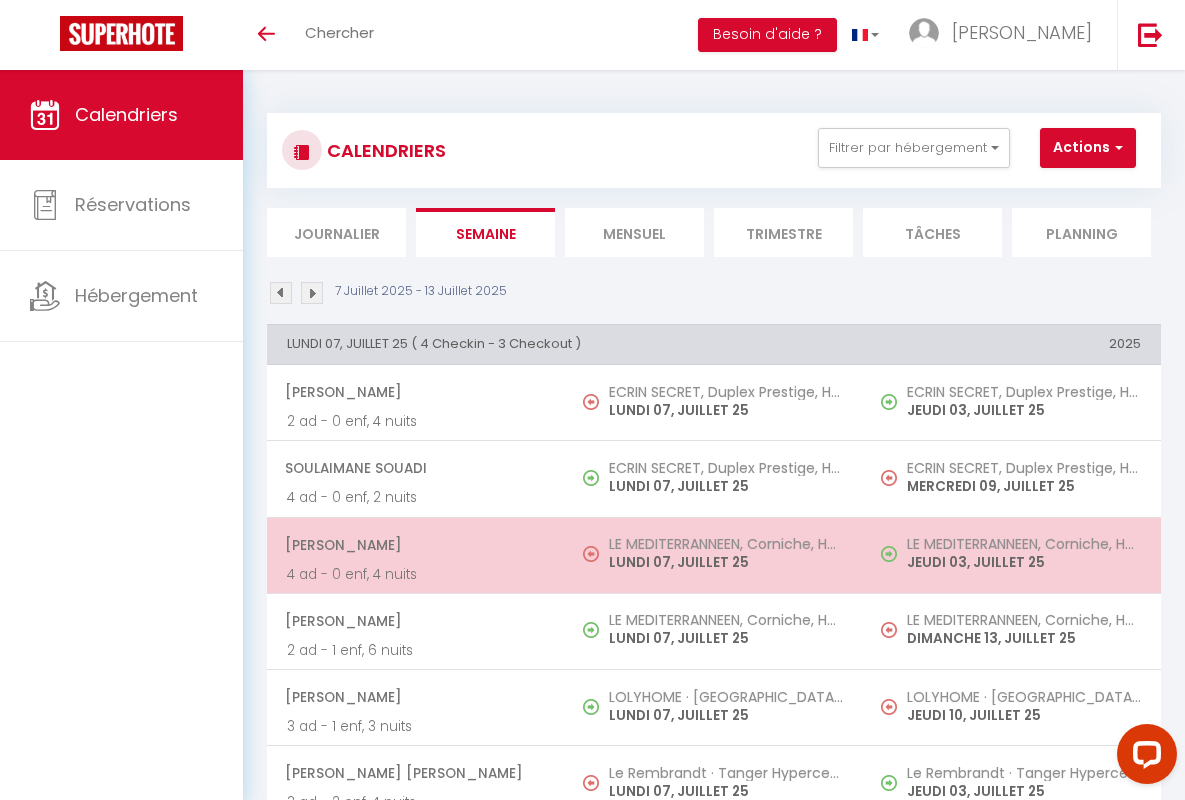 click on "[PERSON_NAME]" at bounding box center (415, 545) 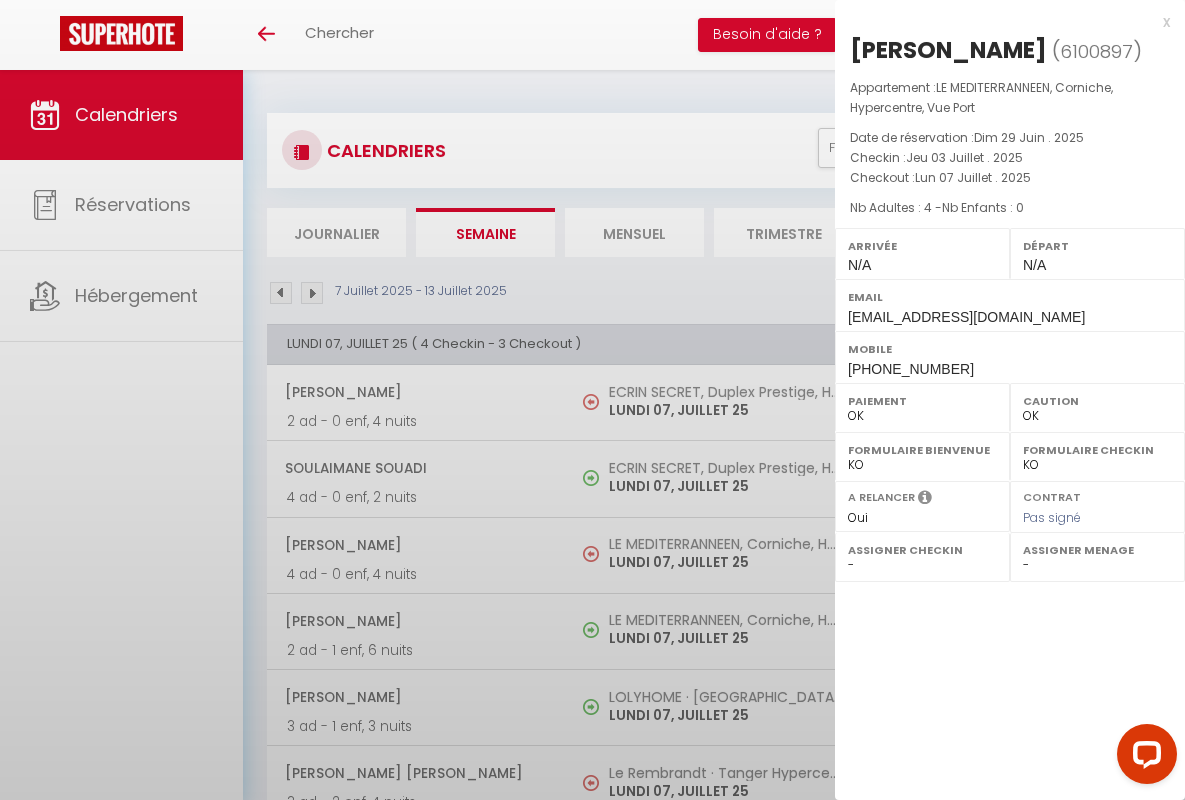 click on "x" at bounding box center (1002, 22) 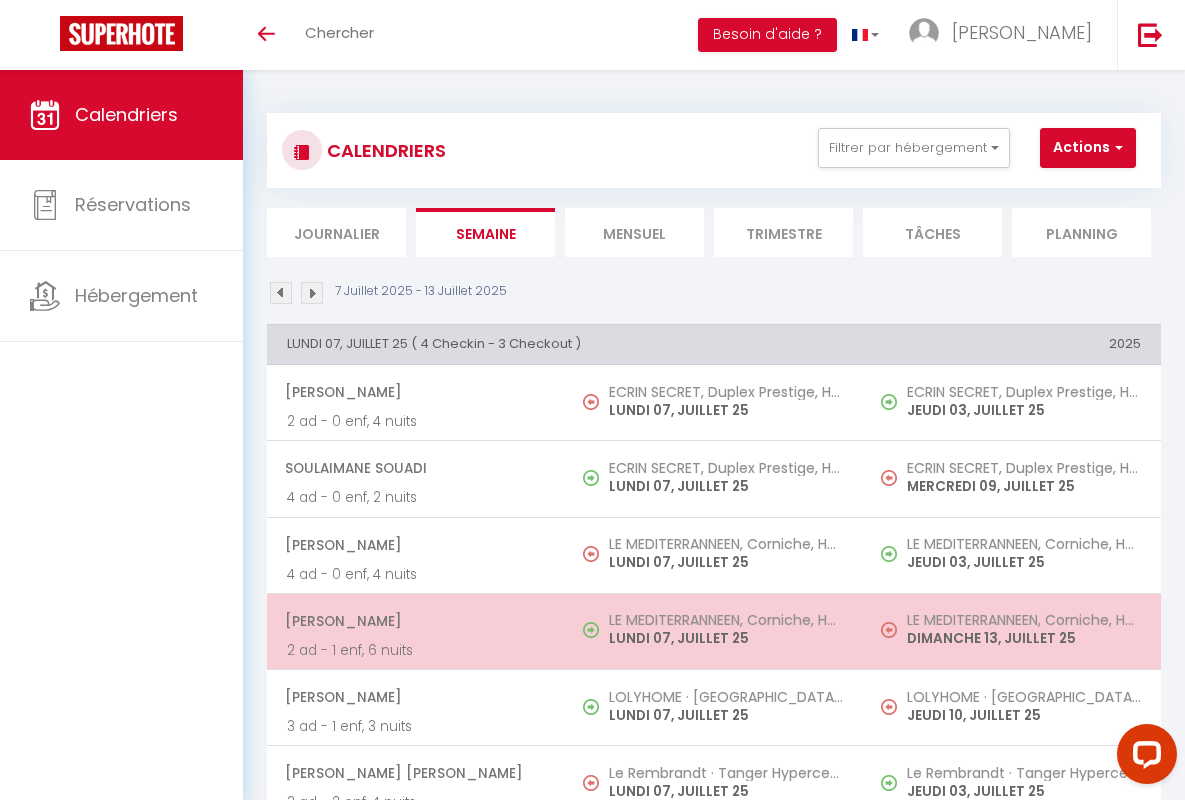 click on "[PERSON_NAME]" at bounding box center [415, 621] 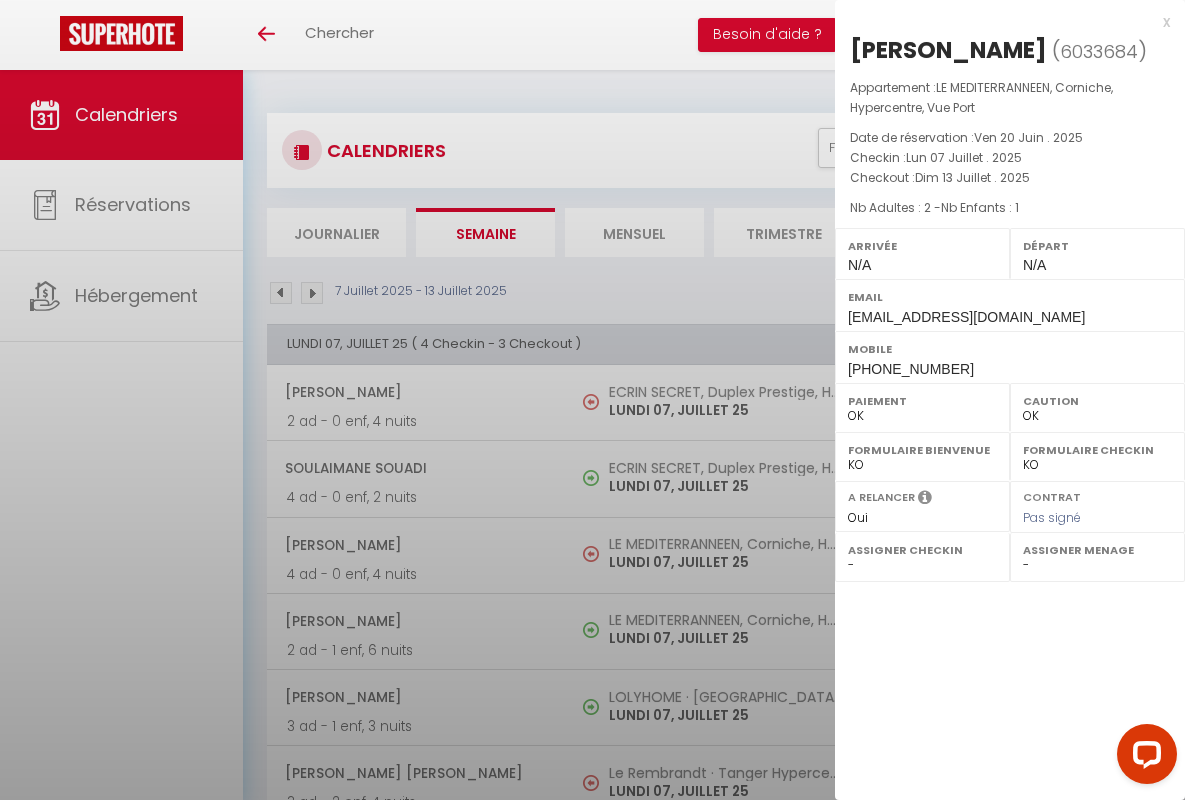 click on "x" at bounding box center (1002, 22) 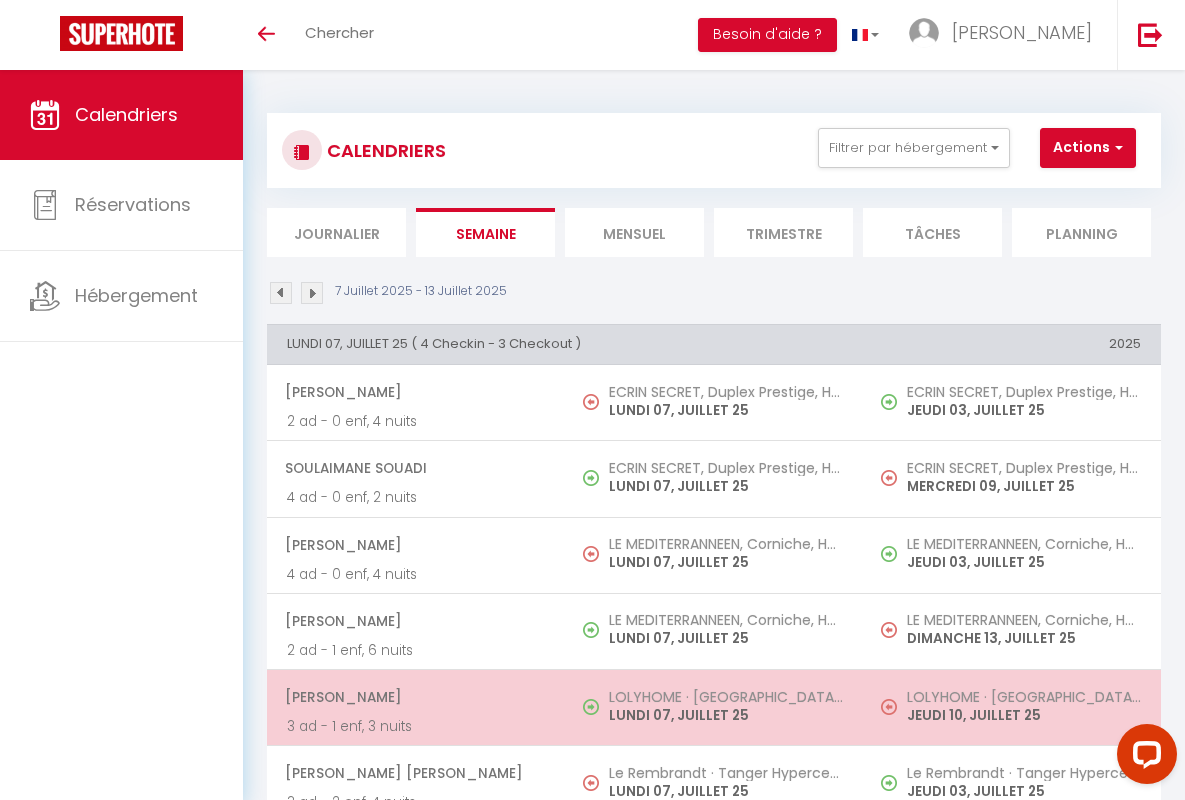 click on "[PERSON_NAME]" at bounding box center [415, 697] 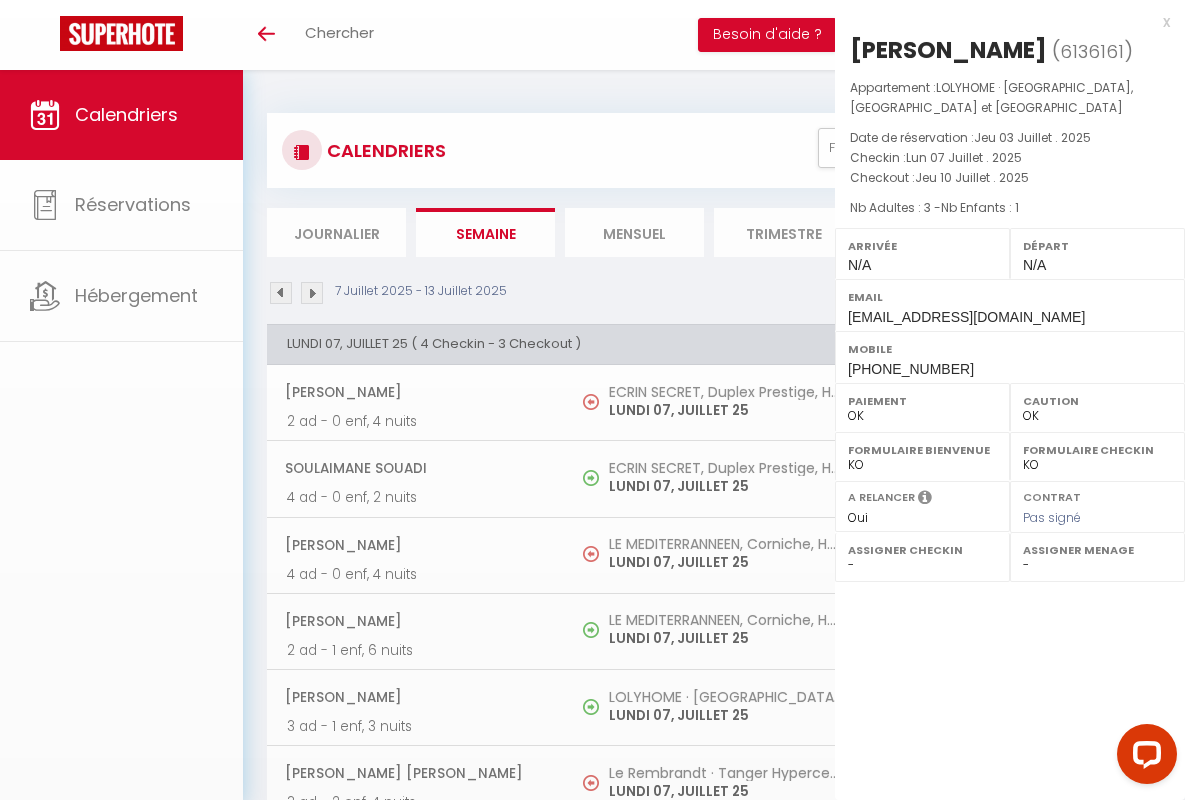 click on "x" at bounding box center (1002, 22) 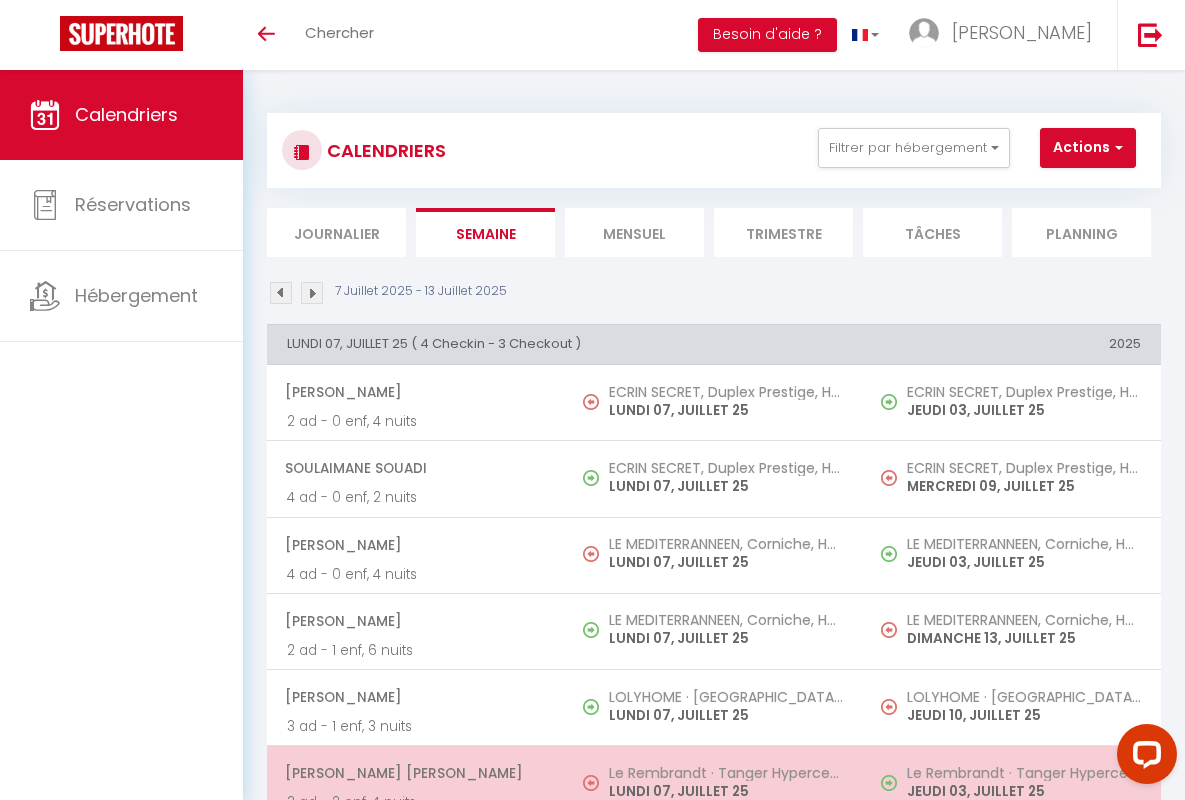 click on "[PERSON_NAME] [PERSON_NAME]" at bounding box center [415, 773] 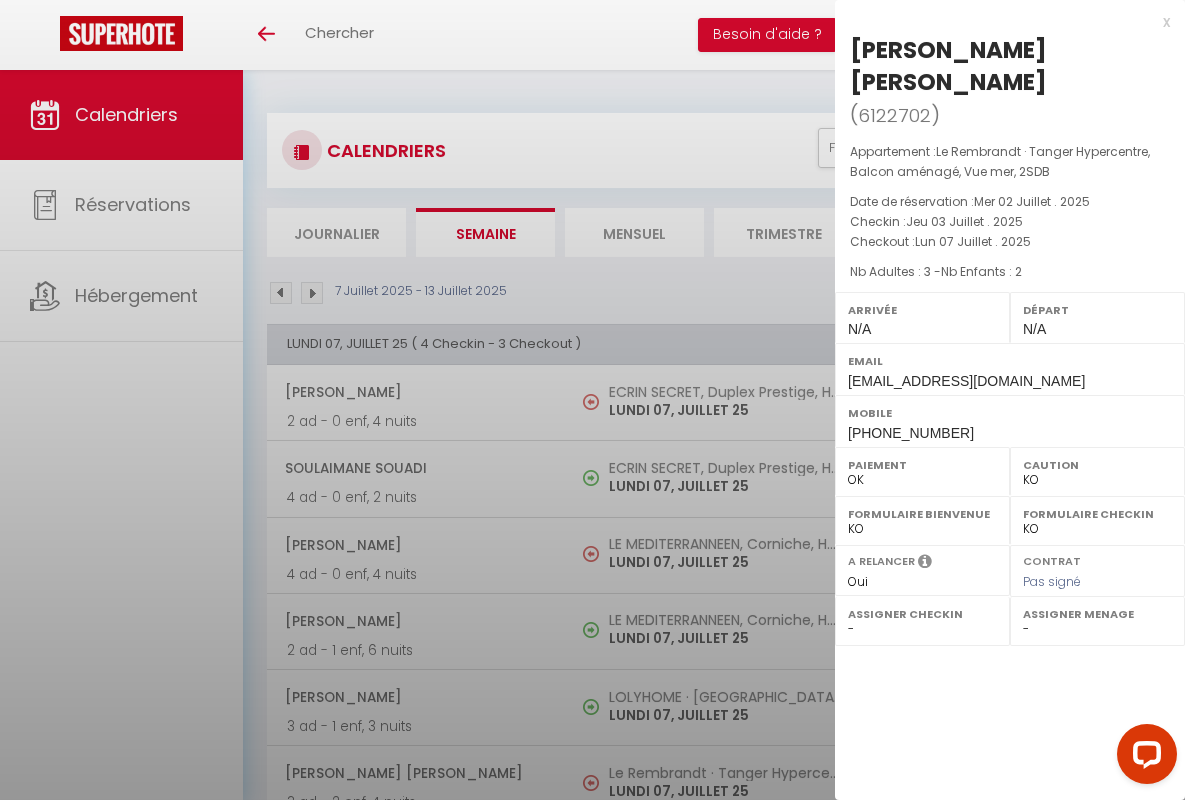click on "x" at bounding box center [1002, 22] 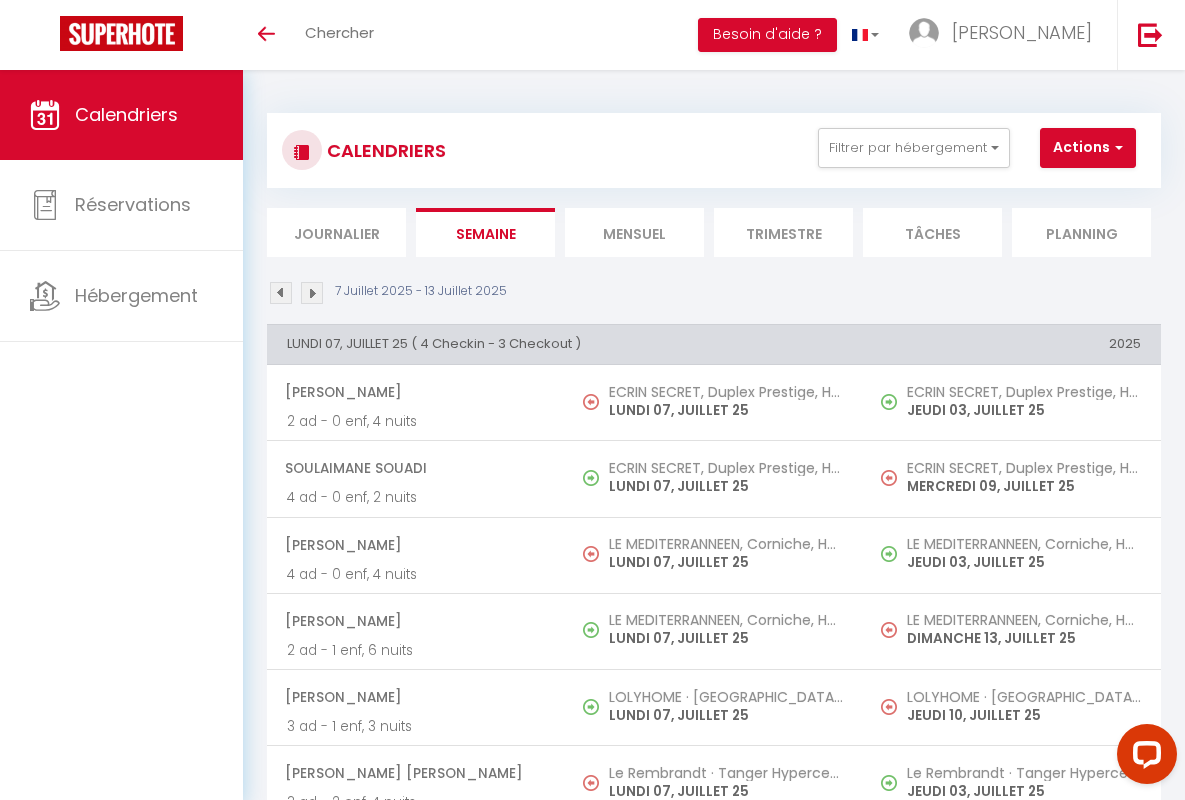 scroll, scrollTop: 449, scrollLeft: 0, axis: vertical 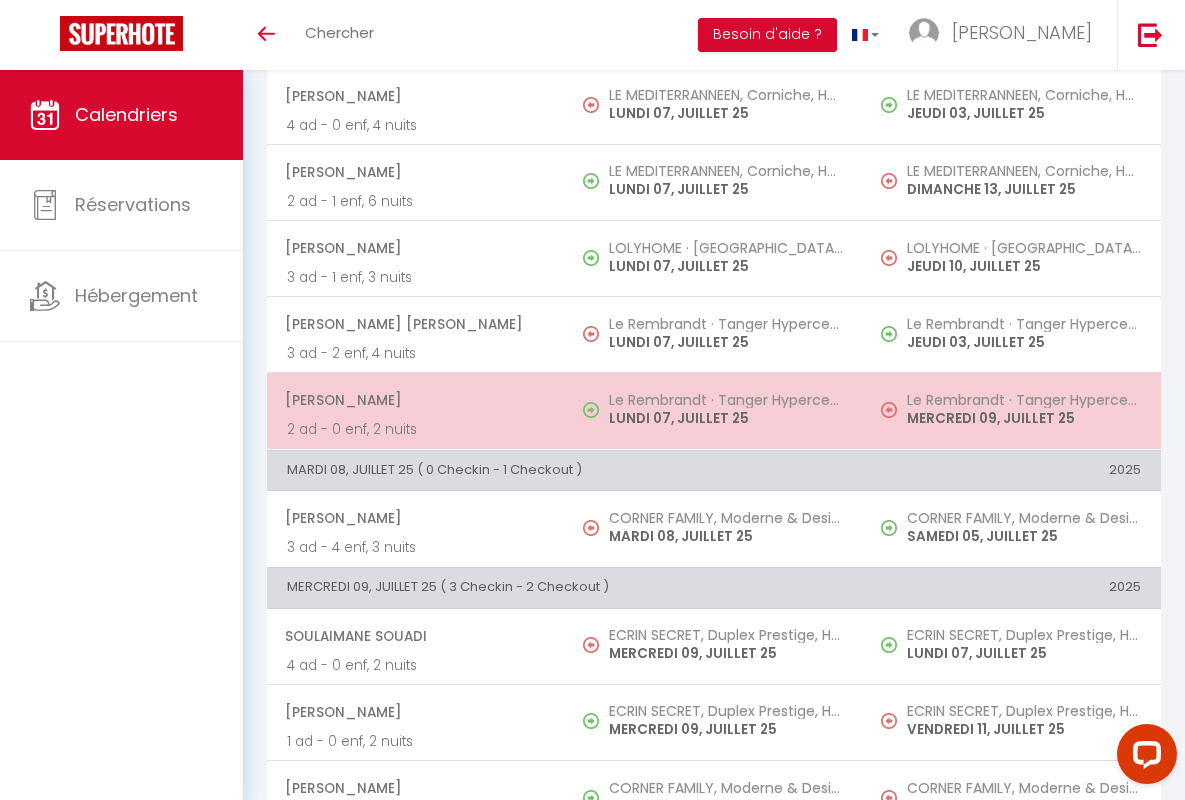 click on "[PERSON_NAME]" at bounding box center [415, 400] 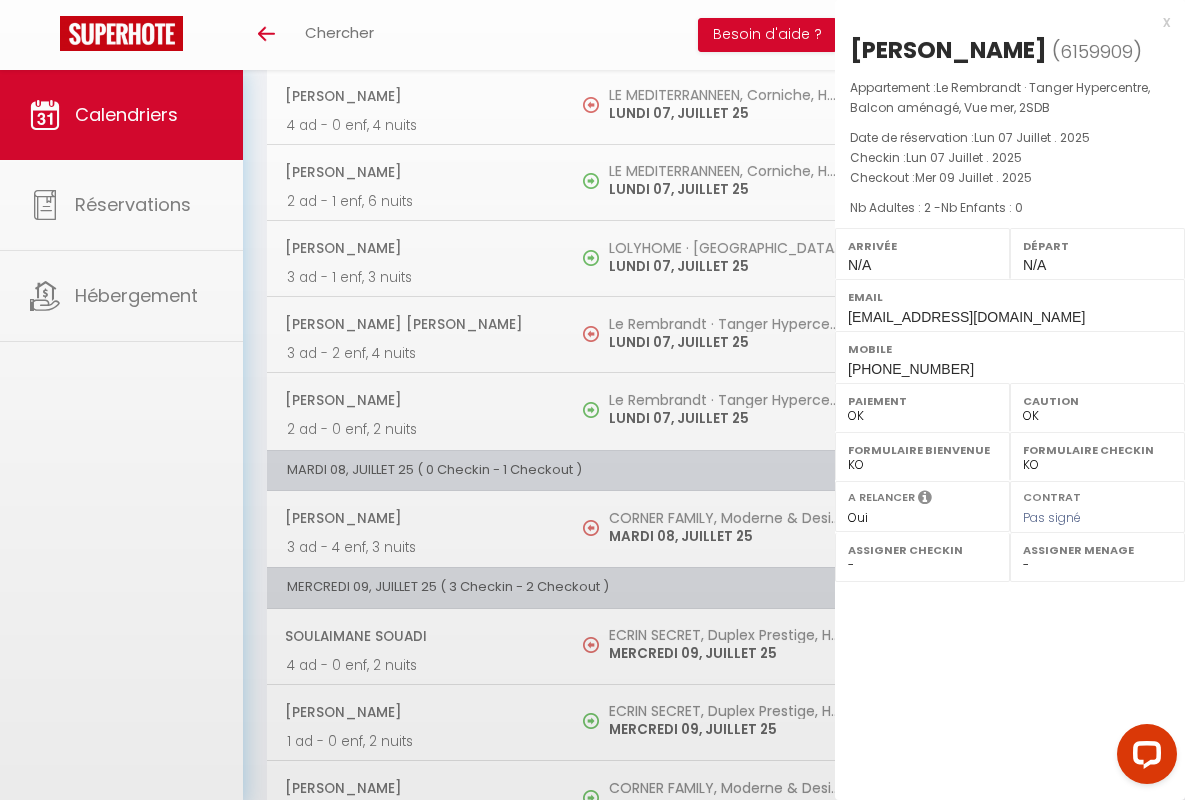 click on "x" at bounding box center [1002, 22] 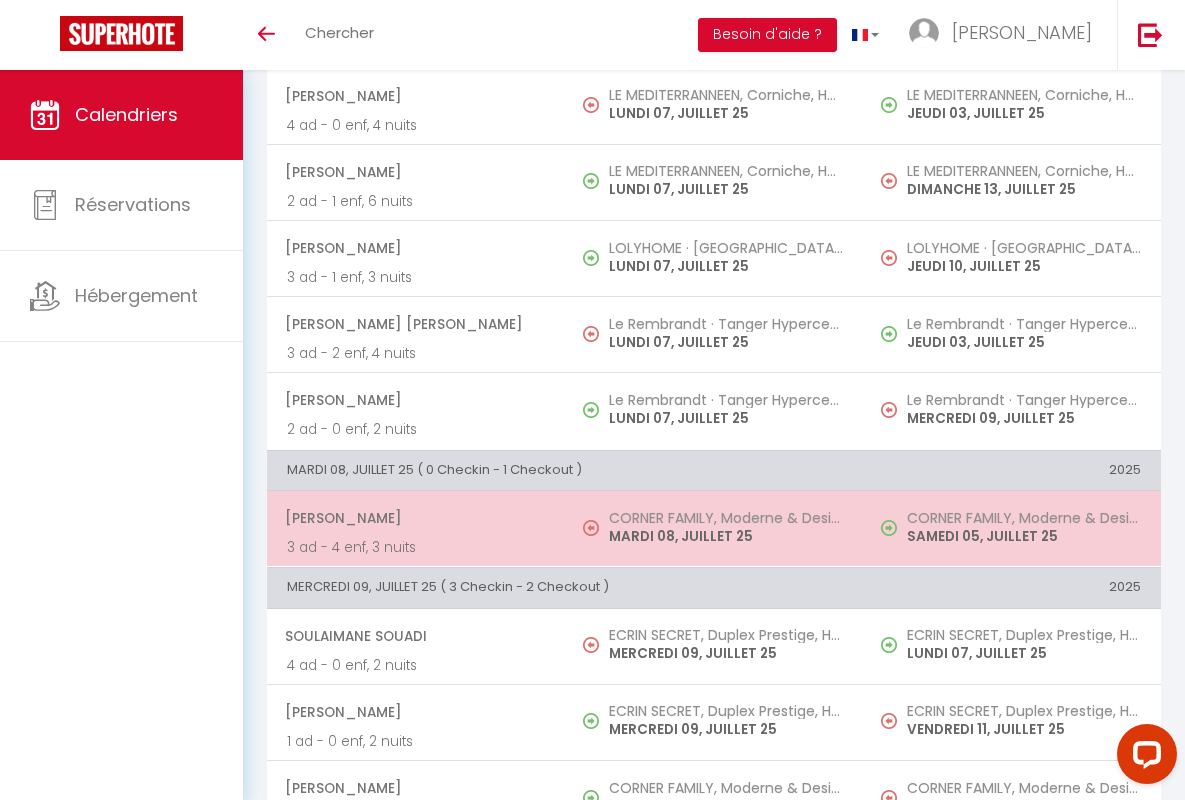 click on "[PERSON_NAME]" at bounding box center [415, 518] 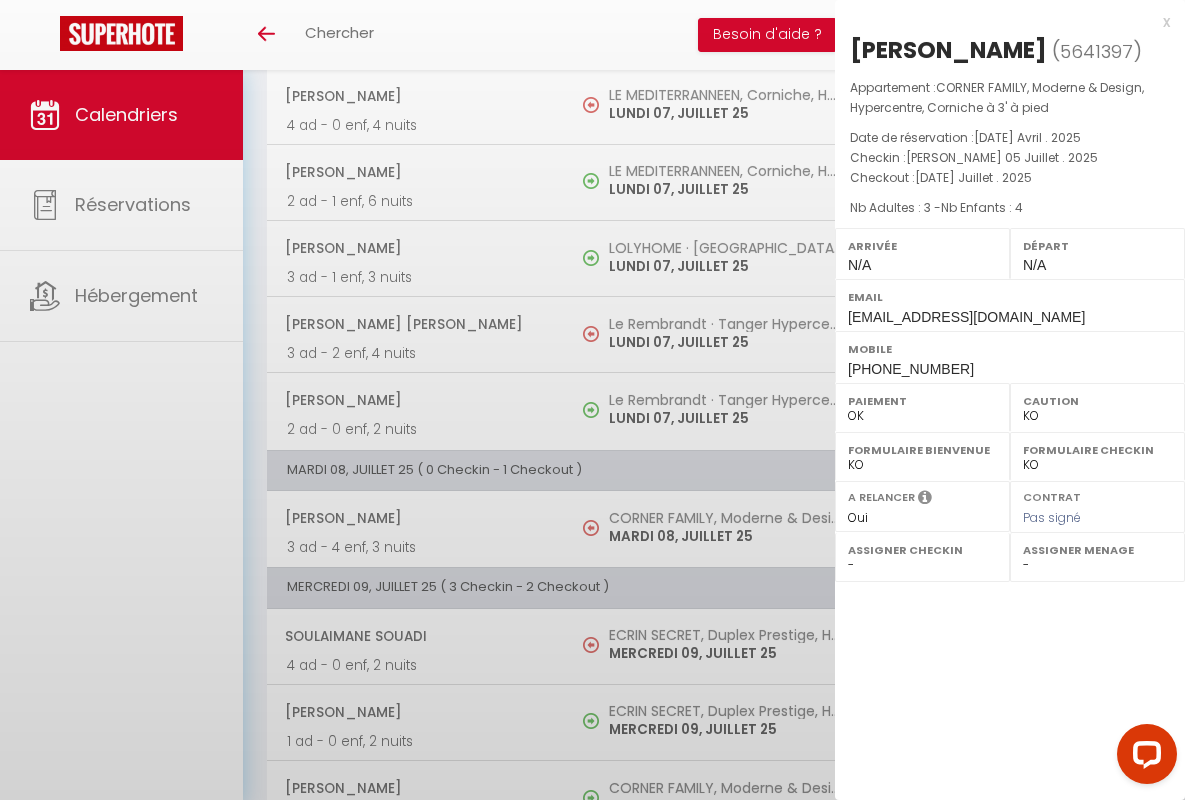 click on "x" at bounding box center (1002, 22) 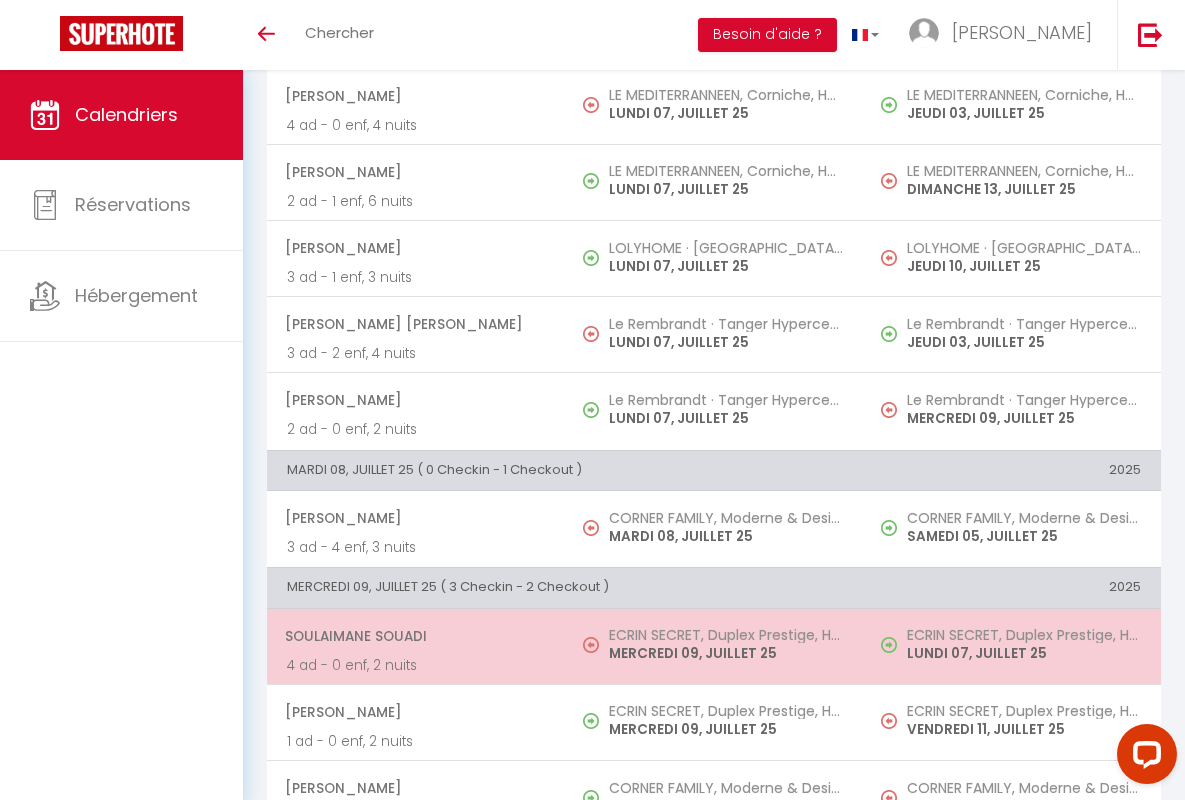 click on "Soulaimane Souadi" at bounding box center [415, 636] 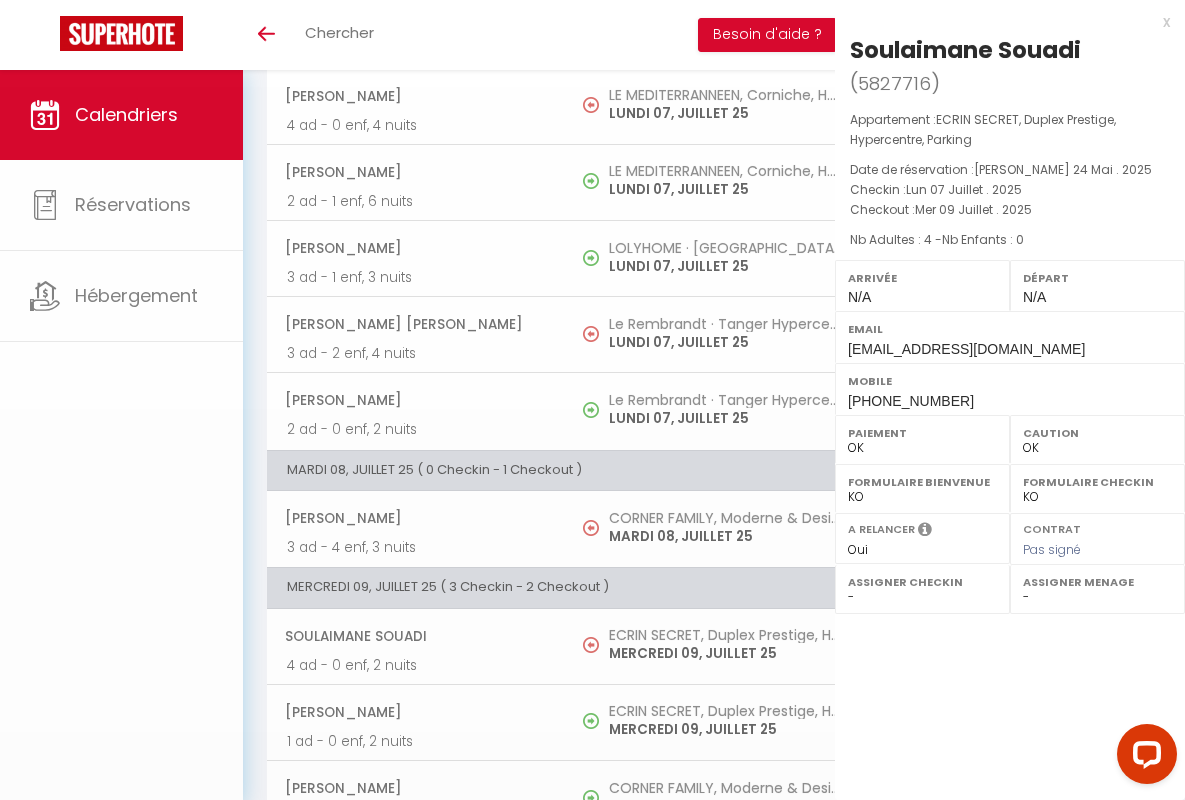click on "x" at bounding box center (1002, 22) 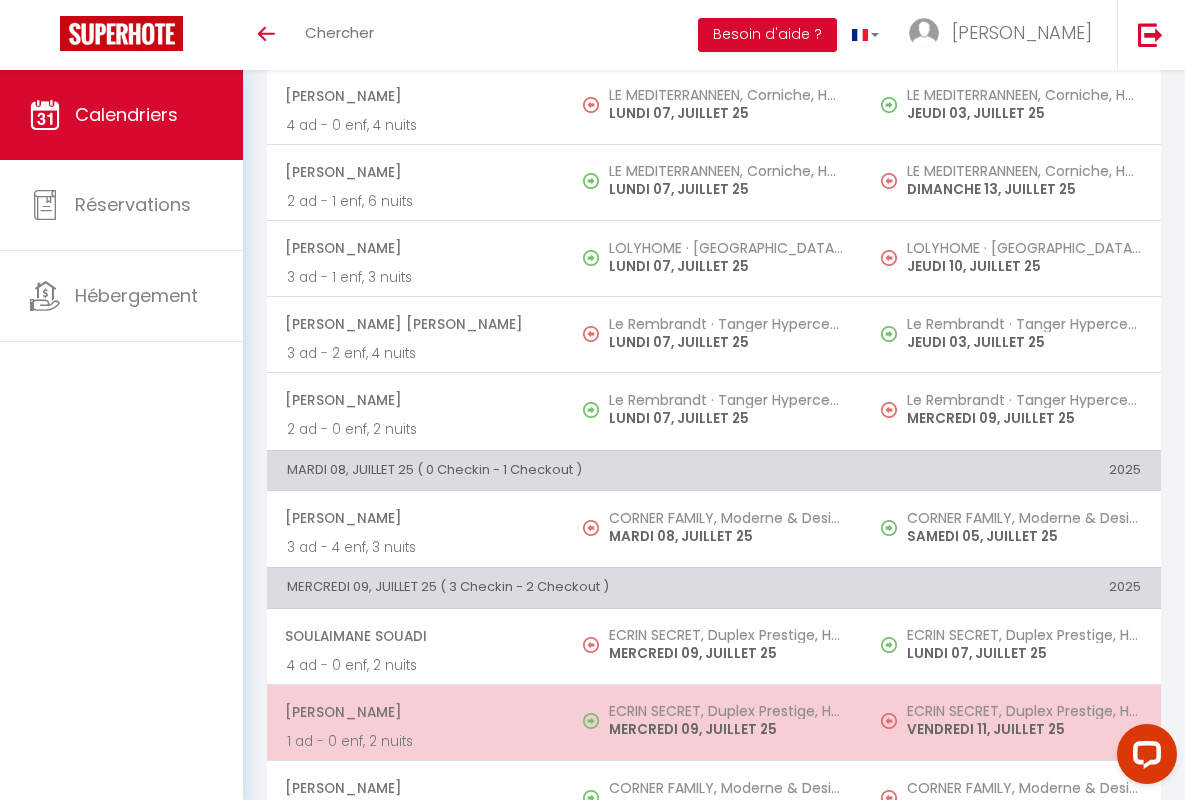 click on "[PERSON_NAME]" at bounding box center (415, 712) 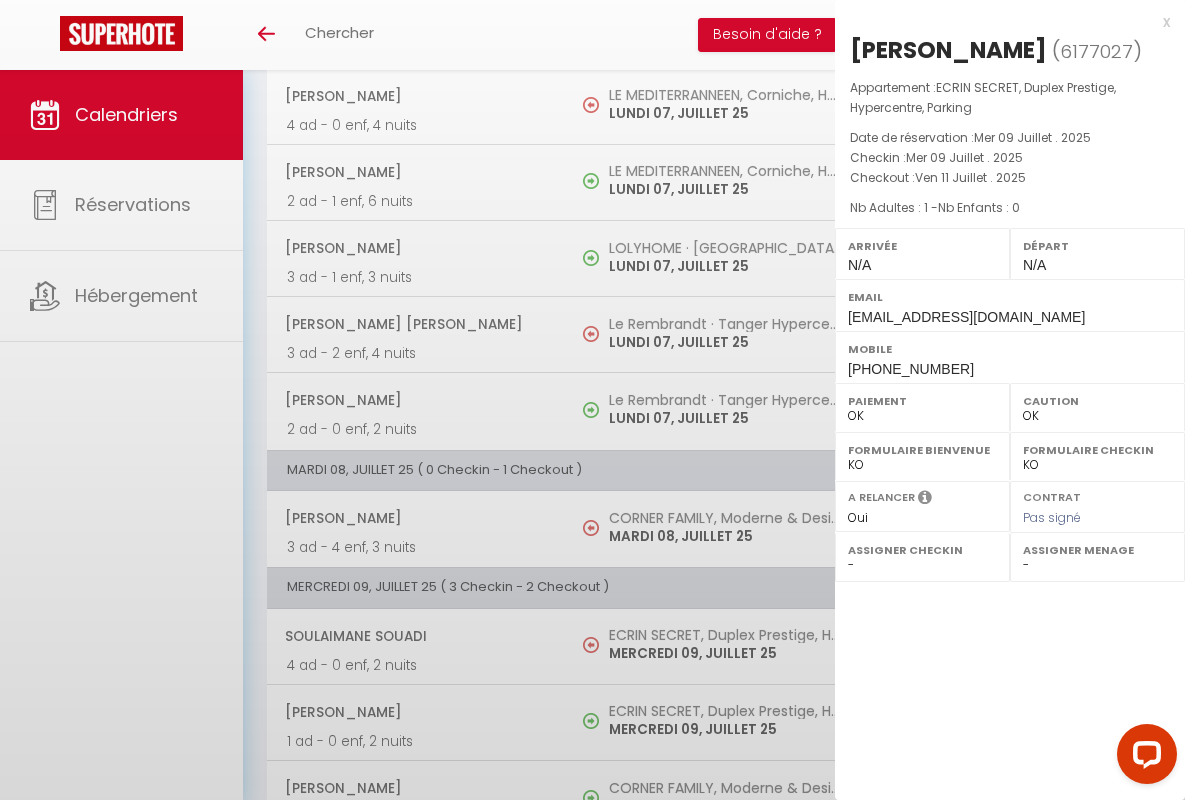 click on "x" at bounding box center (1002, 22) 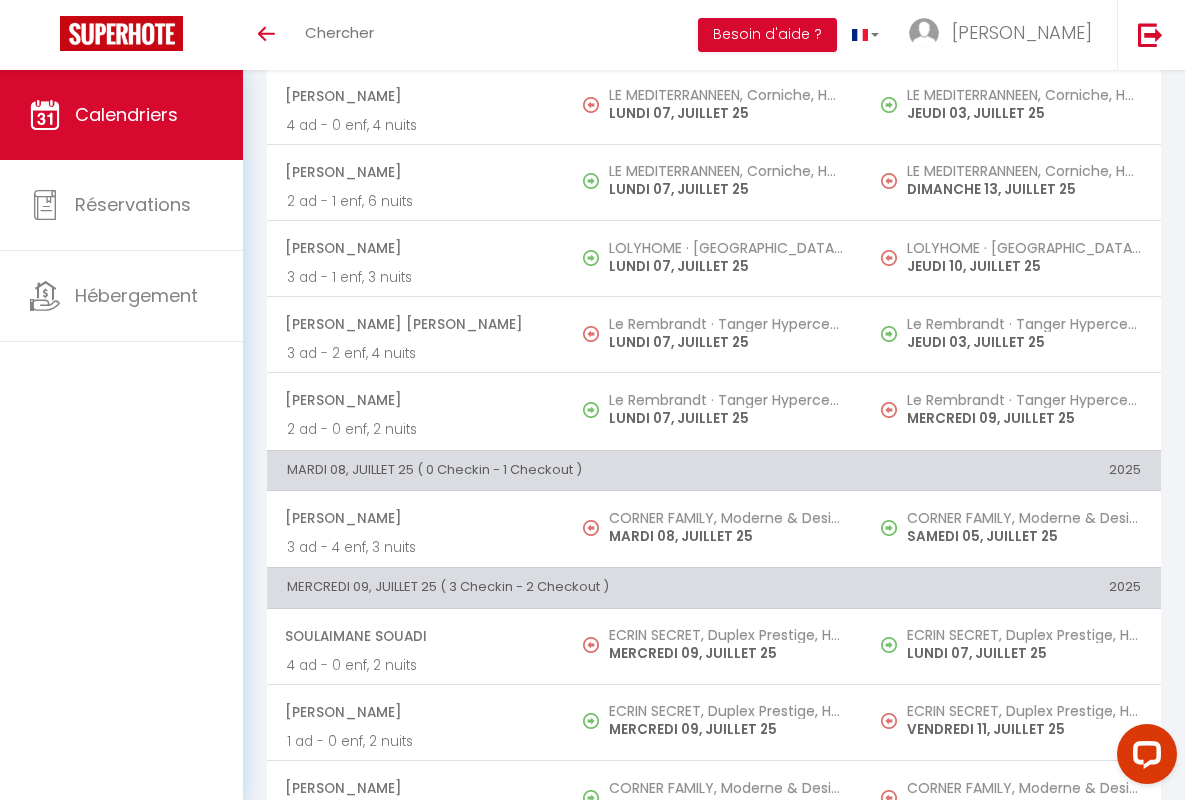 scroll, scrollTop: 456, scrollLeft: 0, axis: vertical 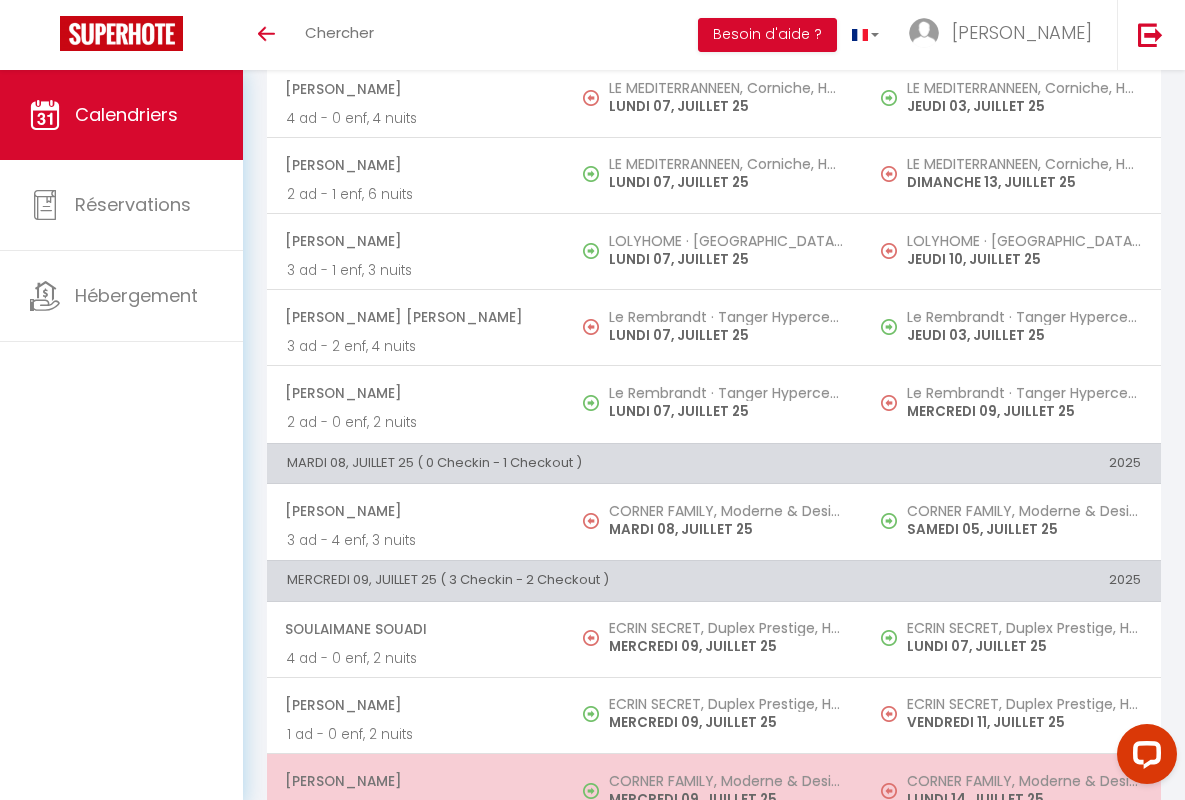 click on "[PERSON_NAME]" at bounding box center [415, 781] 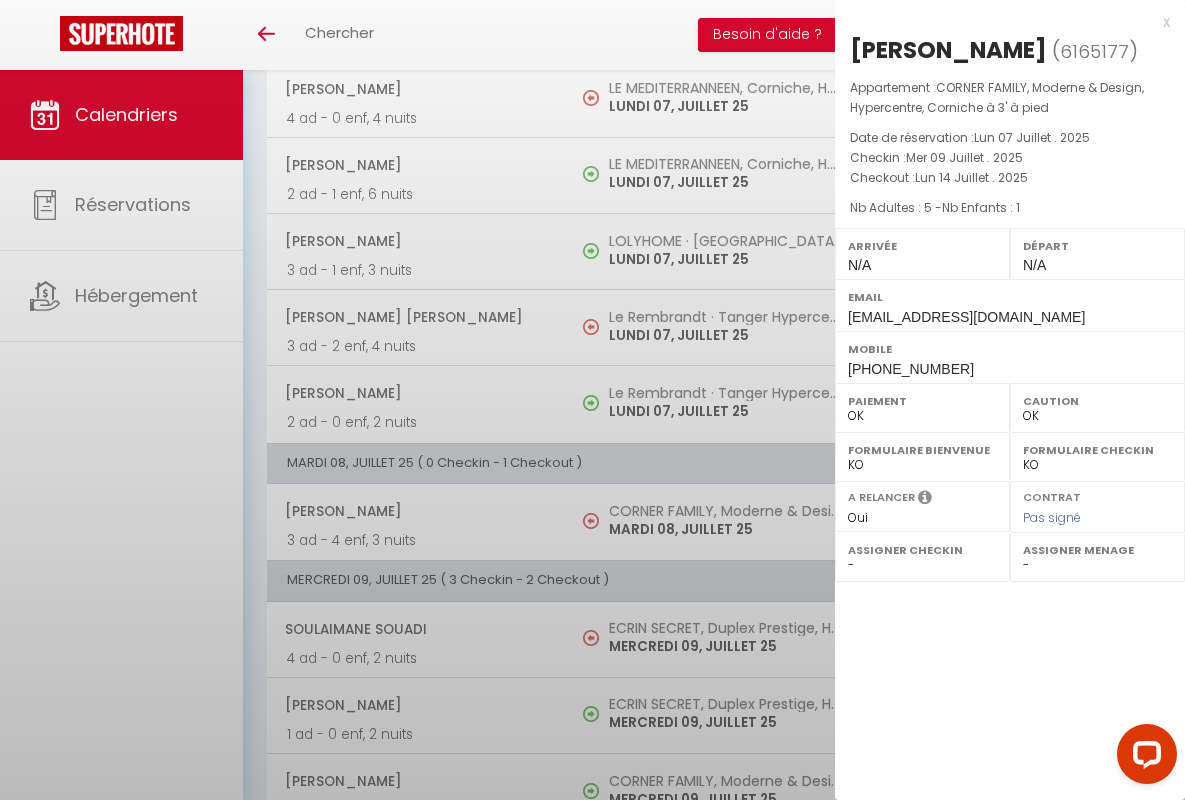 click on "x" at bounding box center (1002, 22) 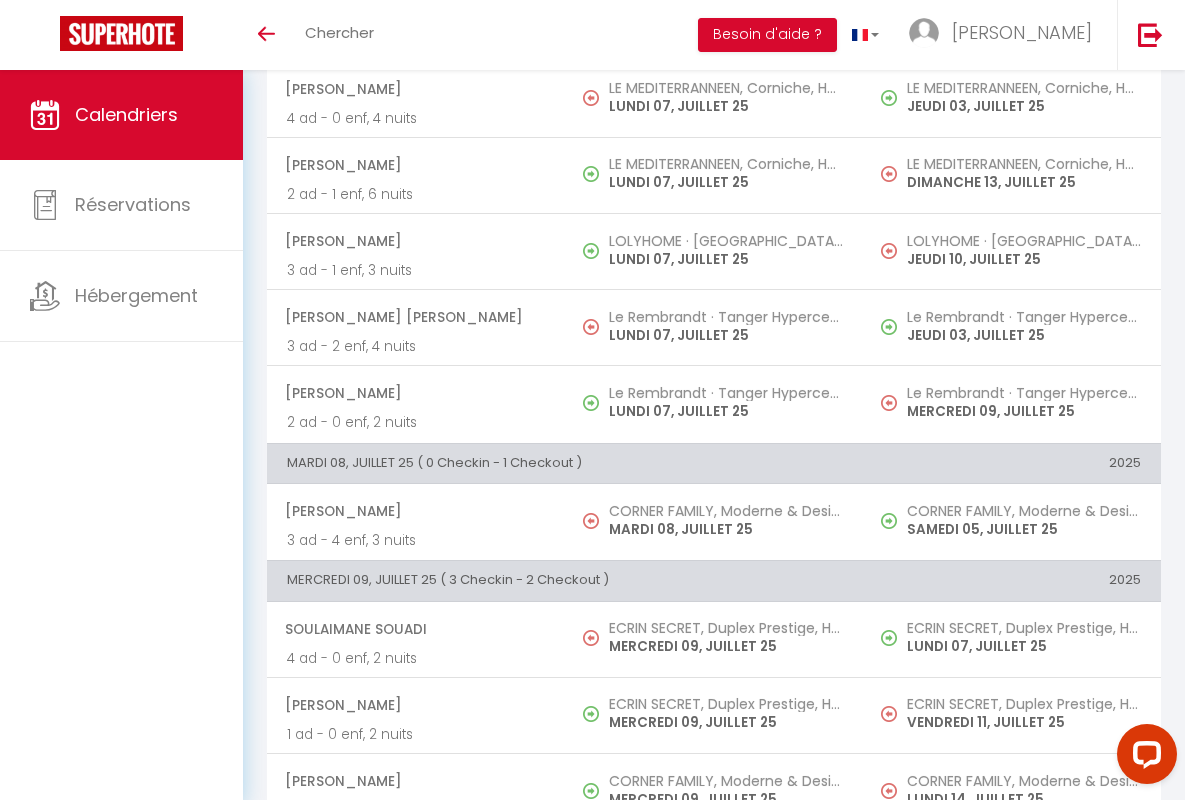 scroll, scrollTop: 913, scrollLeft: 0, axis: vertical 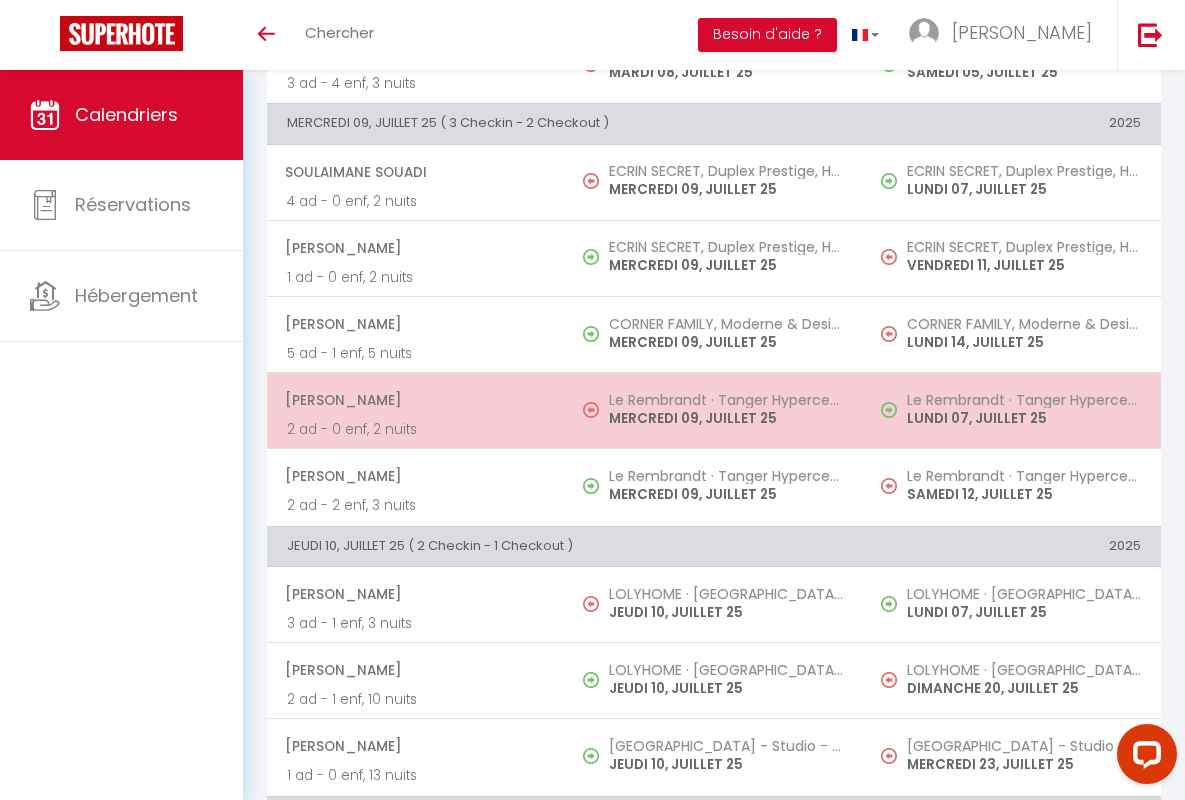 click on "[PERSON_NAME]" at bounding box center [415, 400] 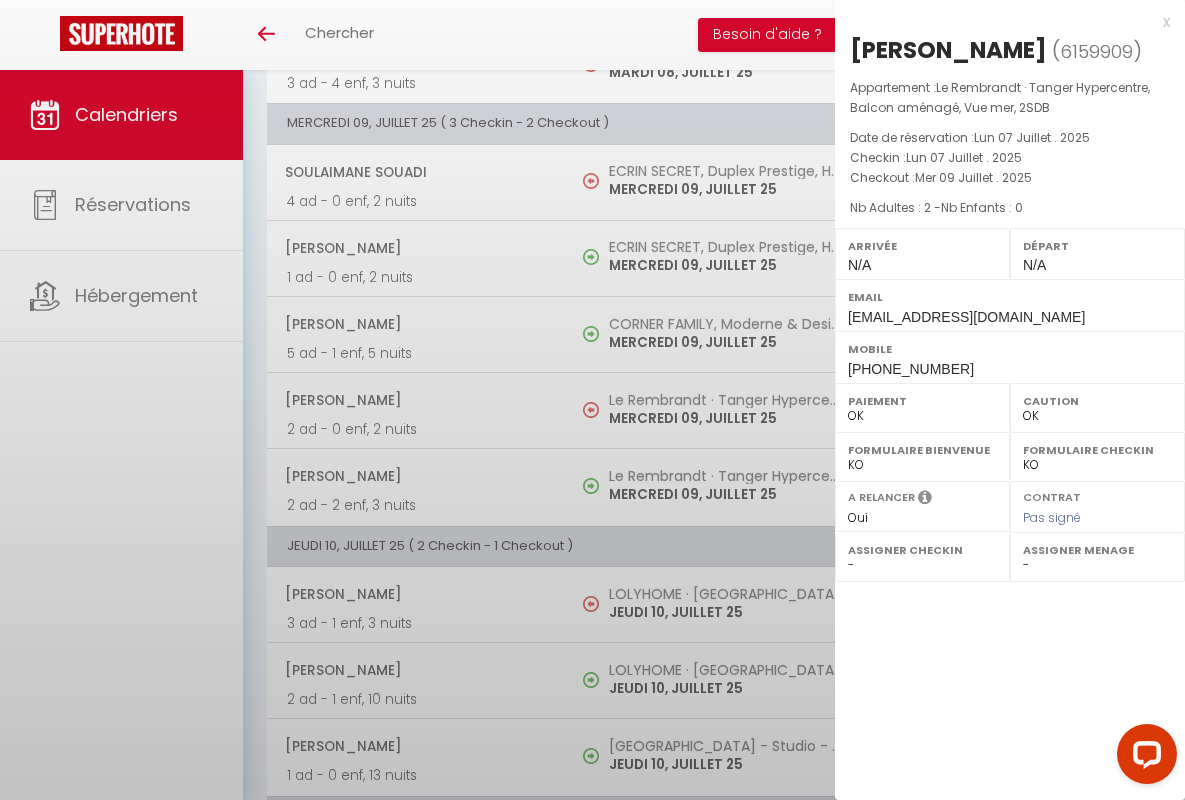 click on "x" at bounding box center (1002, 22) 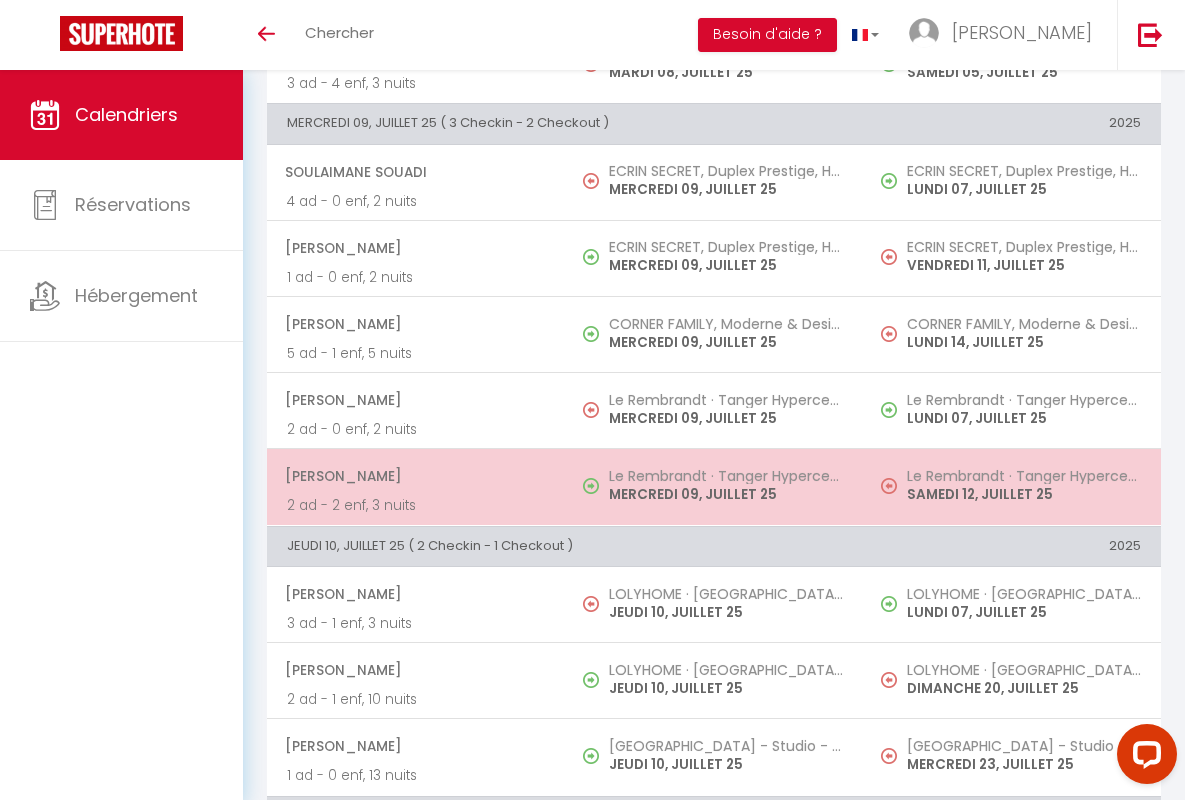 click on "[PERSON_NAME]" at bounding box center [415, 476] 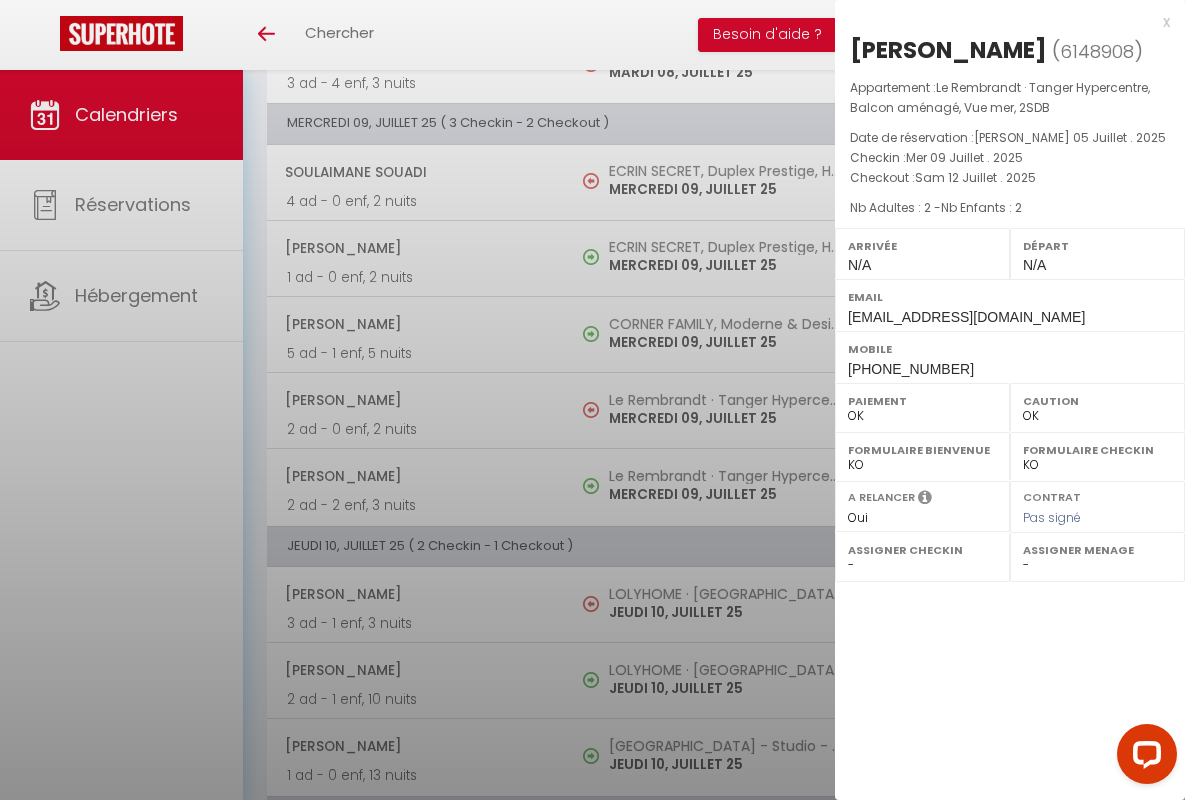 click on "x" at bounding box center [1002, 22] 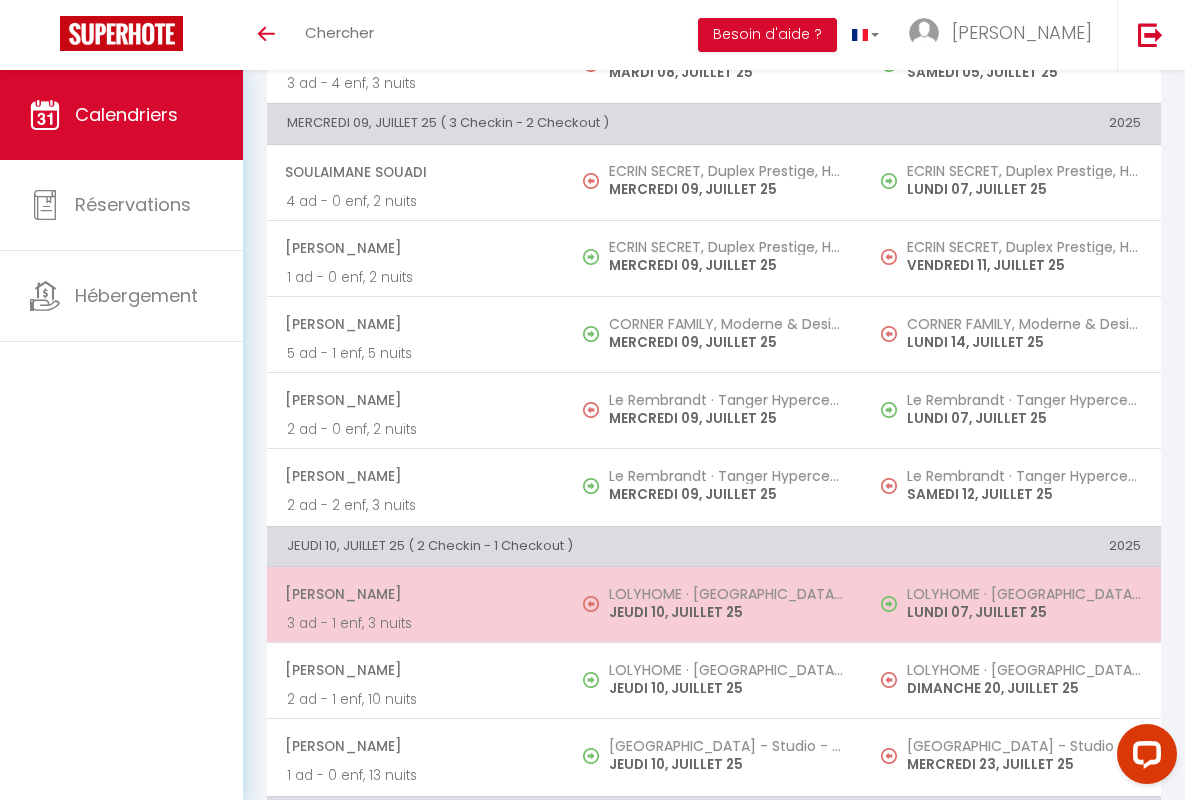 click on "[PERSON_NAME]" at bounding box center (415, 594) 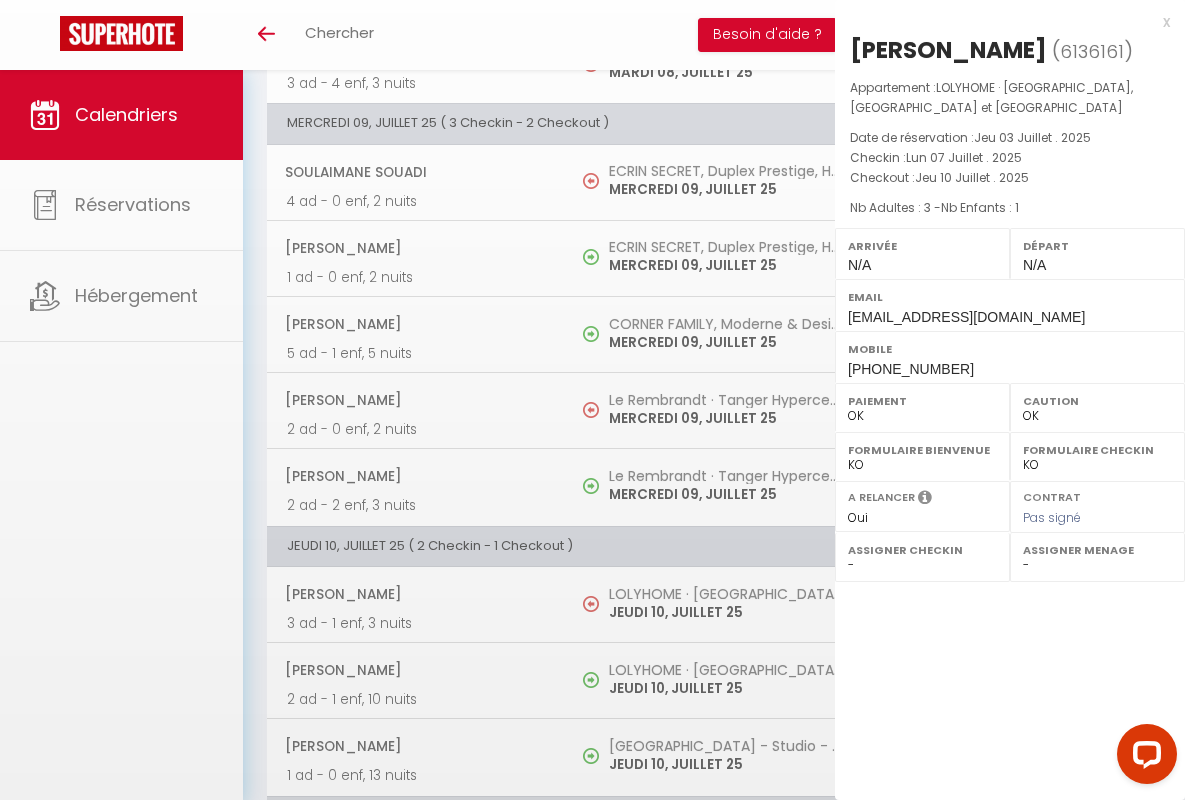 click on "x" at bounding box center [1002, 22] 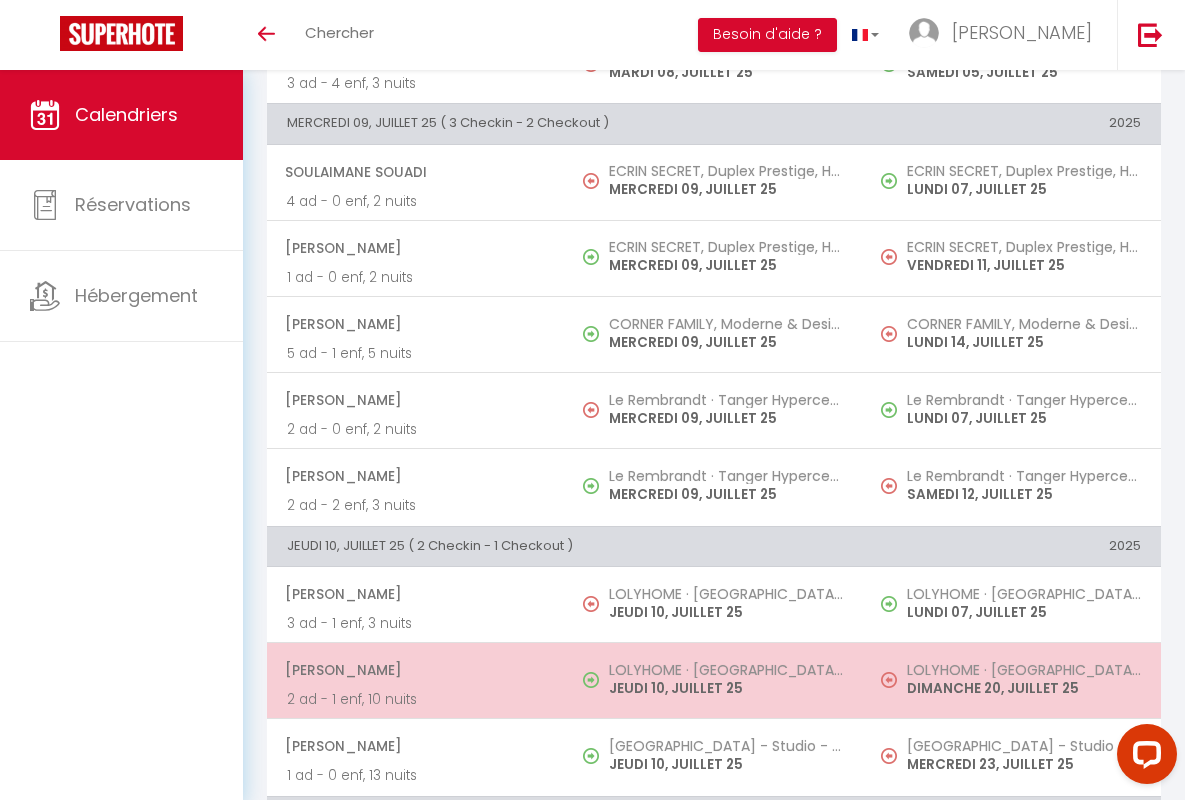 click on "[PERSON_NAME]" at bounding box center [415, 670] 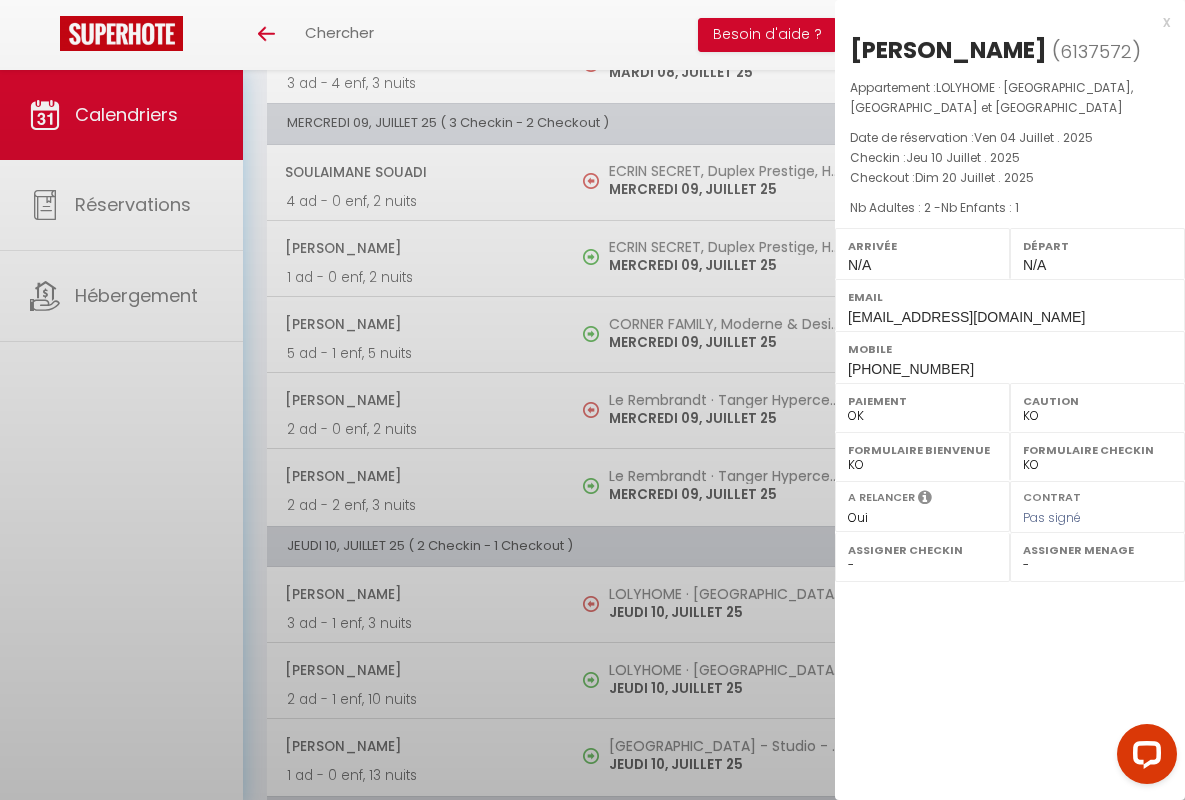 click on "x" at bounding box center [1002, 22] 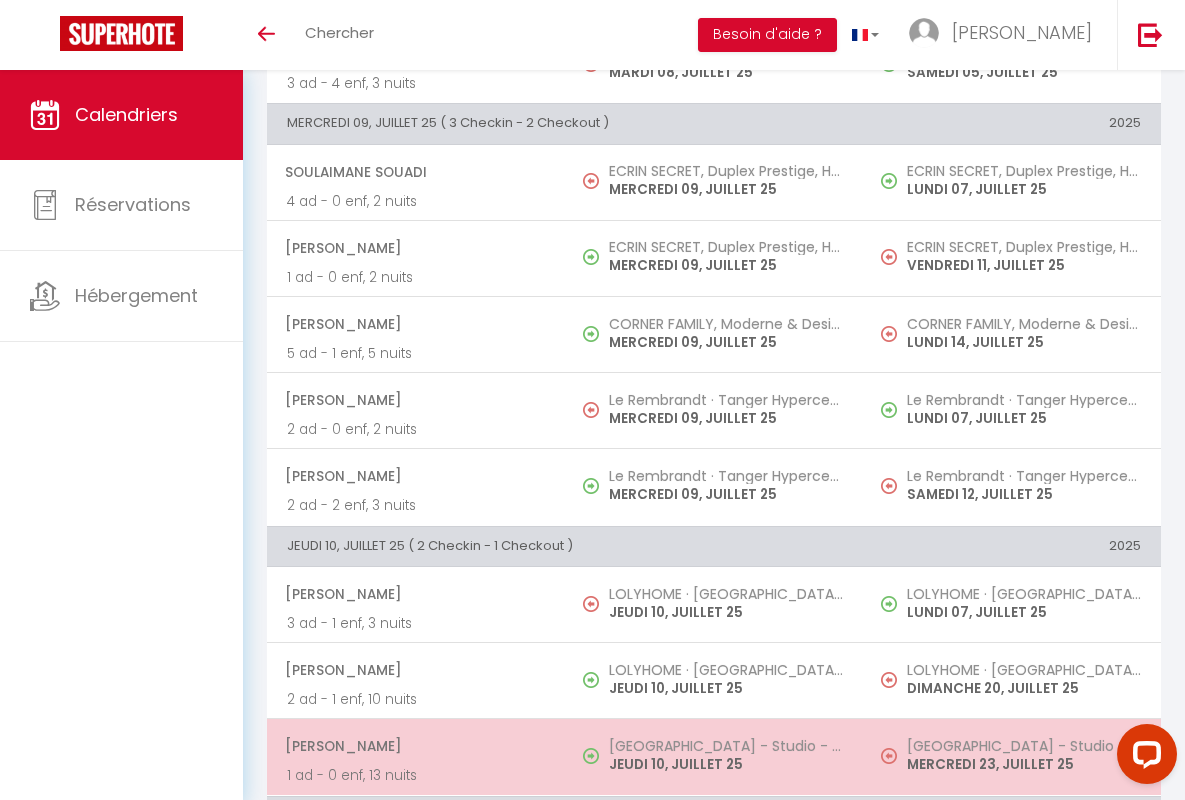 click on "[PERSON_NAME]" at bounding box center (415, 746) 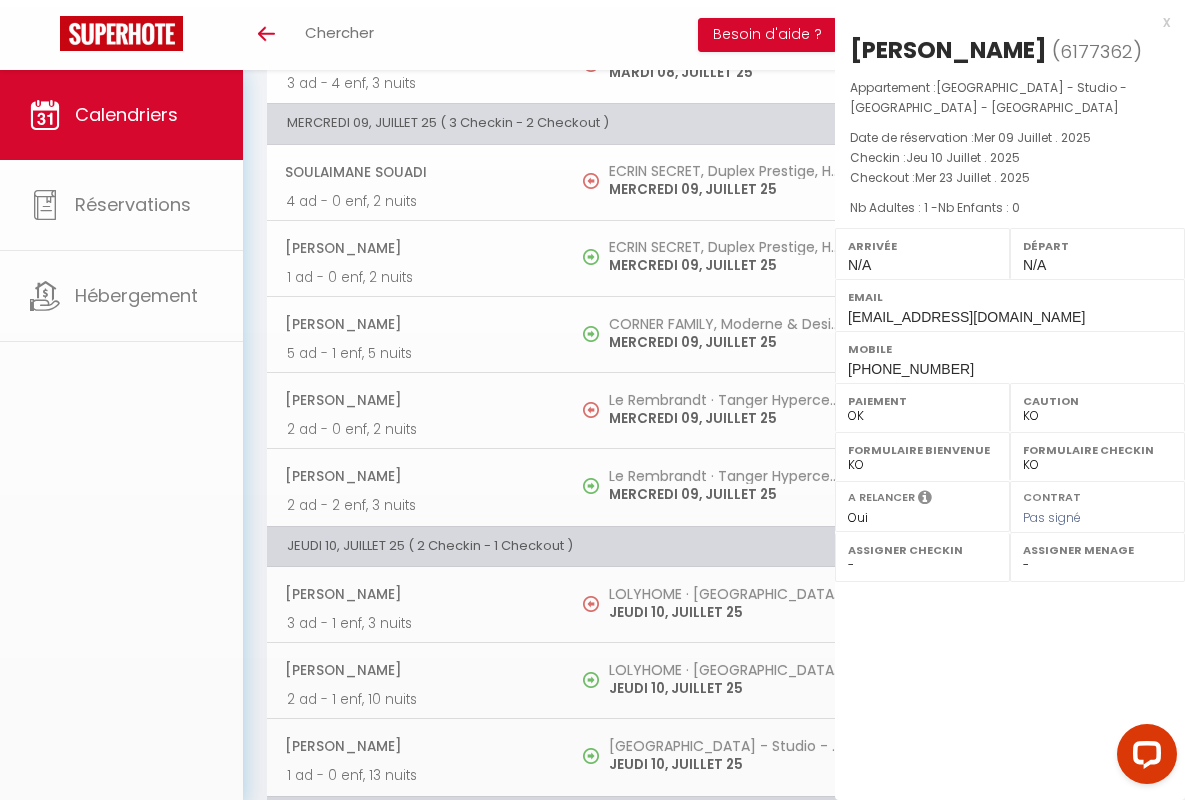 click on "x" at bounding box center (1002, 22) 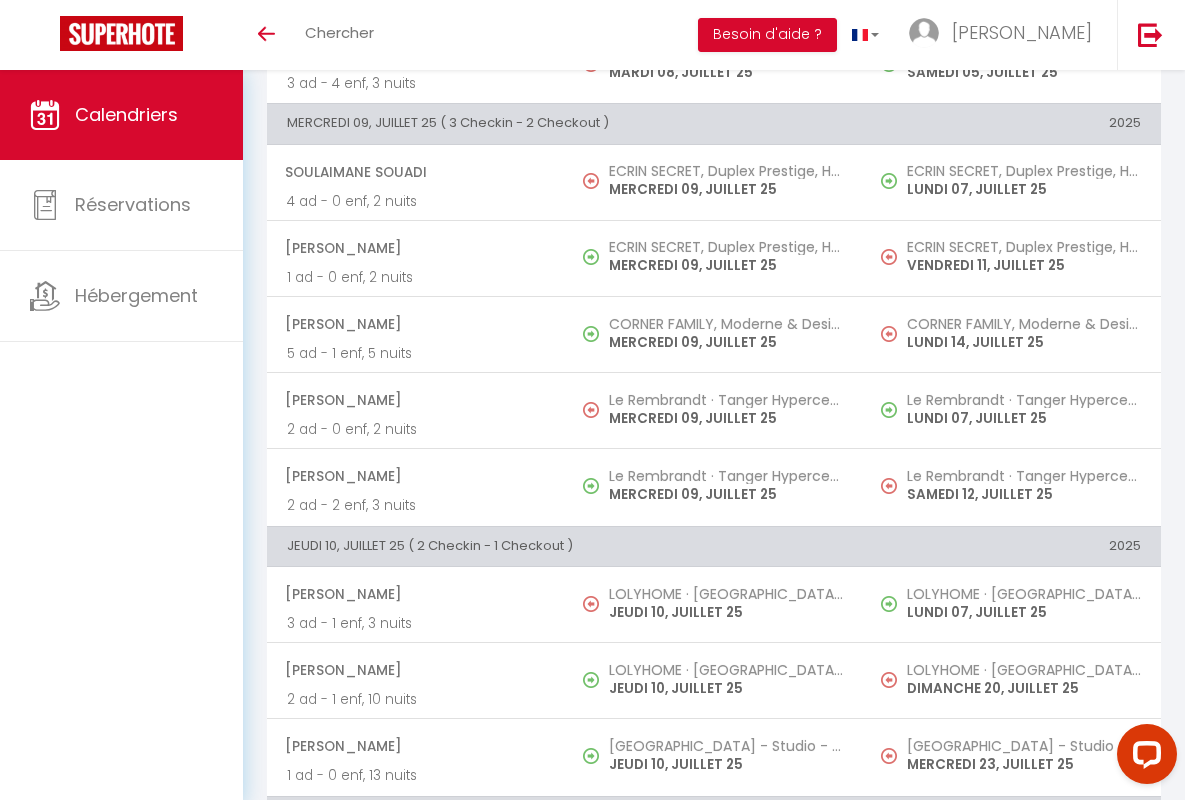 scroll, scrollTop: 1377, scrollLeft: 0, axis: vertical 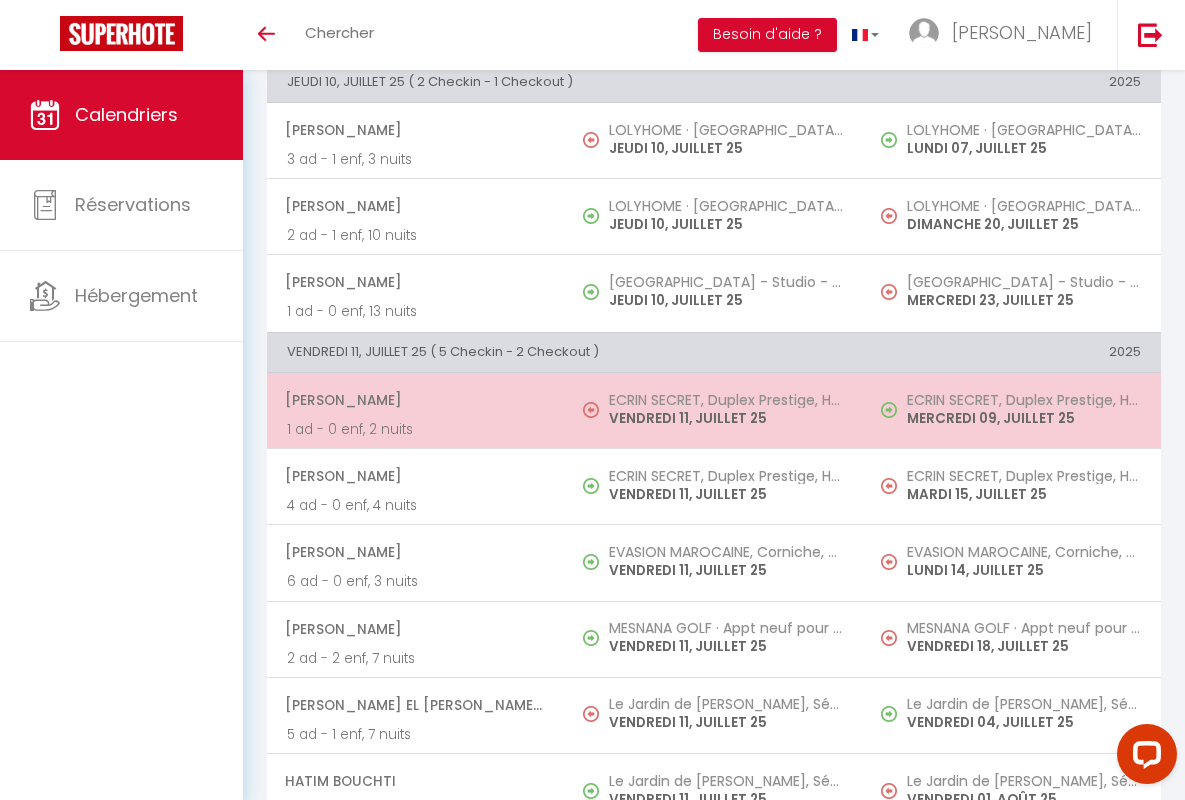 click on "[PERSON_NAME]" at bounding box center [415, 400] 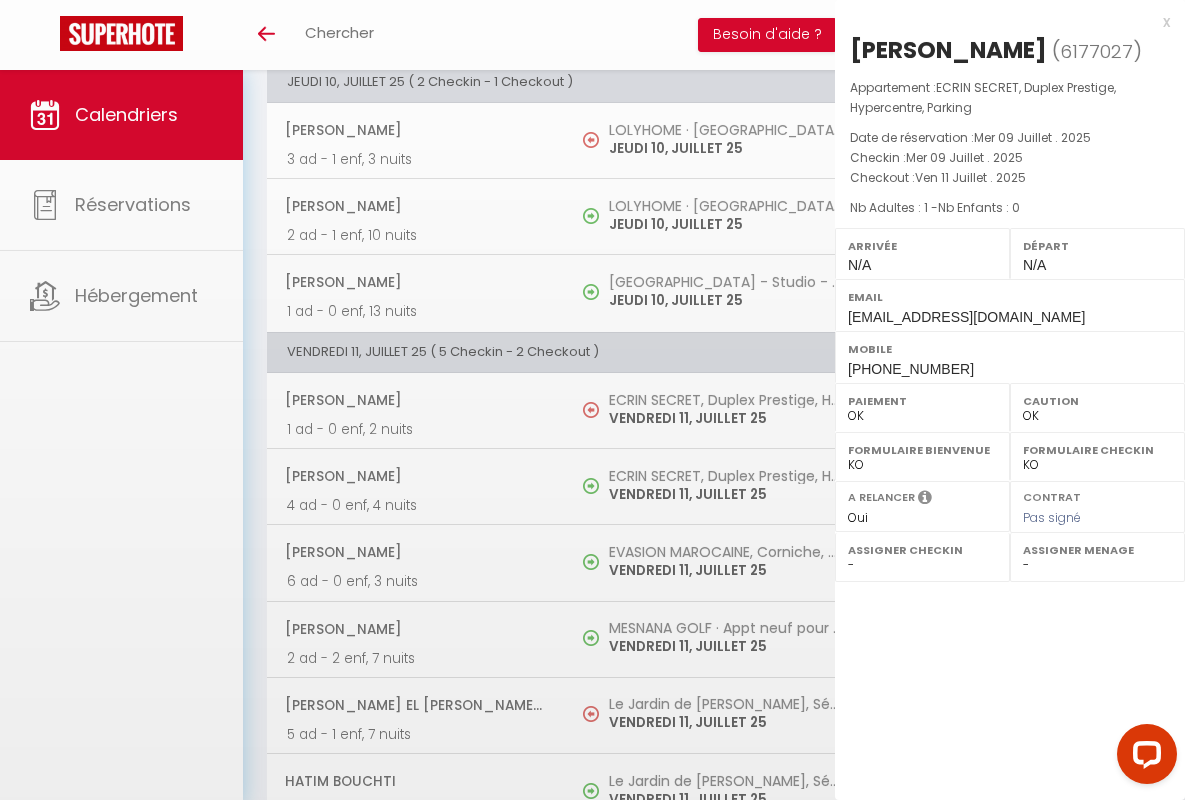 click on "x" at bounding box center [1002, 22] 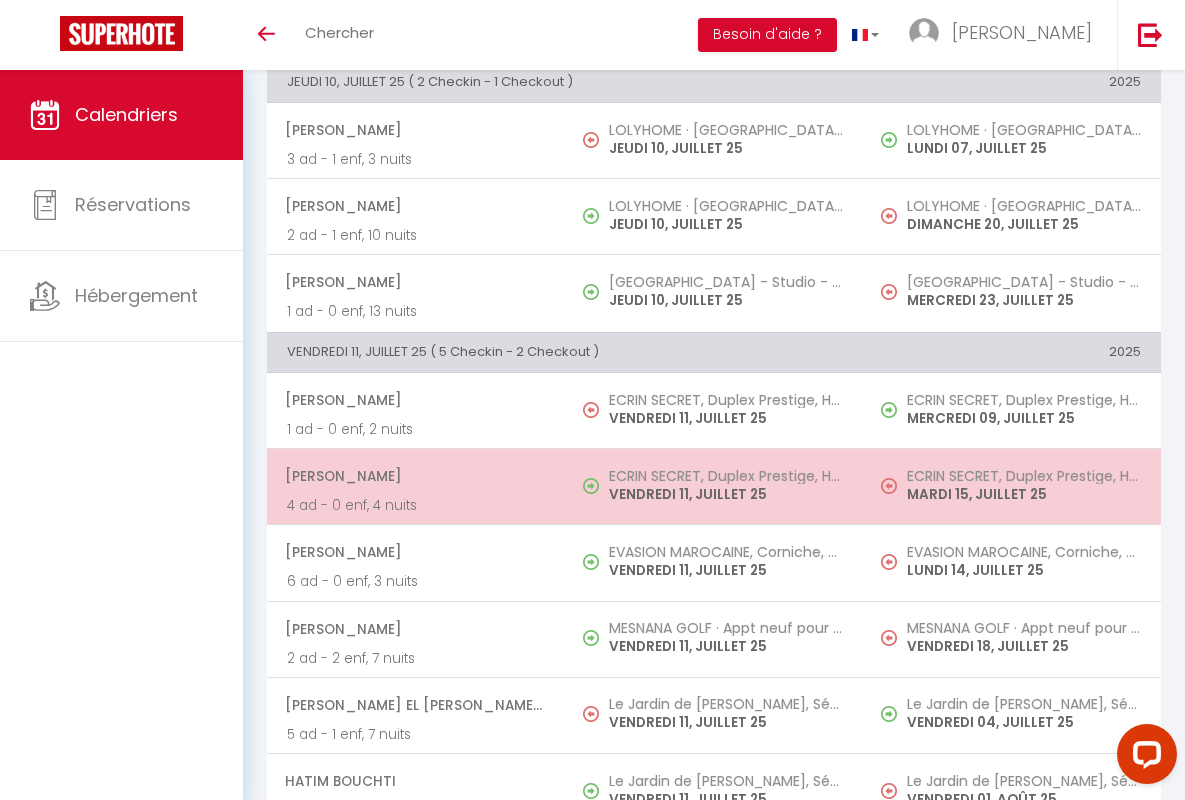 click on "[PERSON_NAME]" at bounding box center [415, 476] 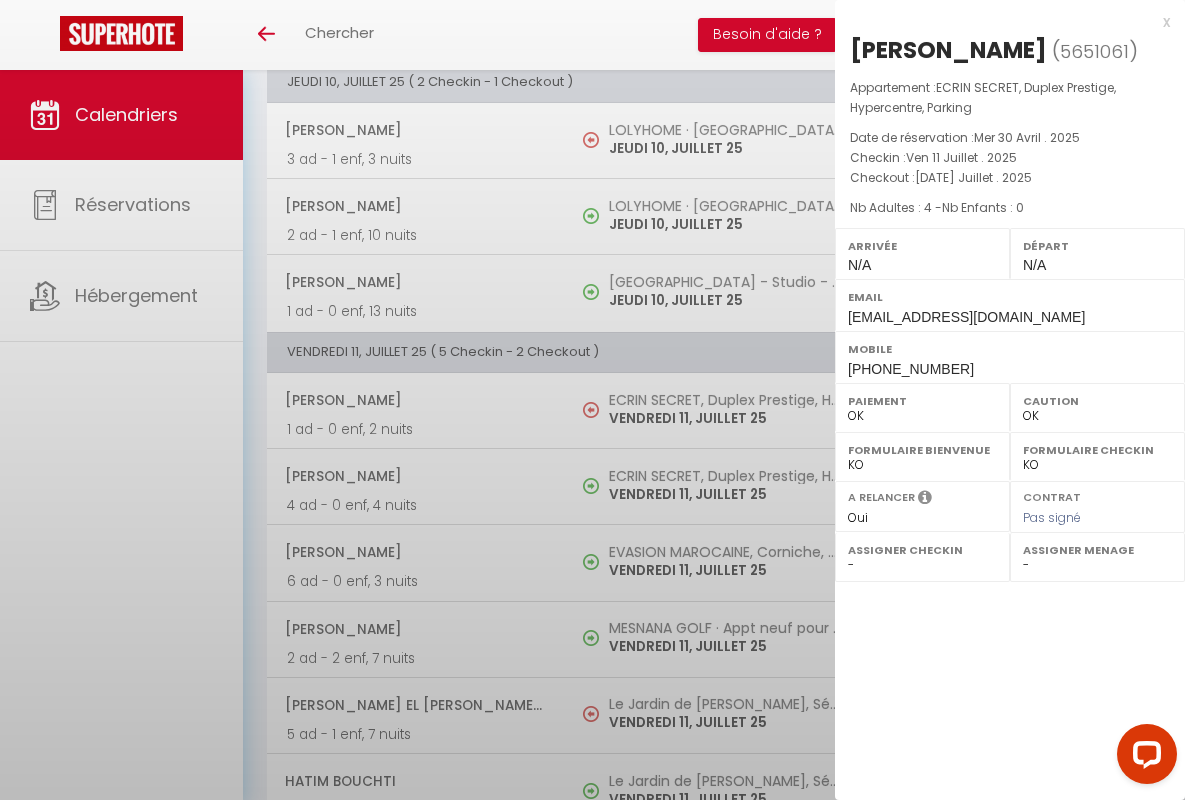 click on "x" at bounding box center [1002, 22] 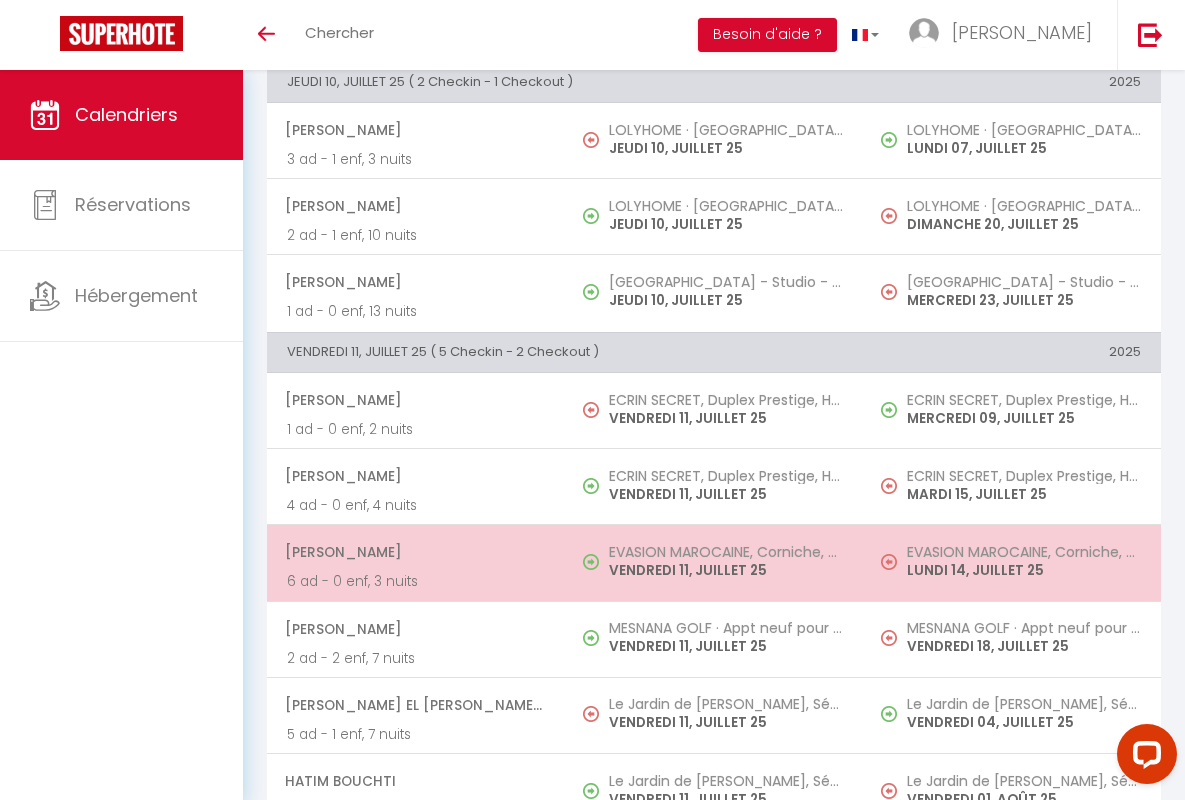 click on "[PERSON_NAME]" at bounding box center [415, 552] 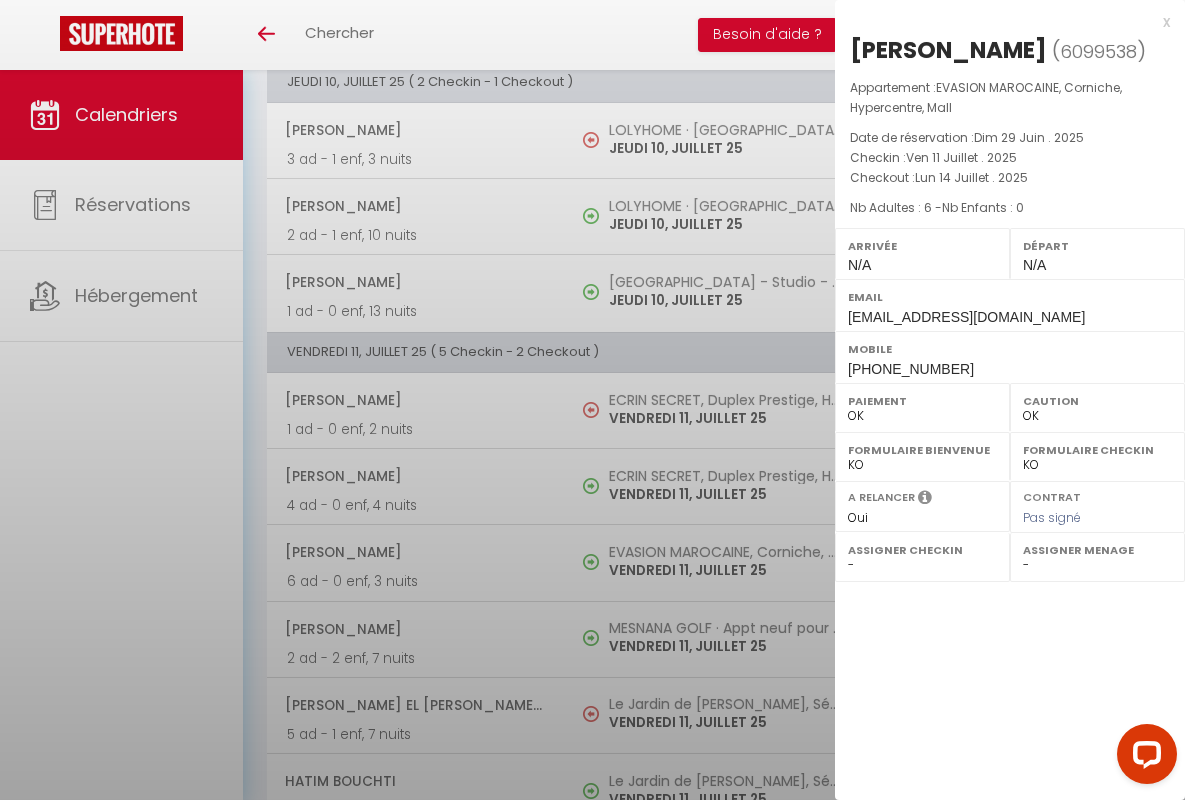 click on "x" at bounding box center [1002, 22] 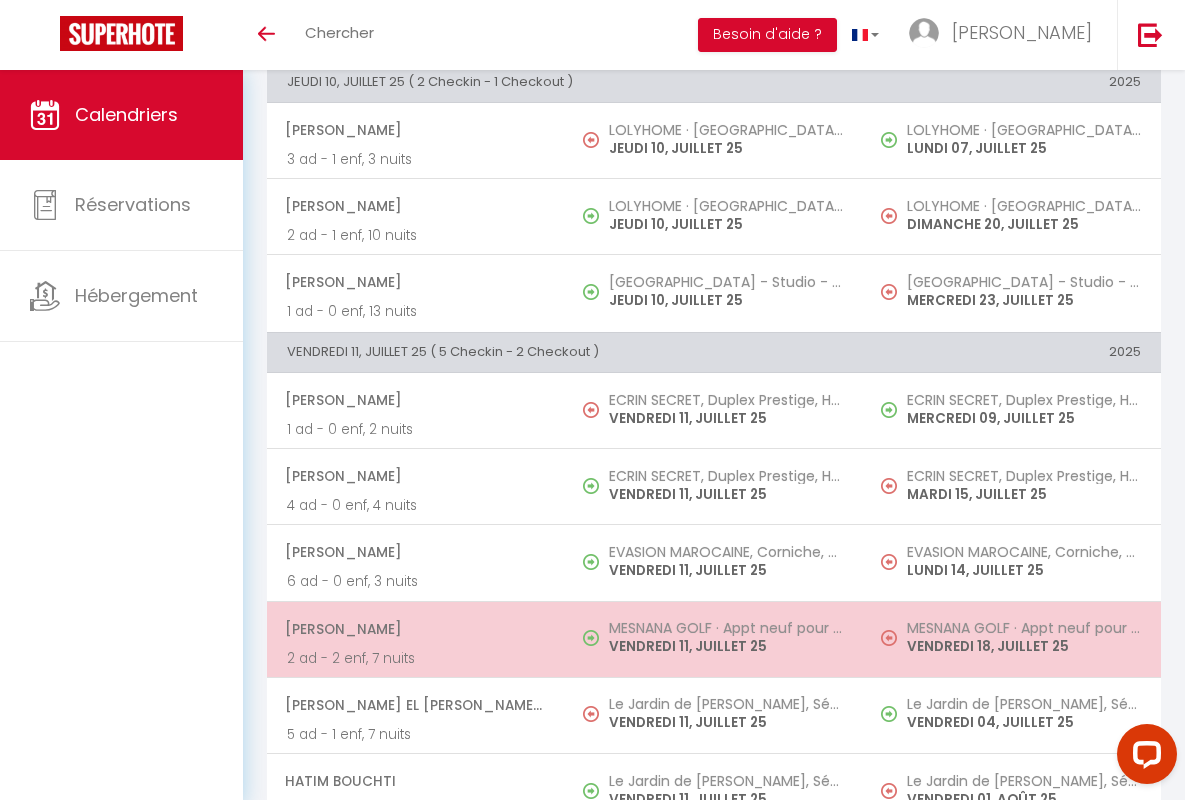 click on "[PERSON_NAME]" at bounding box center (415, 629) 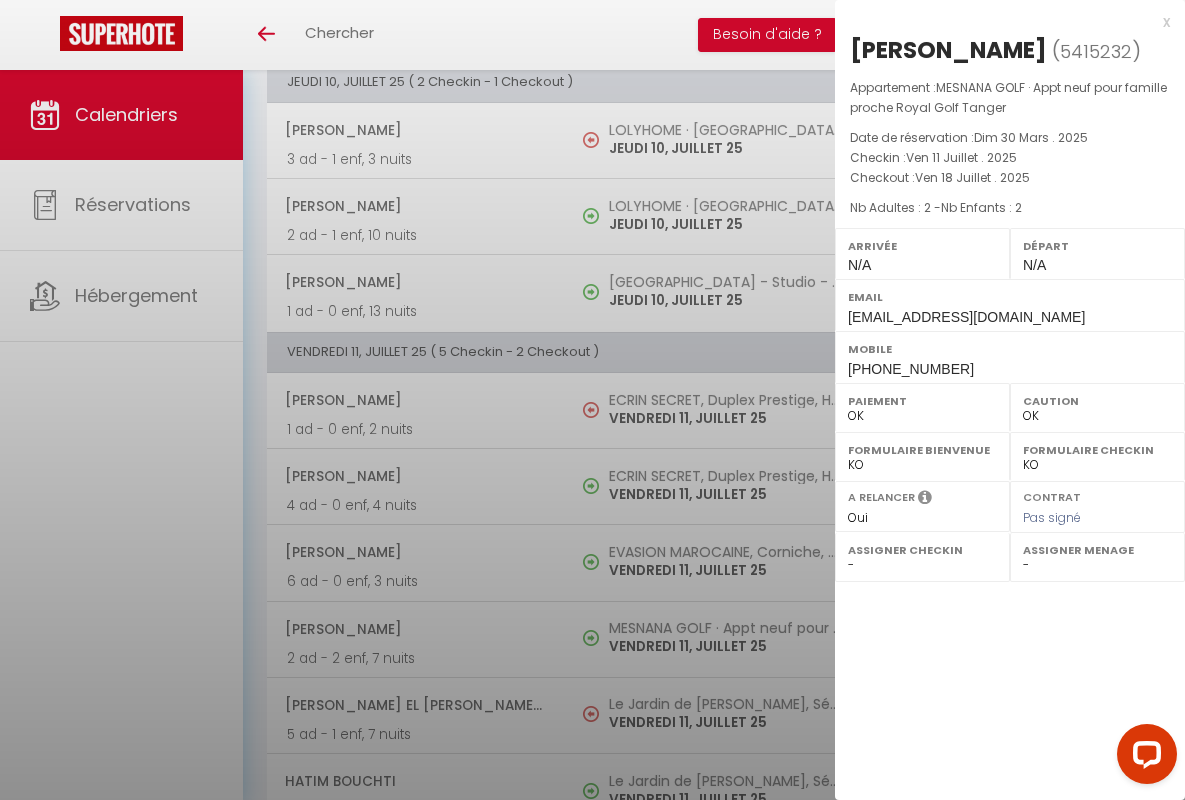 click on "x" at bounding box center (1002, 22) 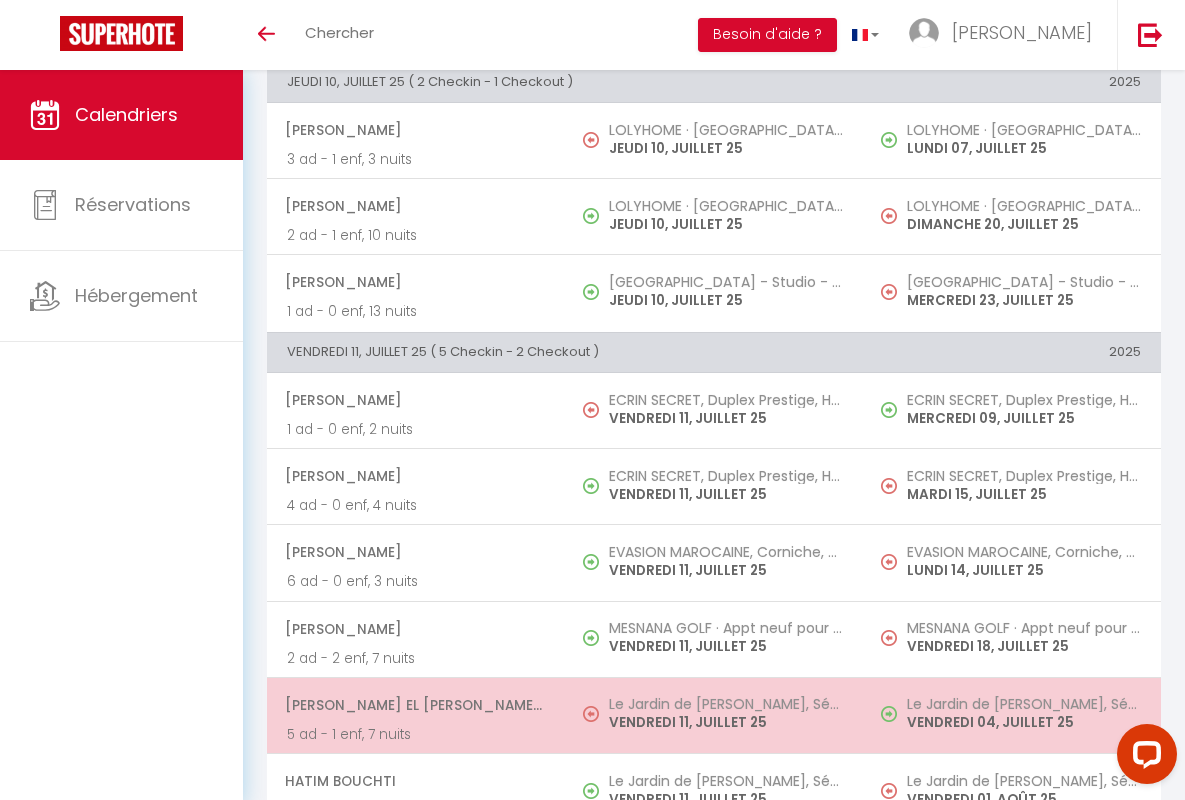 click on "[PERSON_NAME] El [PERSON_NAME] Serroukh" at bounding box center (415, 705) 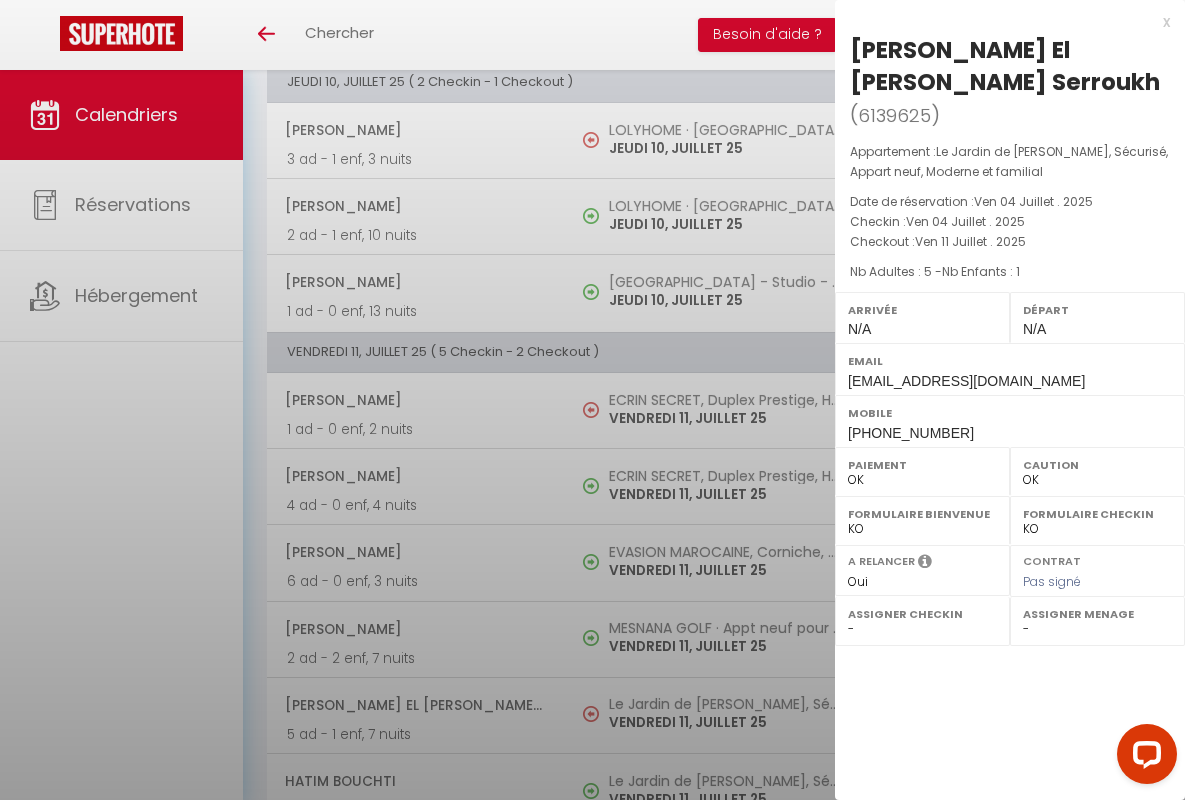 click on "x" at bounding box center [1002, 22] 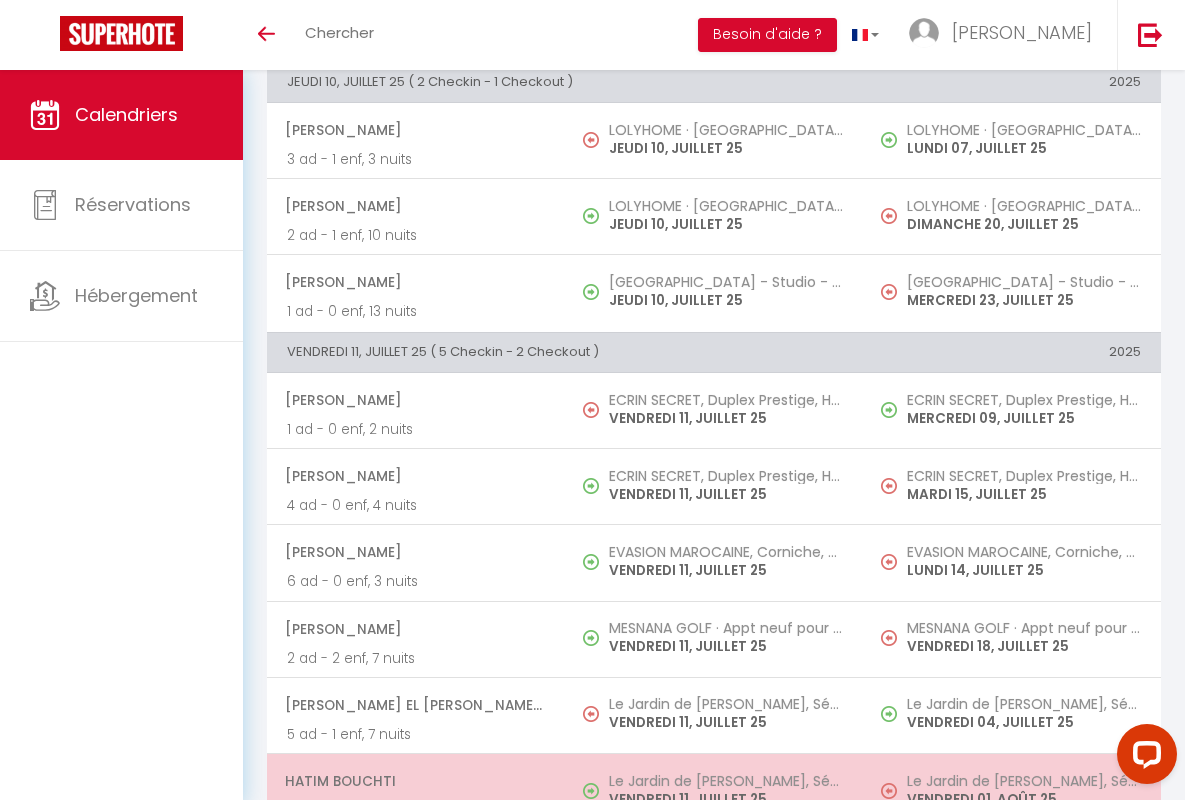 click on "Hatim Bouchti" at bounding box center (415, 781) 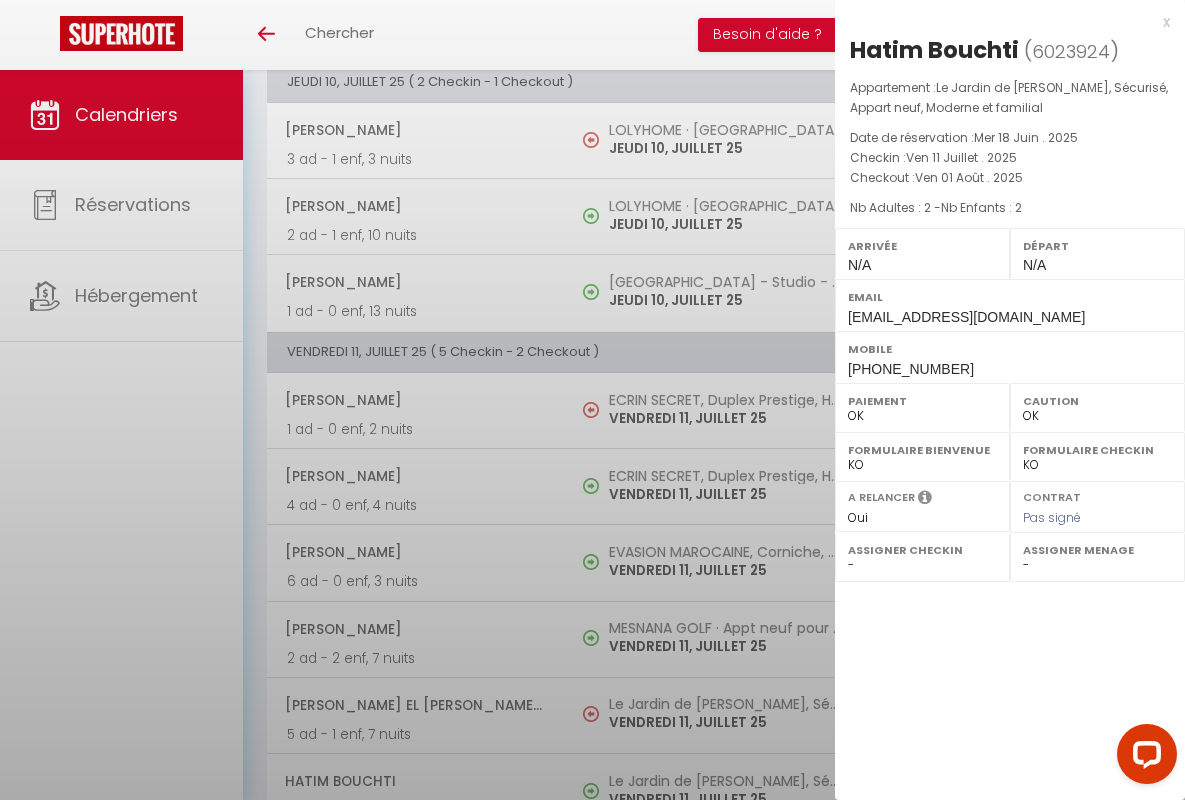 click on "x" at bounding box center (1002, 22) 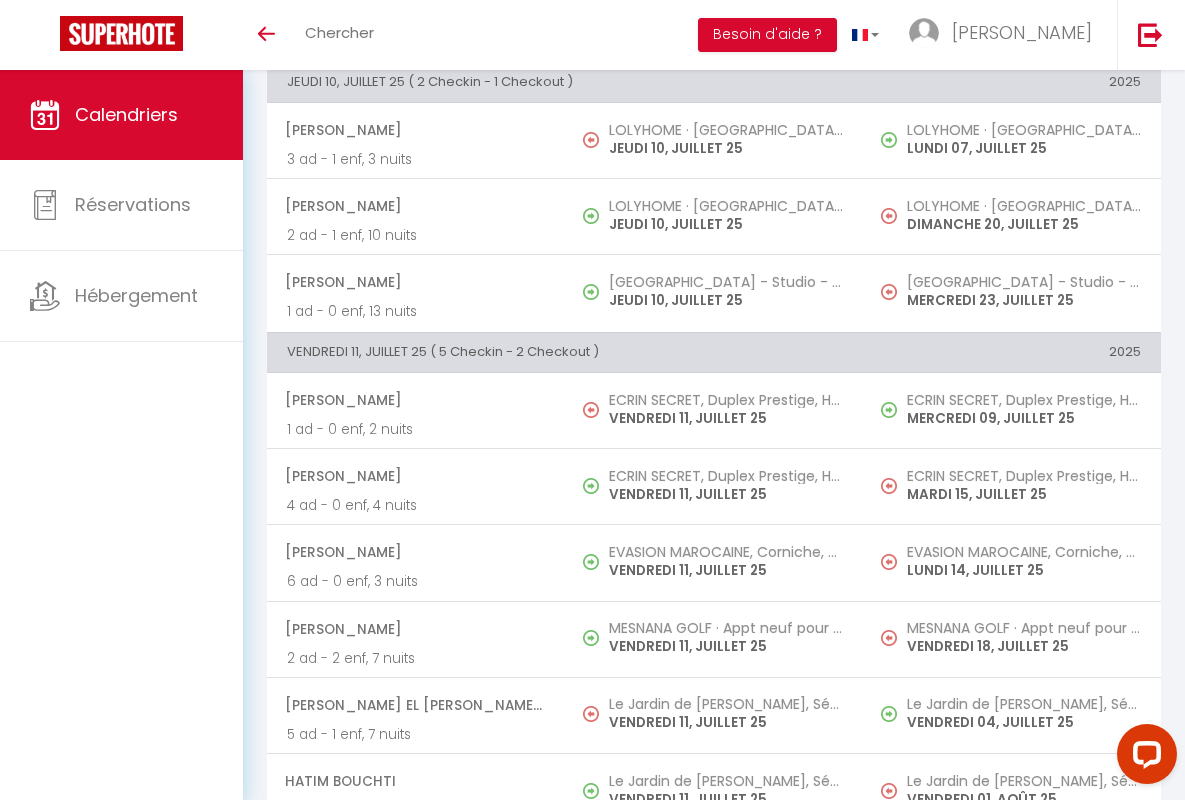scroll, scrollTop: 1834, scrollLeft: 0, axis: vertical 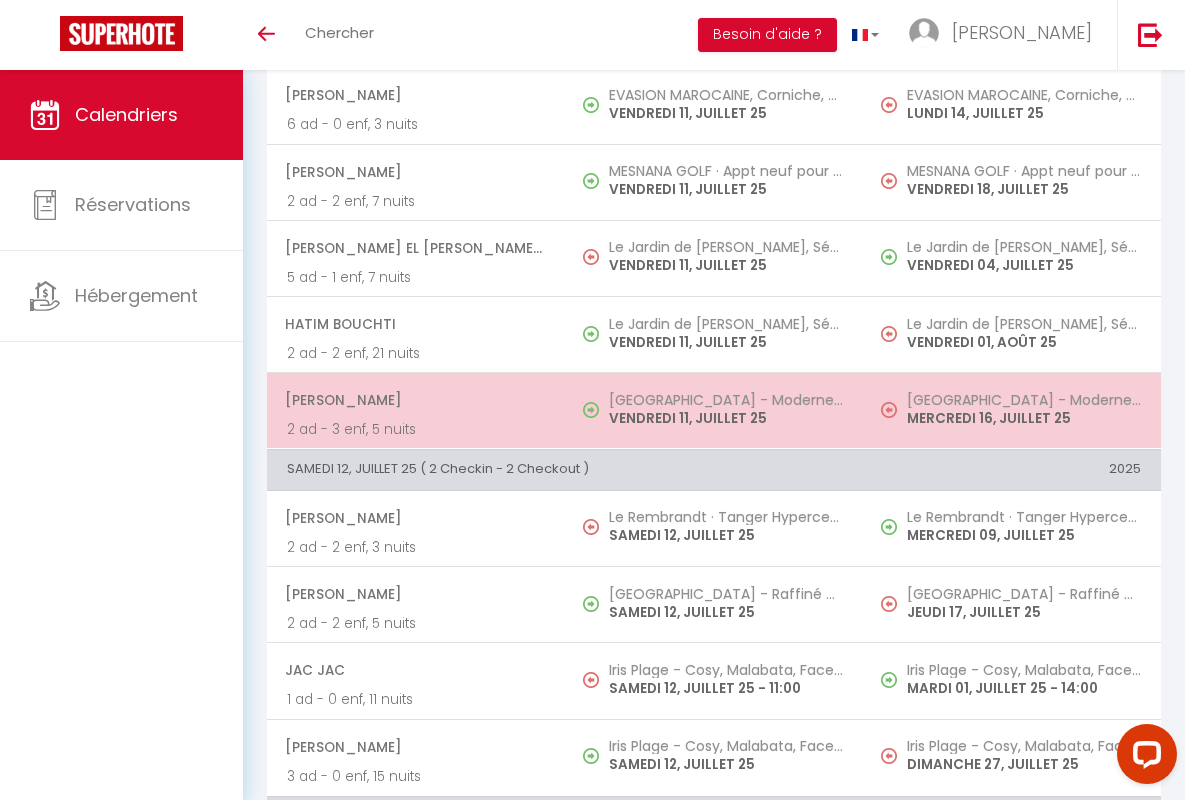 click on "[PERSON_NAME]" at bounding box center (415, 400) 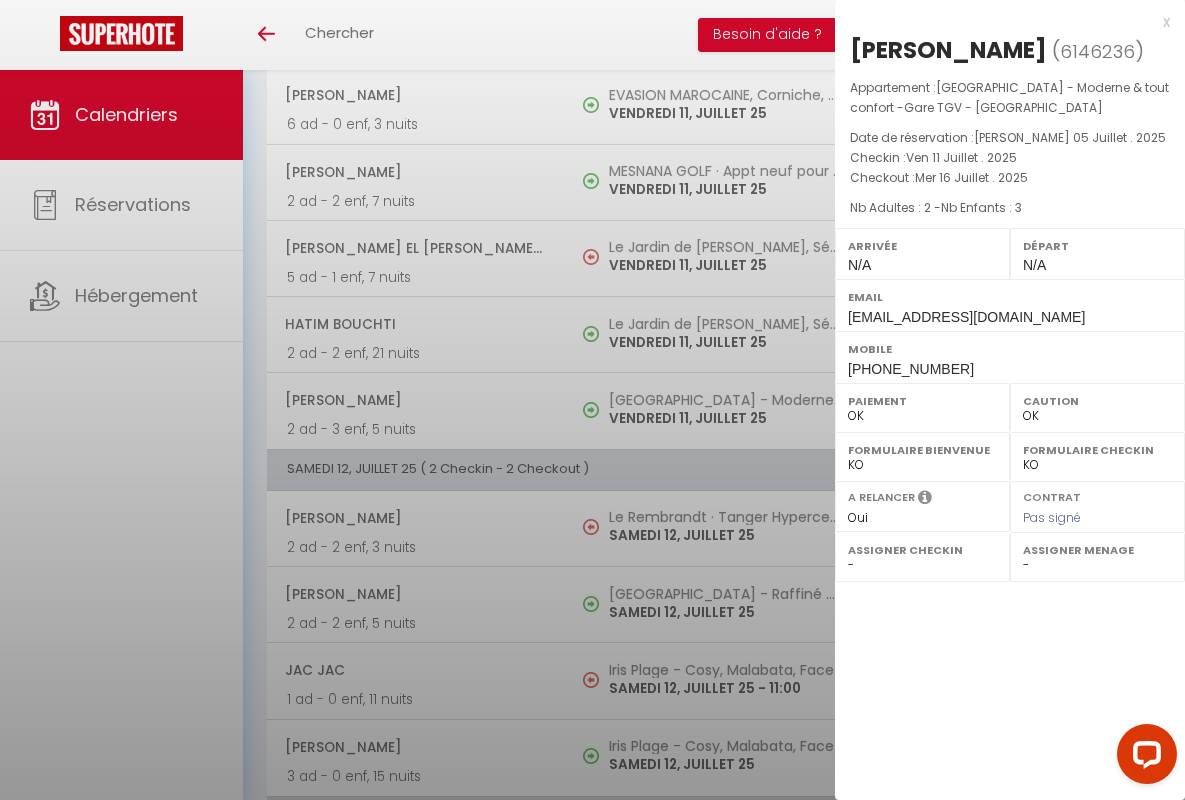 click on "x" at bounding box center (1002, 22) 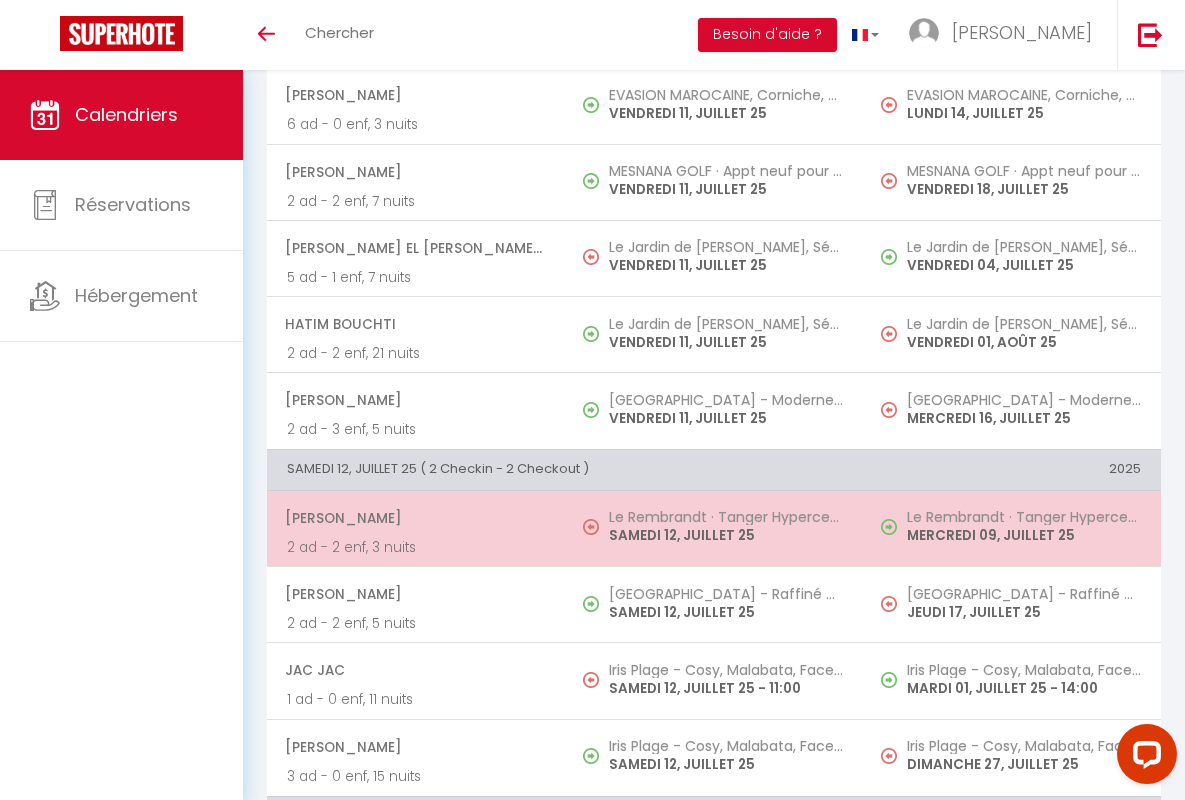 click on "[PERSON_NAME]" at bounding box center (415, 518) 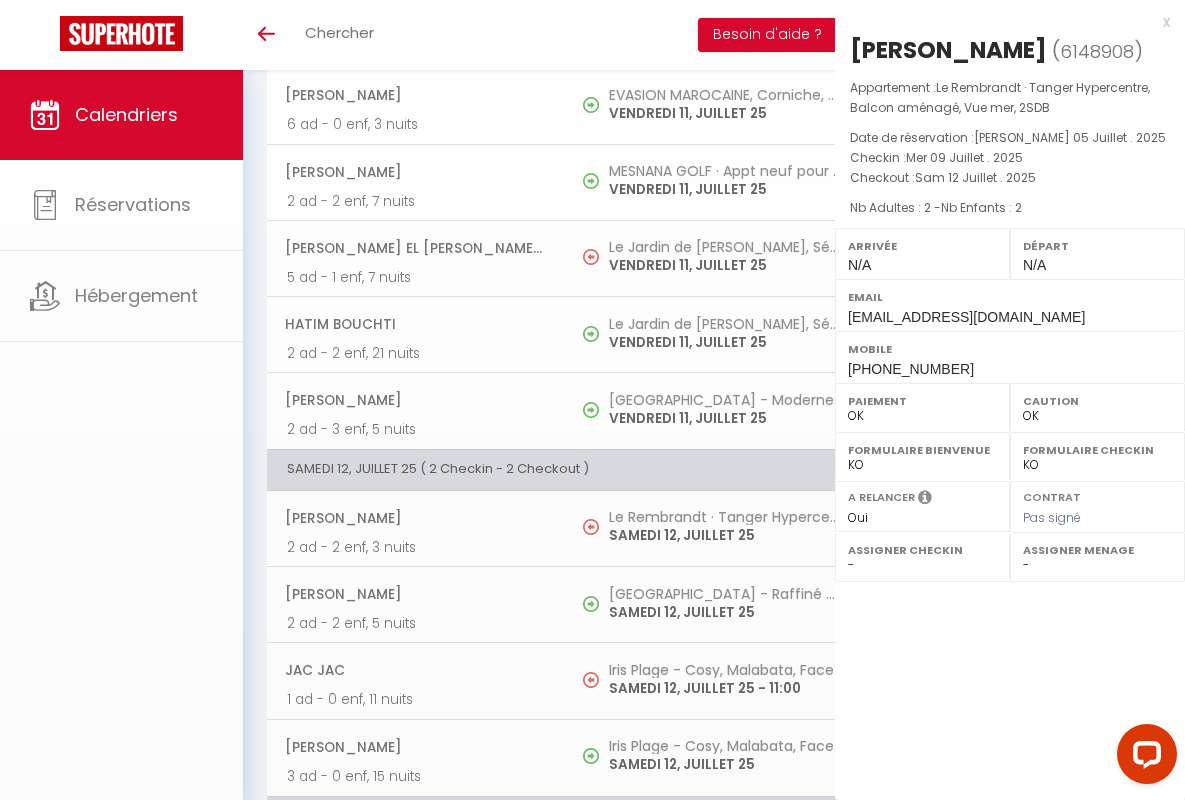 click on "x" at bounding box center [1002, 22] 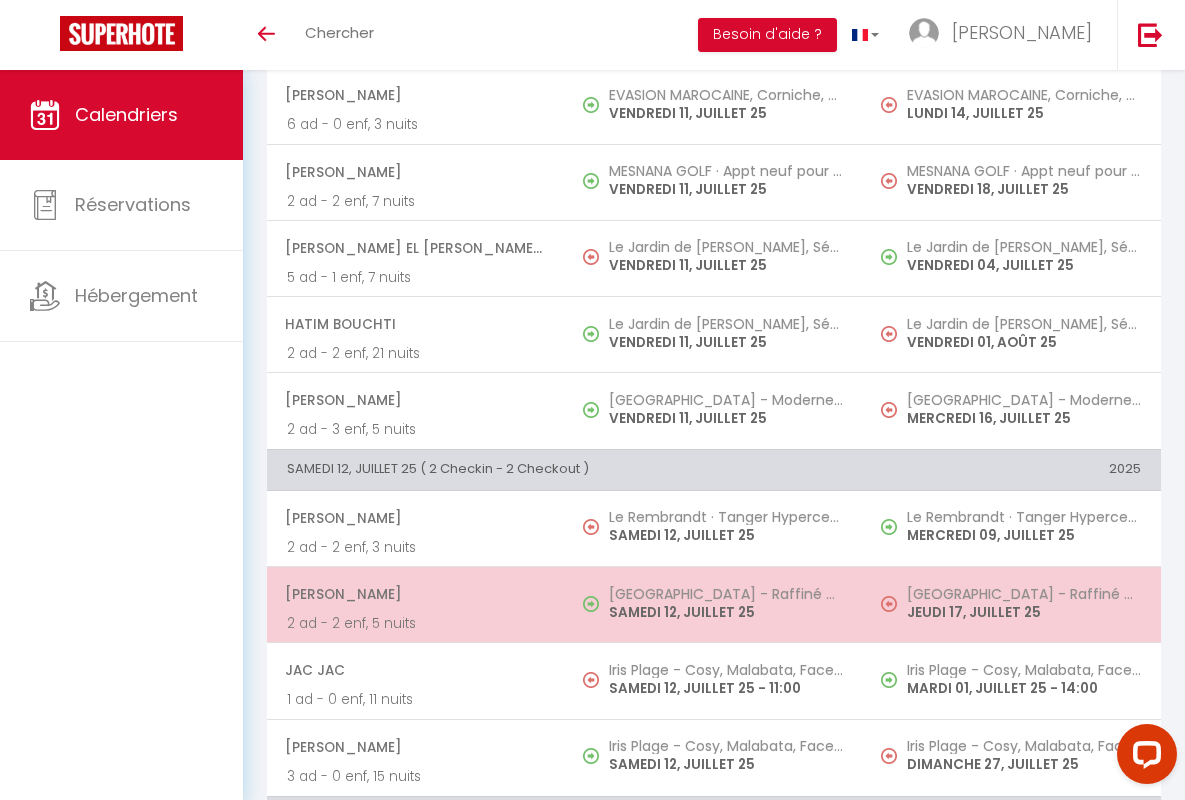click on "[PERSON_NAME]" at bounding box center [415, 594] 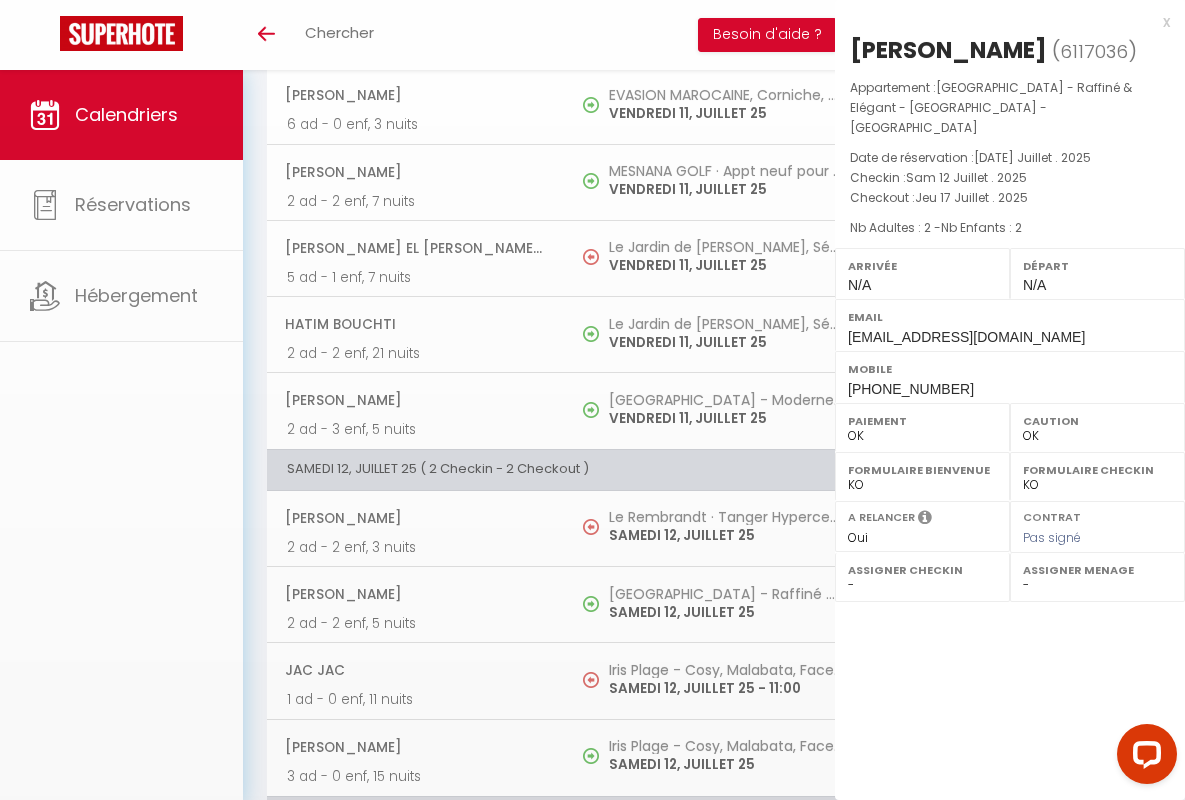 click on "x" at bounding box center (1002, 22) 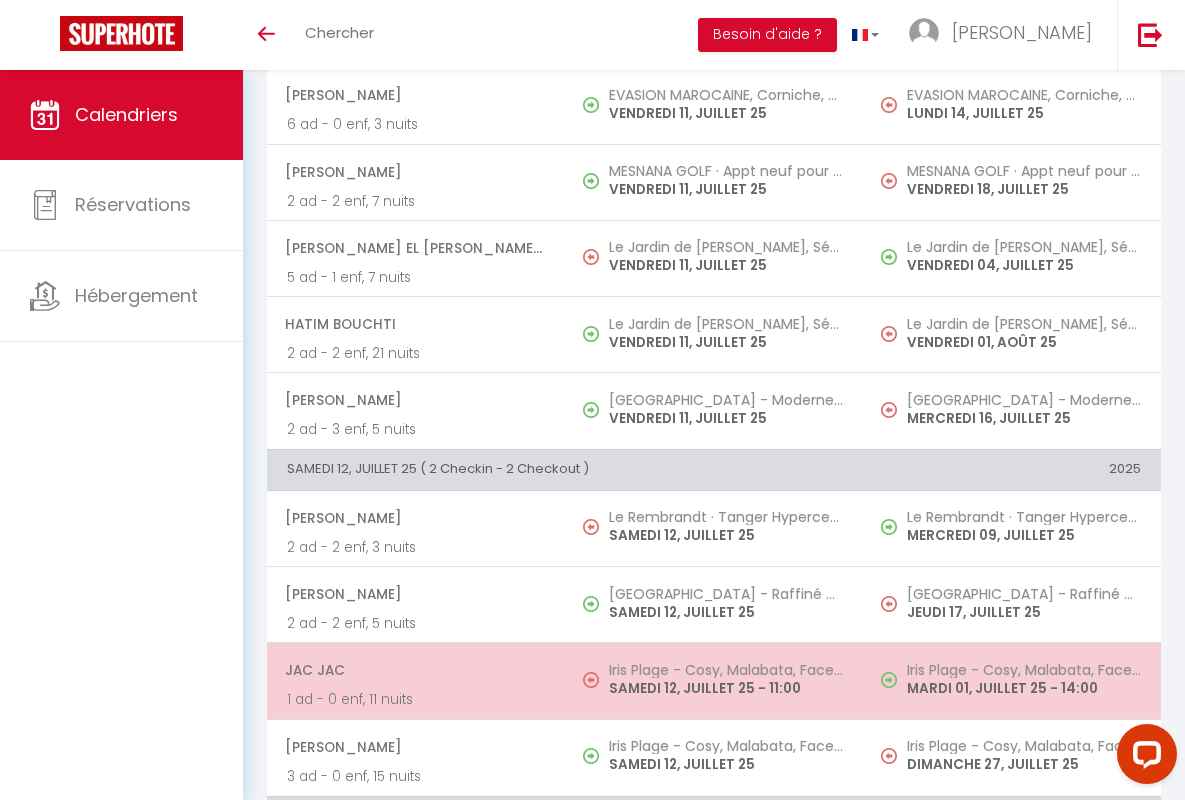 click on "JAC JAC" at bounding box center [415, 670] 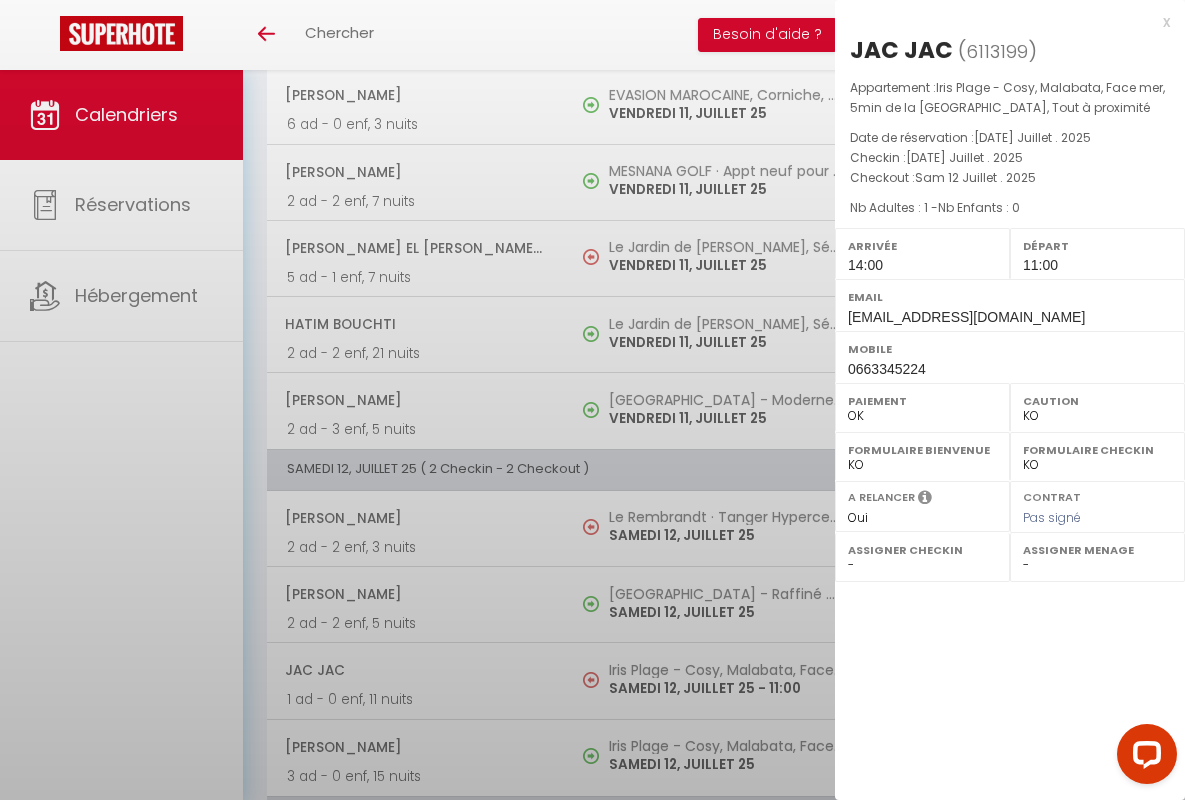 click on "x" at bounding box center (1002, 22) 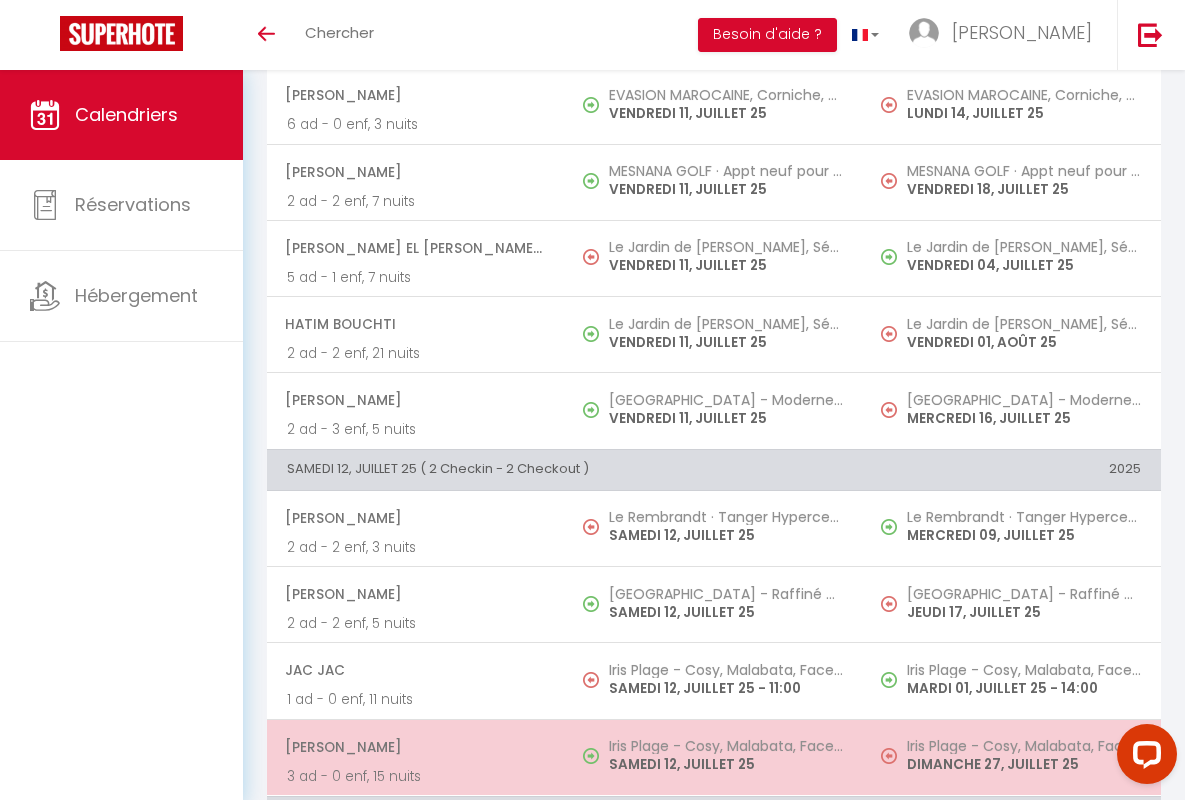 click on "[PERSON_NAME]" at bounding box center (415, 747) 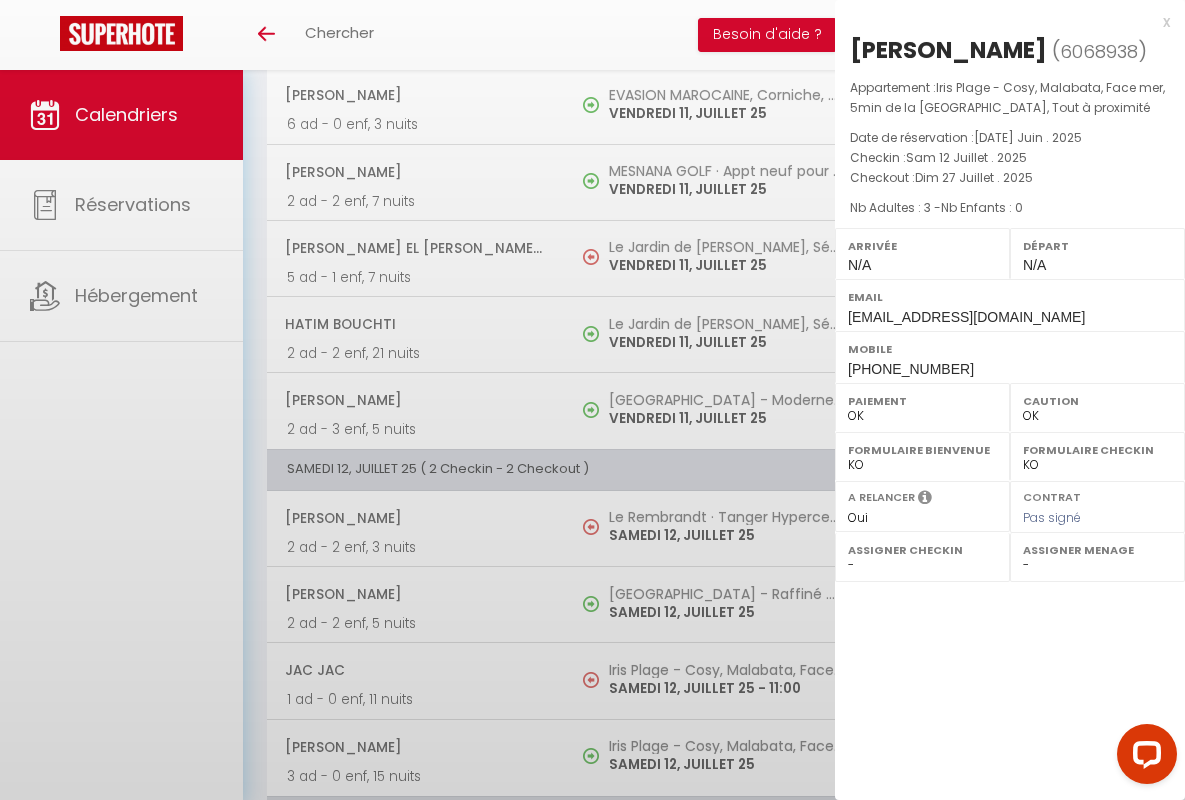 click on "x" at bounding box center [1002, 22] 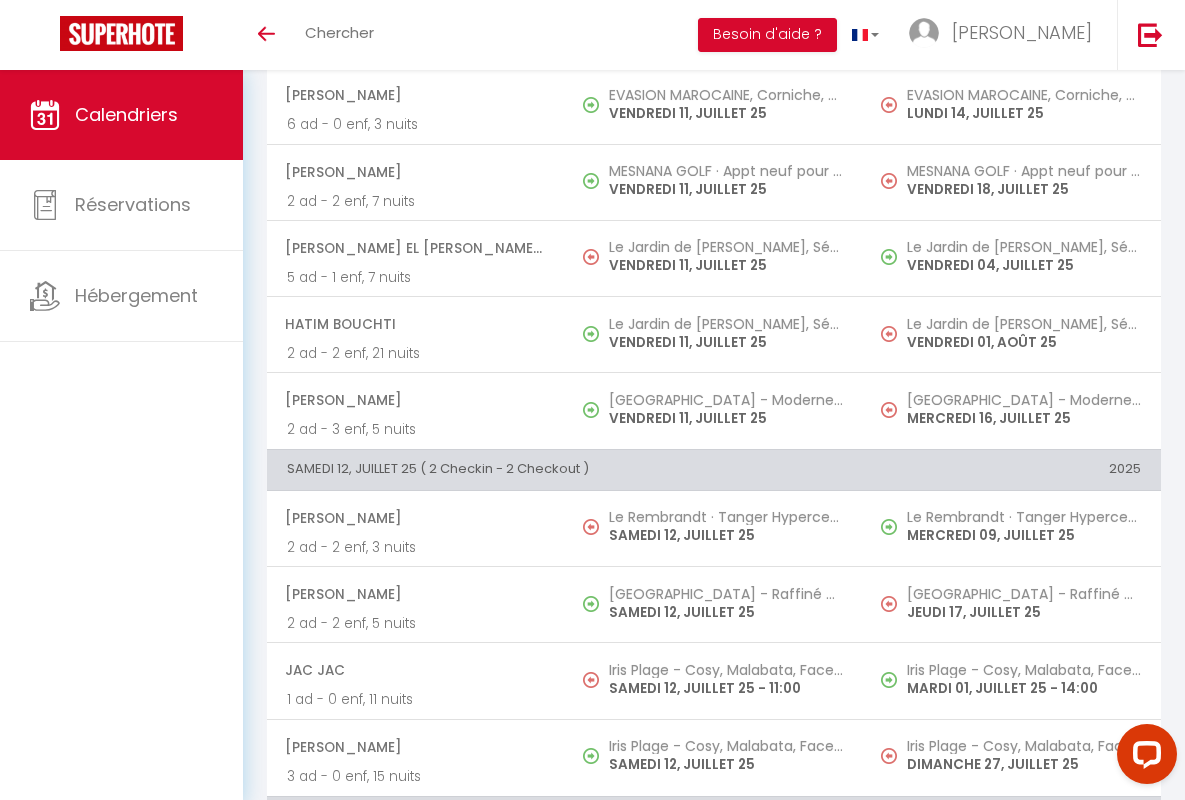 scroll, scrollTop: 2063, scrollLeft: 0, axis: vertical 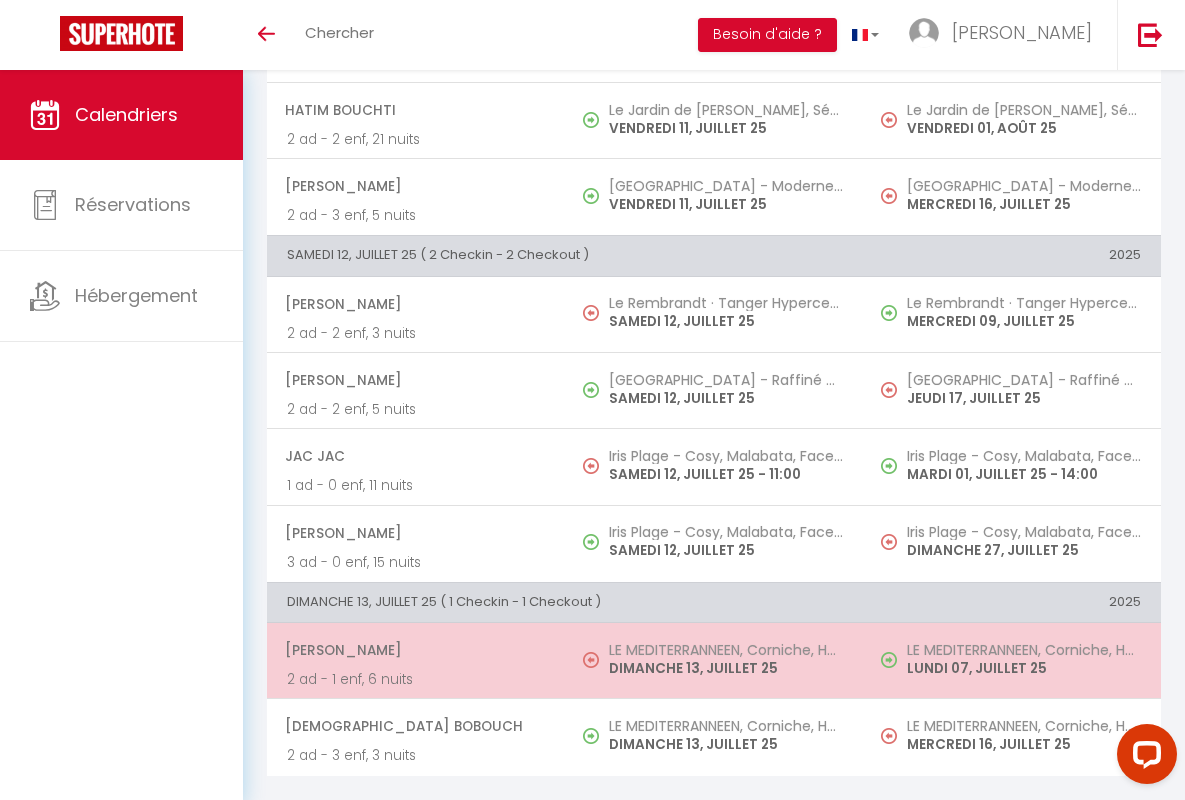 click on "[PERSON_NAME]" at bounding box center [415, 650] 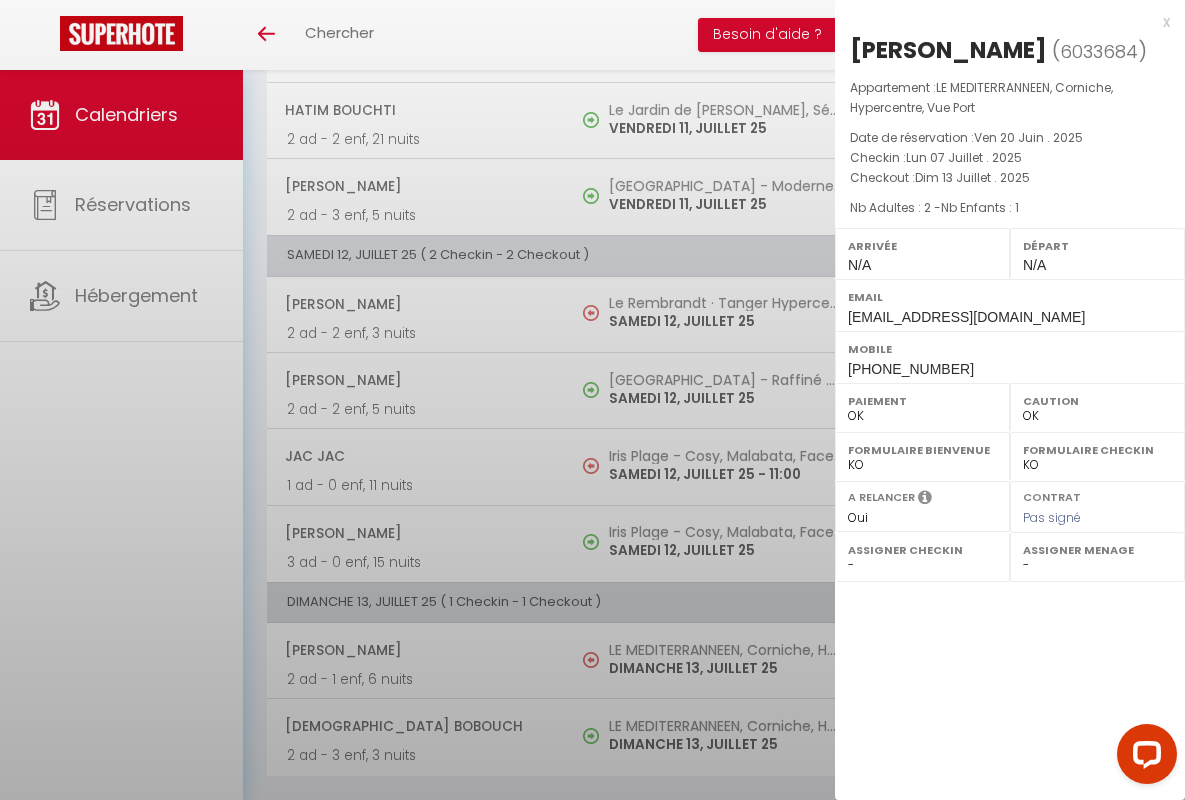 click on "x" at bounding box center (1002, 22) 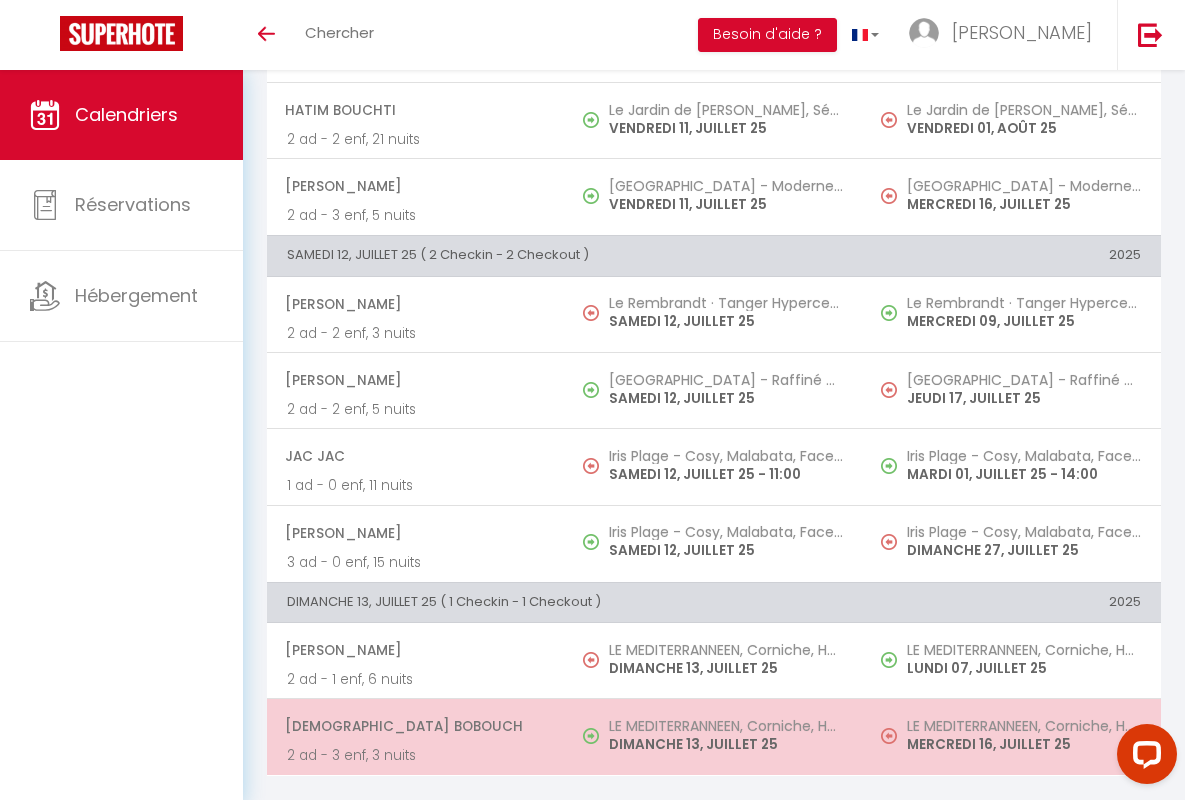 click on "[DEMOGRAPHIC_DATA] Bobouch" at bounding box center [415, 726] 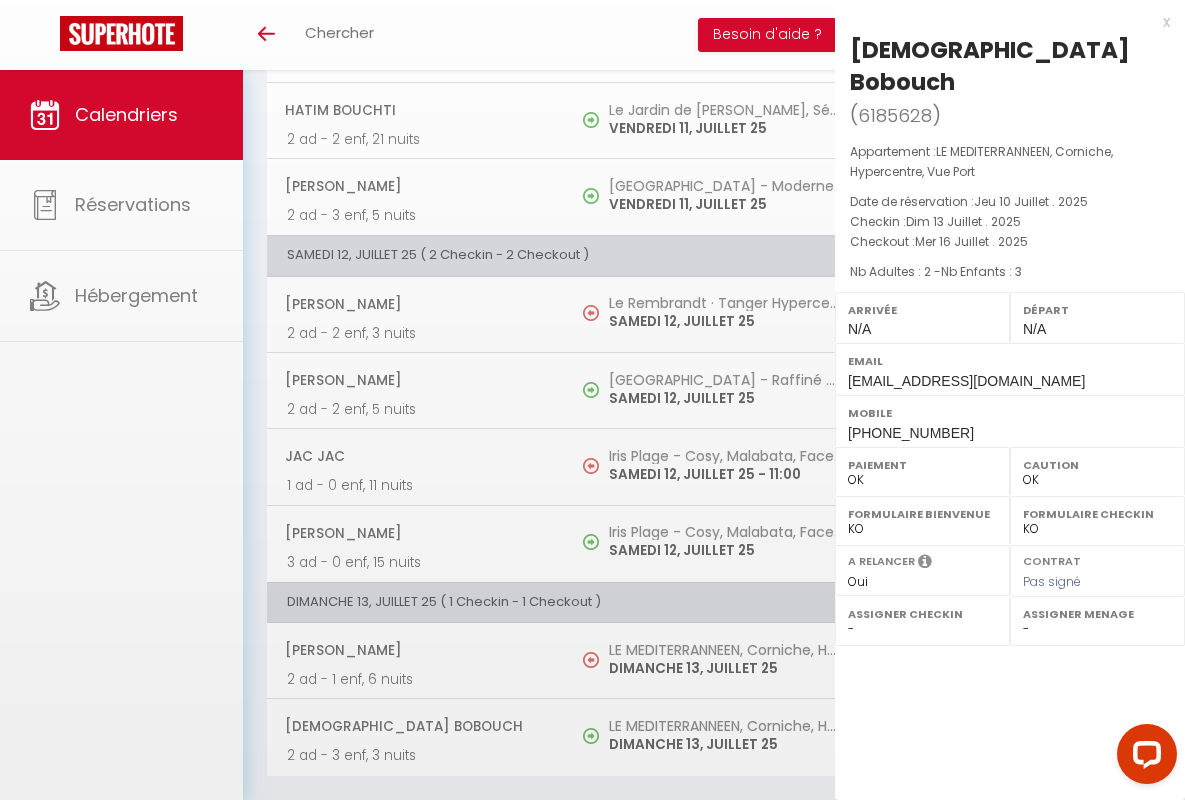 click on "x" at bounding box center (1002, 22) 